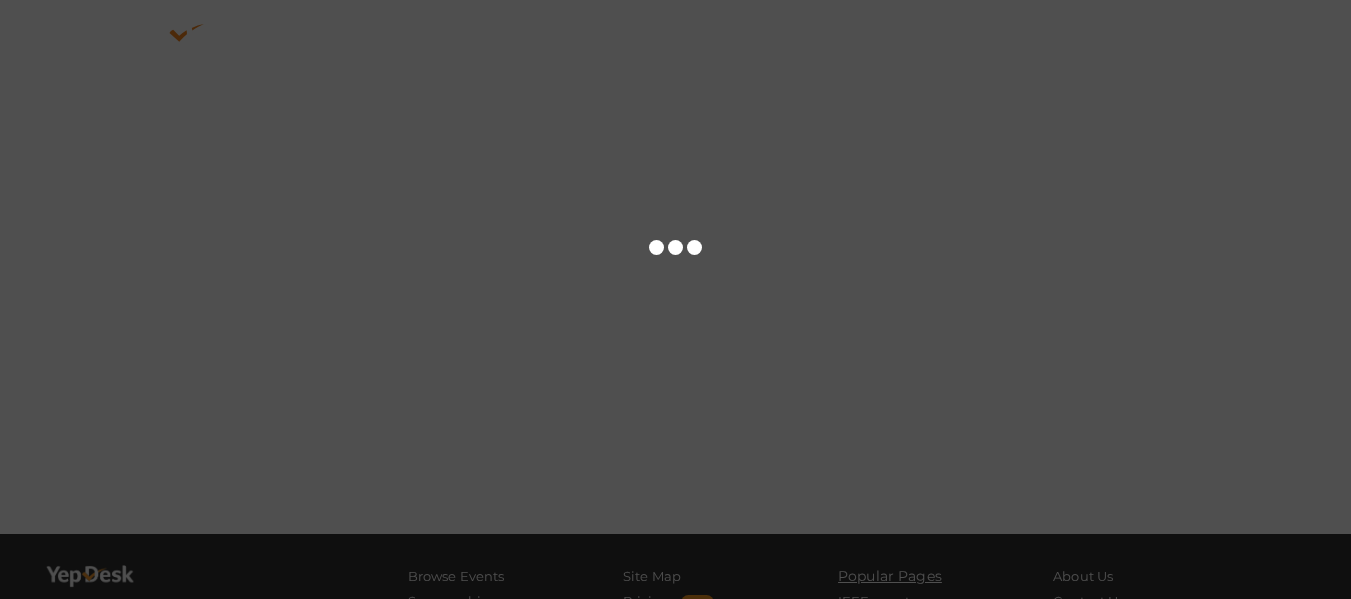 scroll, scrollTop: 0, scrollLeft: 0, axis: both 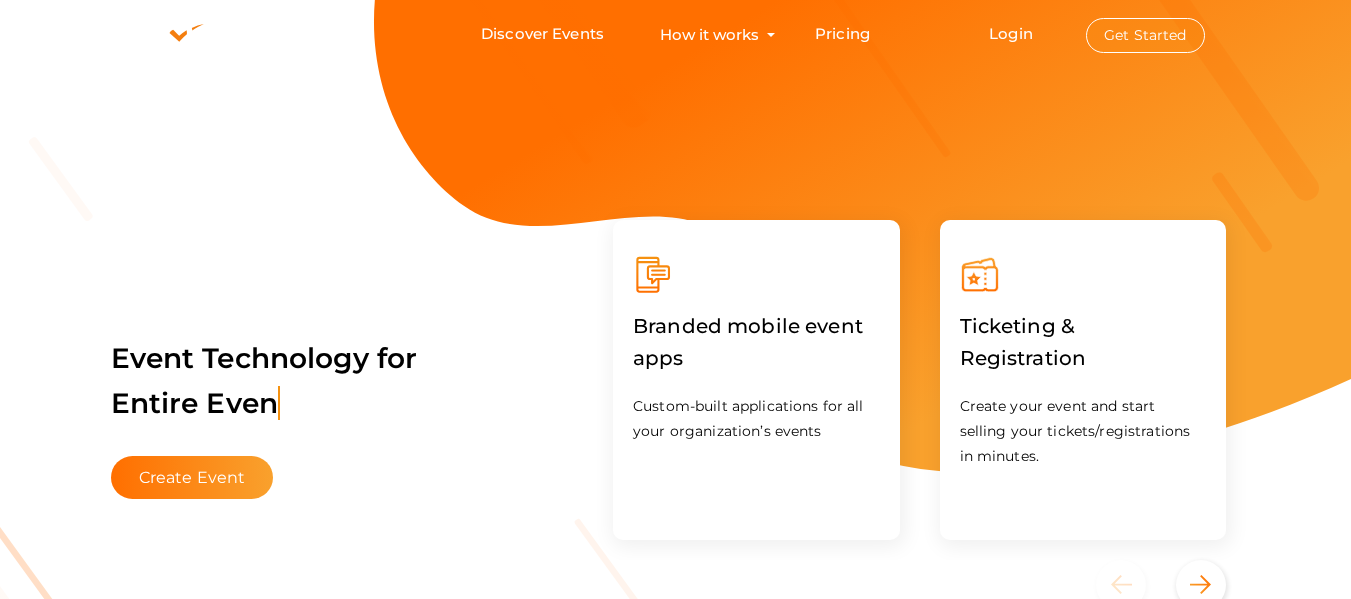 click on "Get Started" at bounding box center [1145, 35] 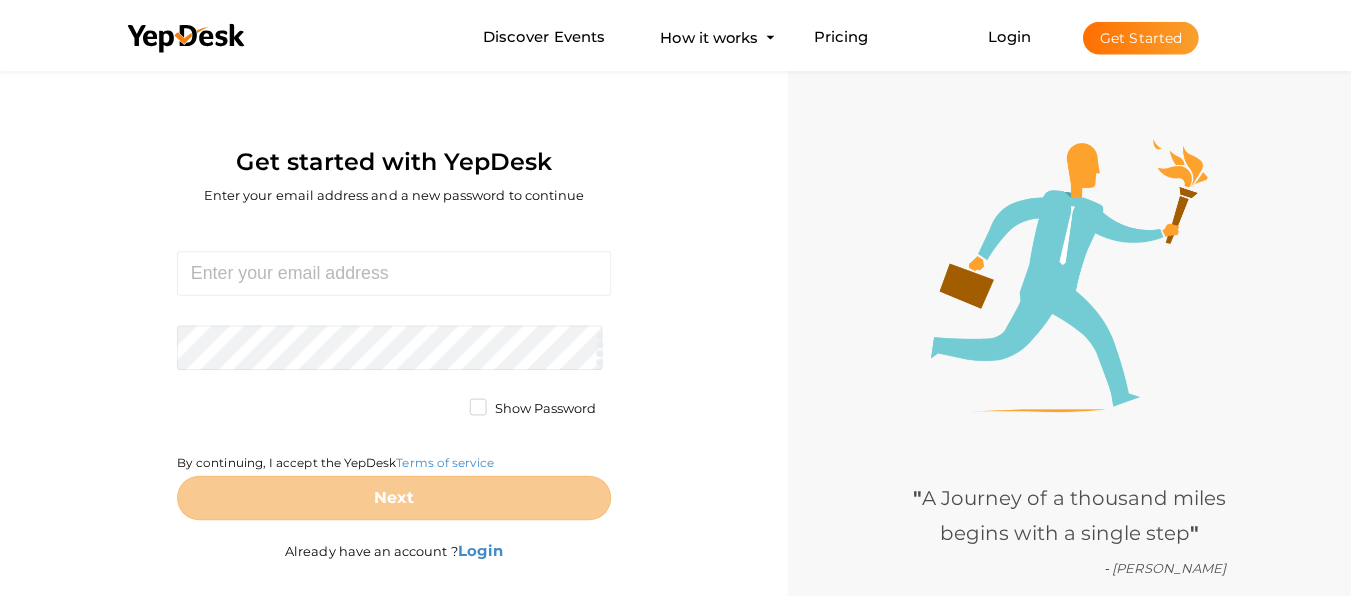 scroll, scrollTop: 64, scrollLeft: 0, axis: vertical 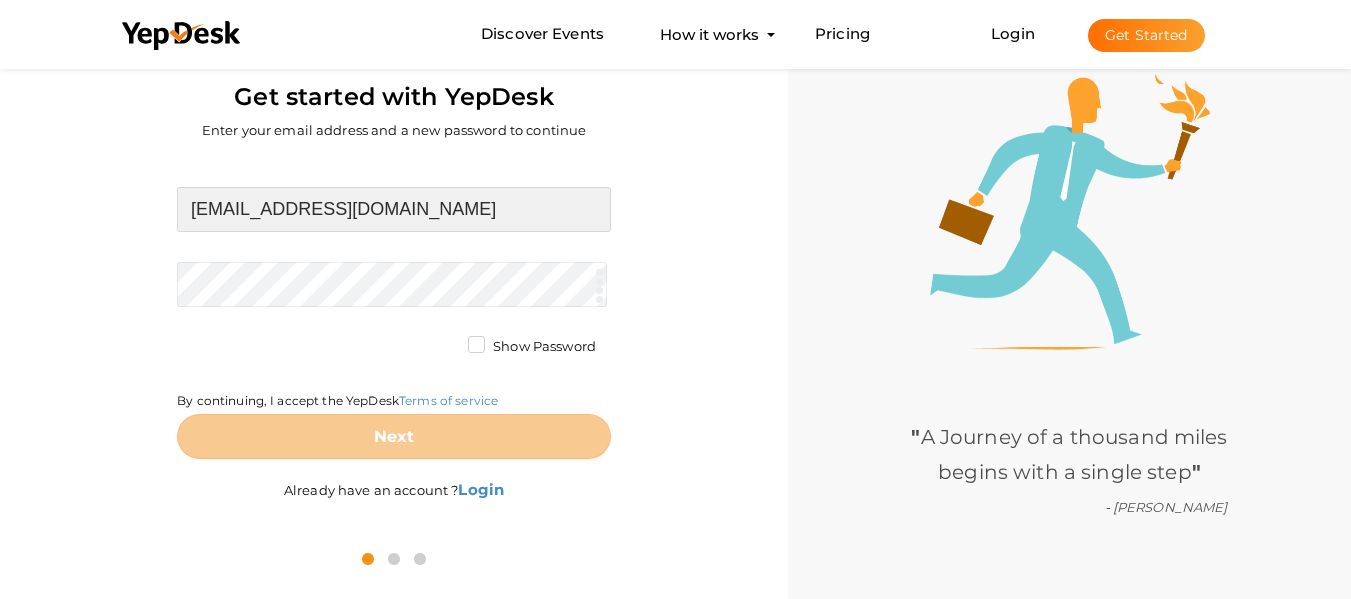 click on "atxtraumatherapycenter@baskmail.com" at bounding box center (394, 209) 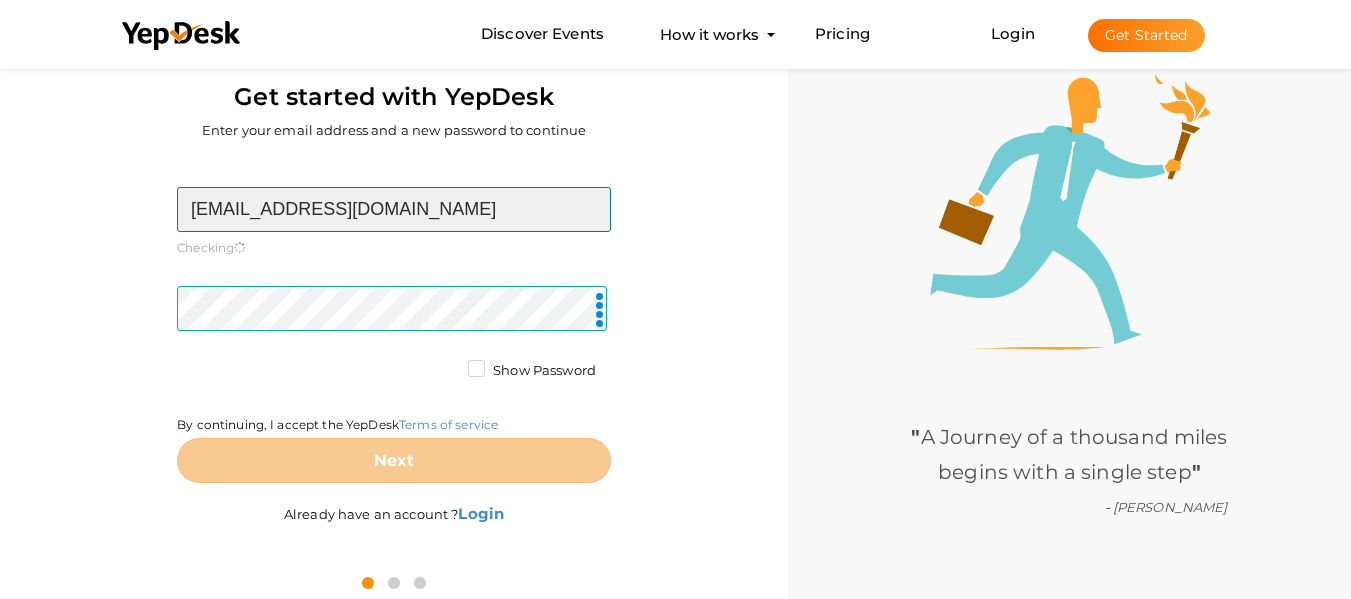 click on "atxtraumatherapycenter@baskmail.com" at bounding box center [394, 209] 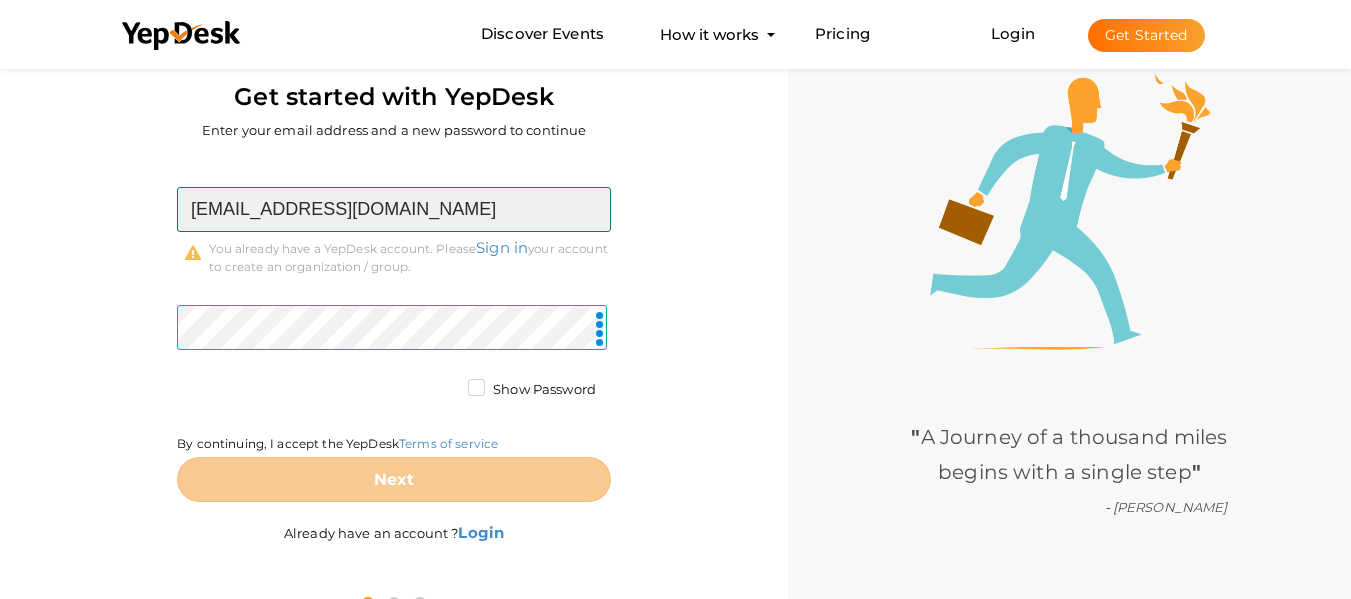 click on "atxtraumatherapycenter@baskmail.com" at bounding box center [394, 209] 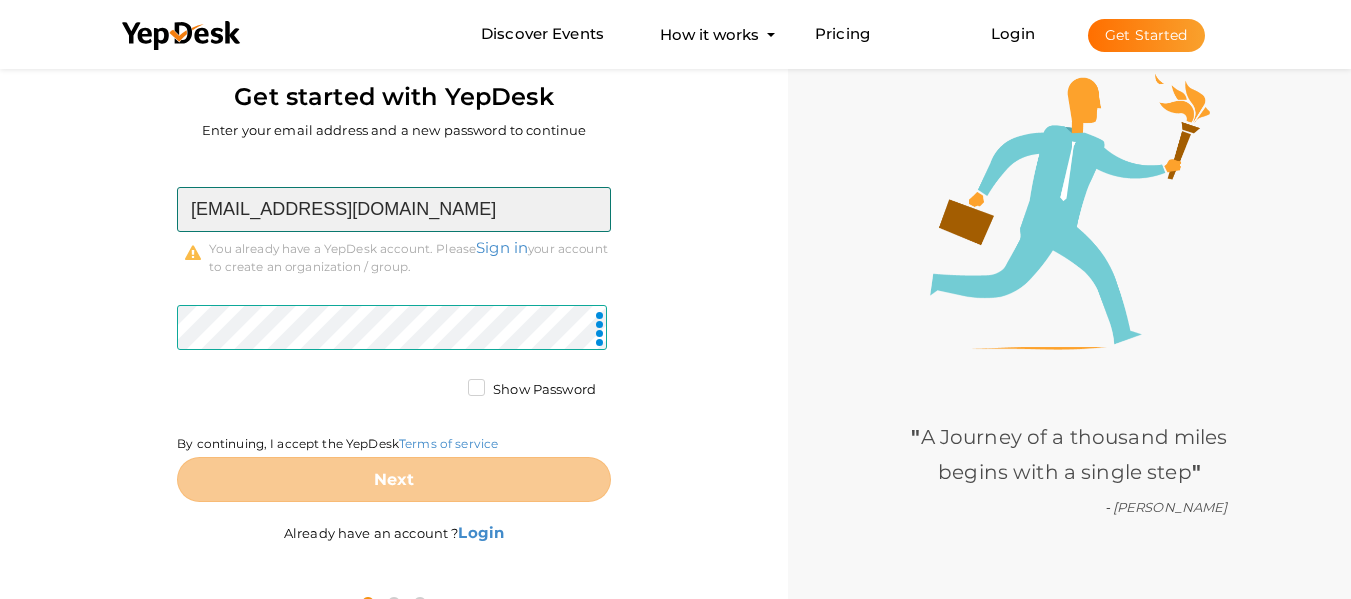 paste on "beautifuldoodlesandpets" 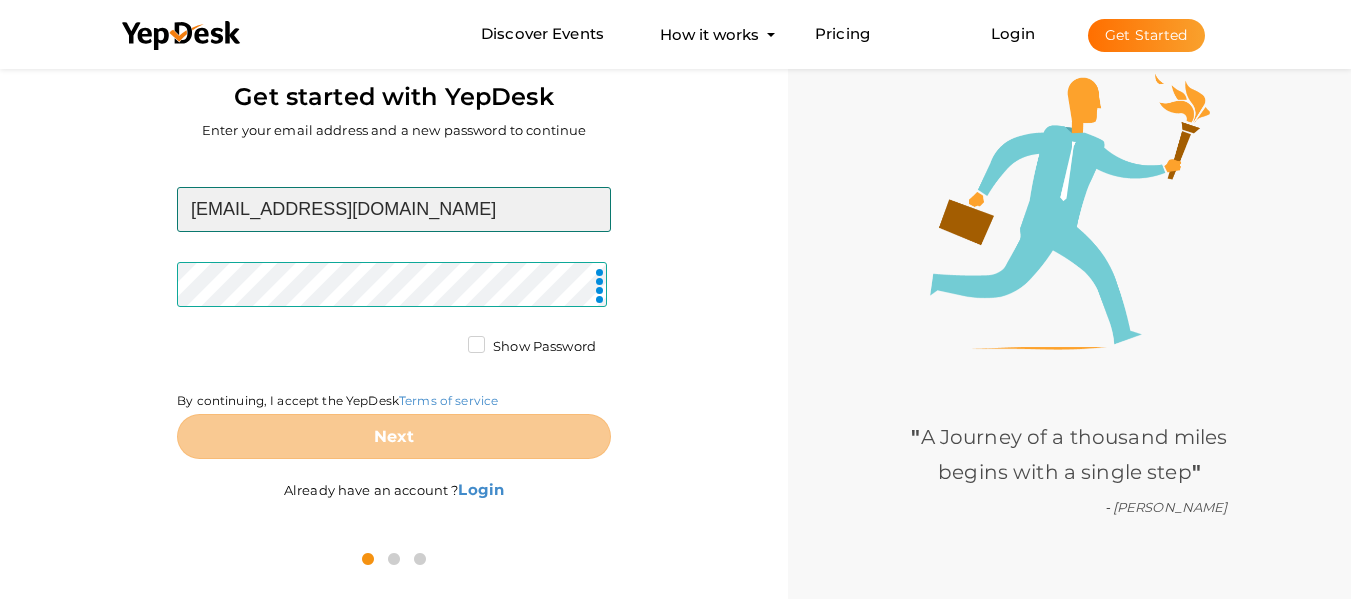 type on "[EMAIL_ADDRESS][DOMAIN_NAME]" 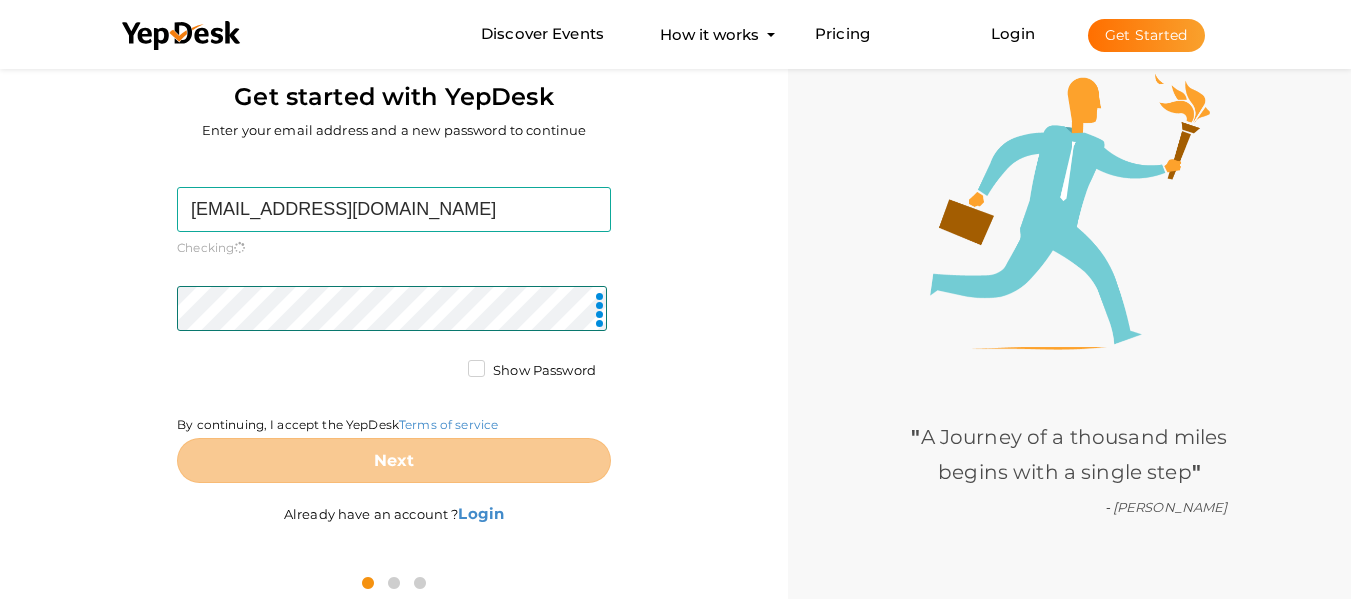 click on "beautifuldoodlesandpets@baskmail.com   Required.
Invalid
email.   Checking
You already have a YepDesk
account. Please  Sign in  your account to create
an organization / group.
Required.
Passwords must be between 4 and 20 characters.
Show Password
By continuing, I accept the YepDesk  Terms of
service
Next" at bounding box center [394, 335] 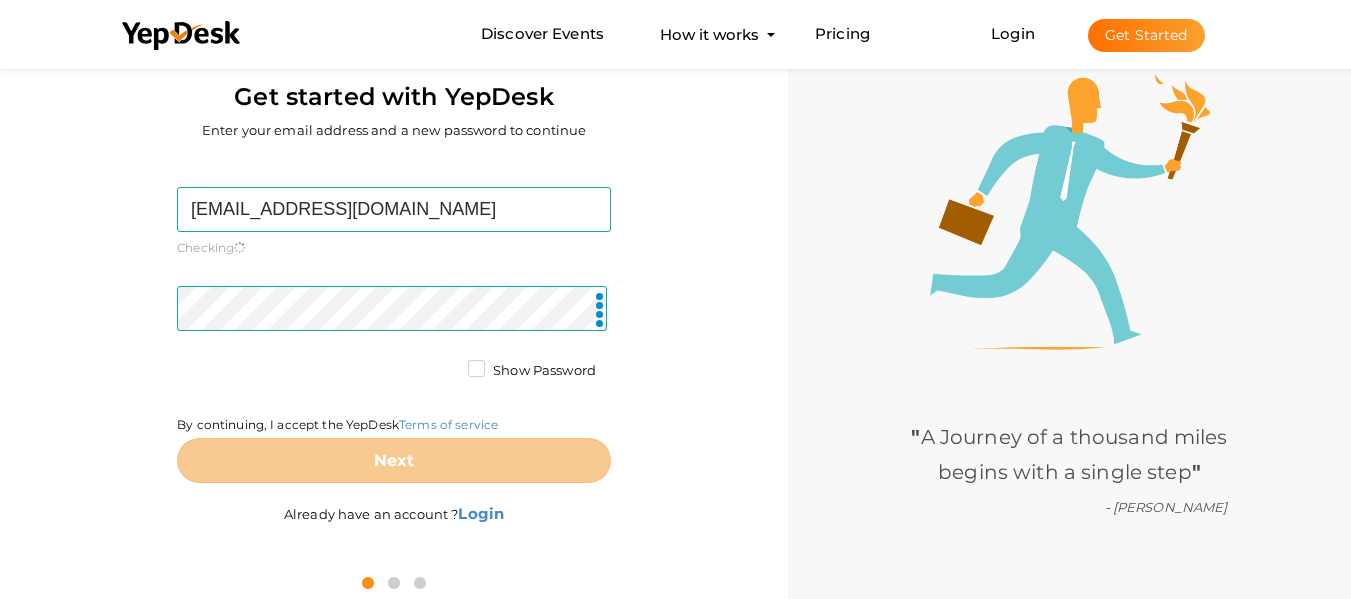 click on "beautifuldoodlesandpets@baskmail.com   Required.
Invalid
email.   Checking
You already have a YepDesk
account. Please  Sign in  your account to create
an organization / group.
Required.
Passwords must be between 4 and 20 characters.
Show Password
By continuing, I accept the YepDesk  Terms of
service
Next" at bounding box center [394, 335] 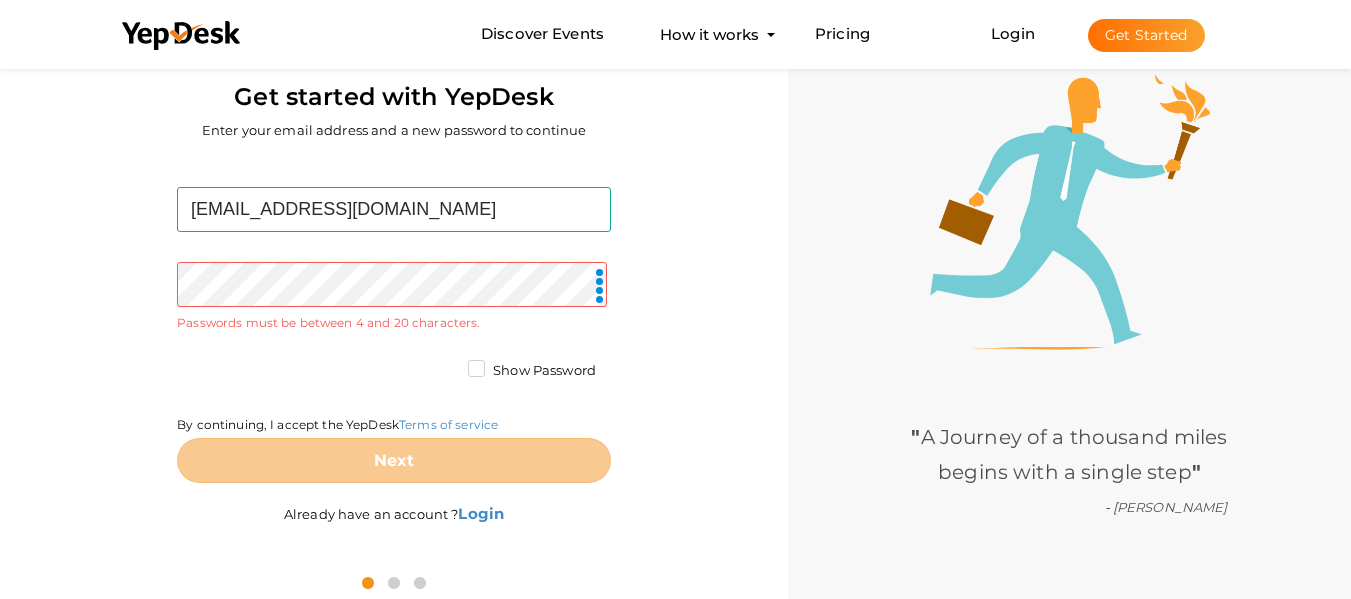 click on ""  A Journey of a
thousand miles  begins with a single step   "
-
Confucius" at bounding box center [1069, 299] 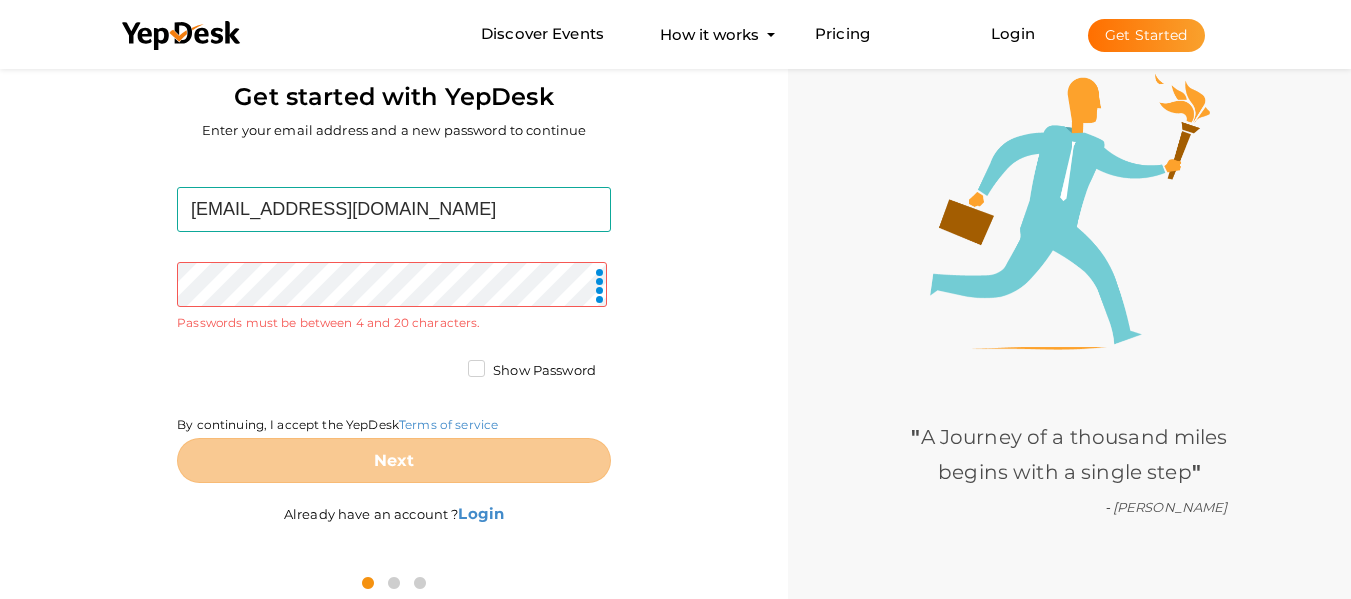 click on "Show Password" at bounding box center (532, 371) 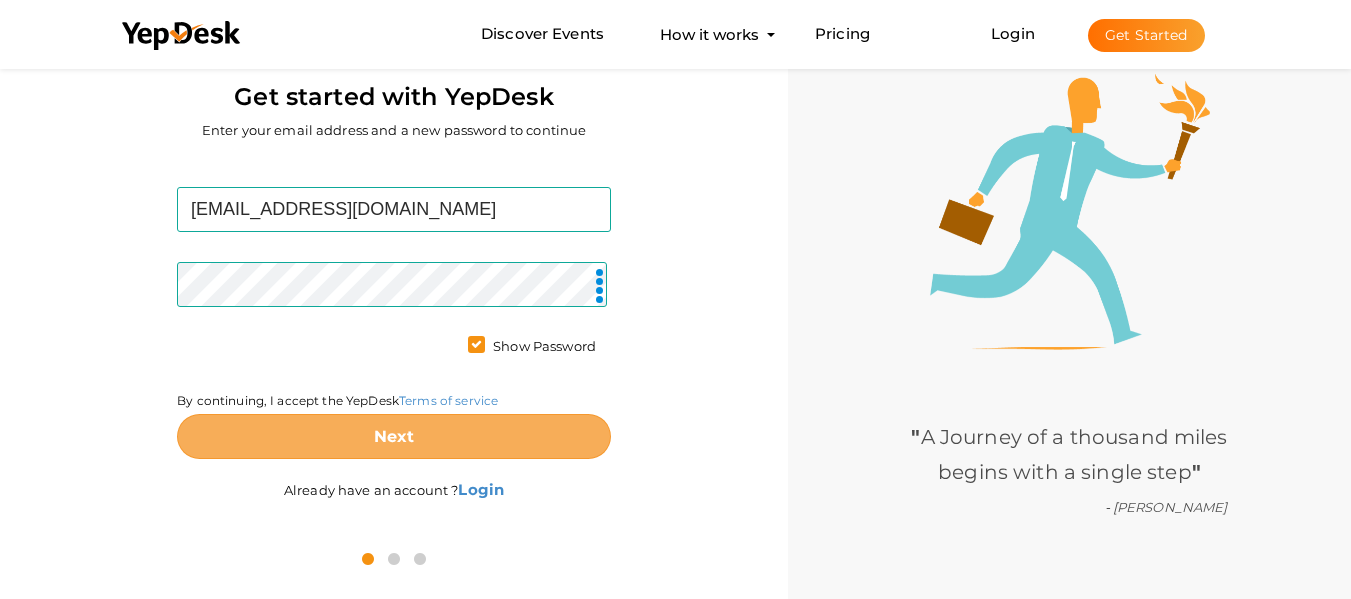 click on "Next" at bounding box center [394, 436] 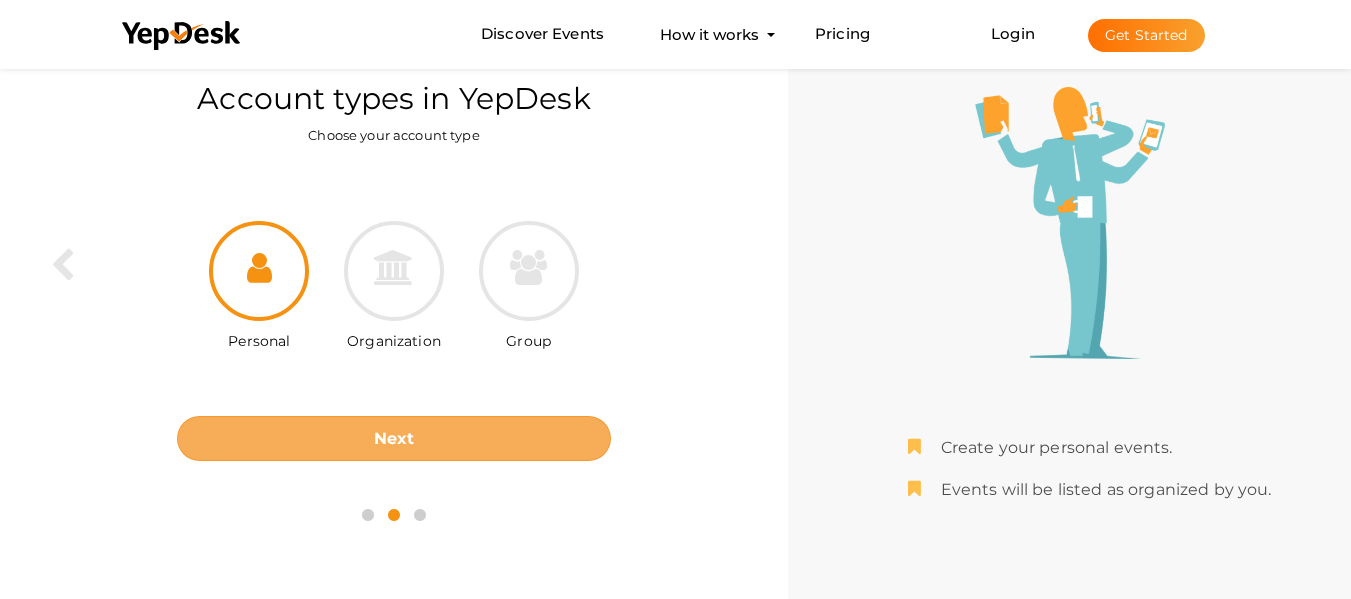 click on "Next" at bounding box center [394, 438] 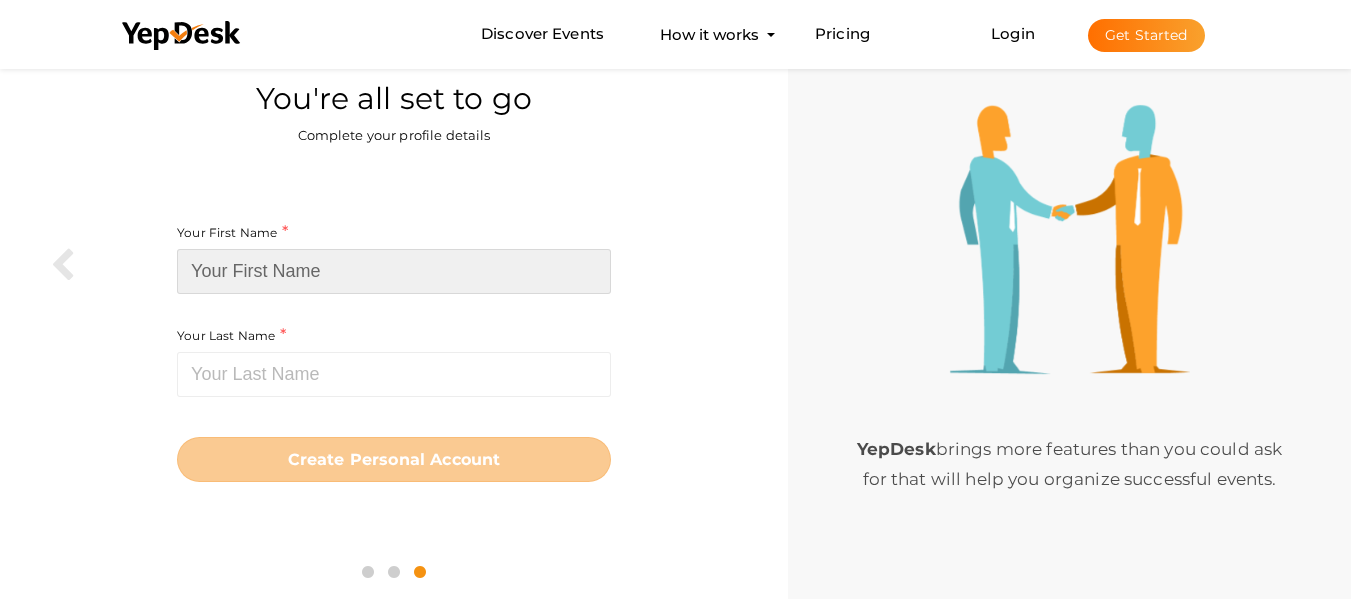 click at bounding box center [394, 271] 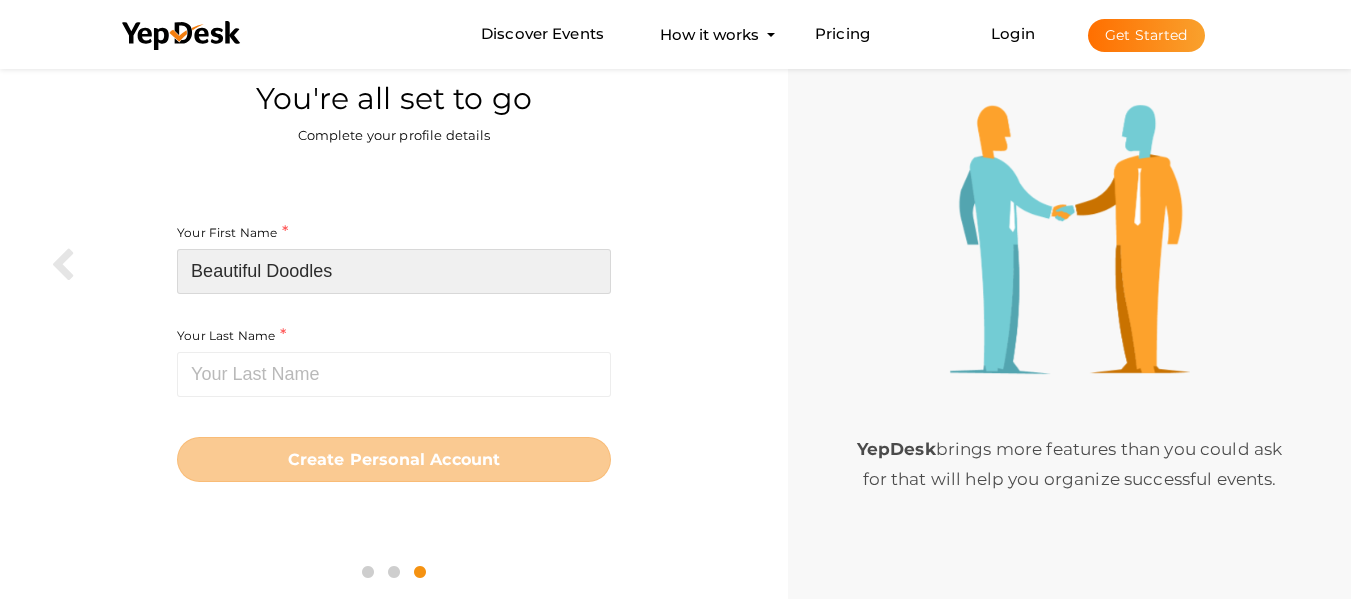 type on "Beautiful Doodles" 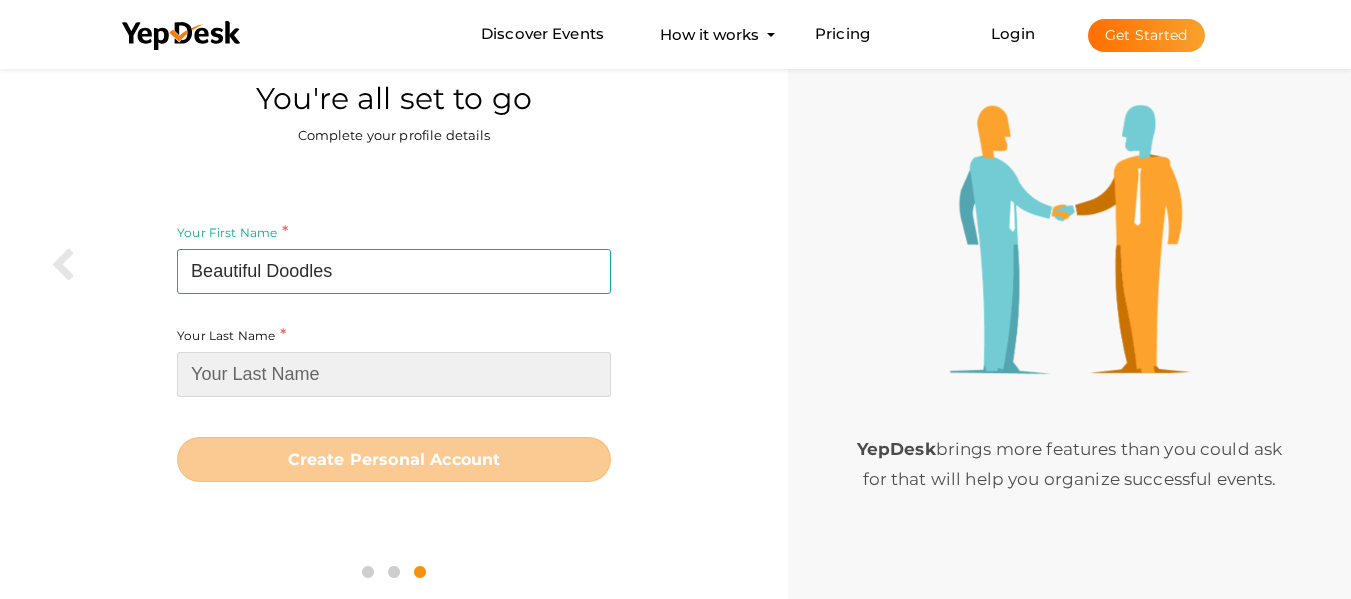 drag, startPoint x: 293, startPoint y: 393, endPoint x: 315, endPoint y: 330, distance: 66.730804 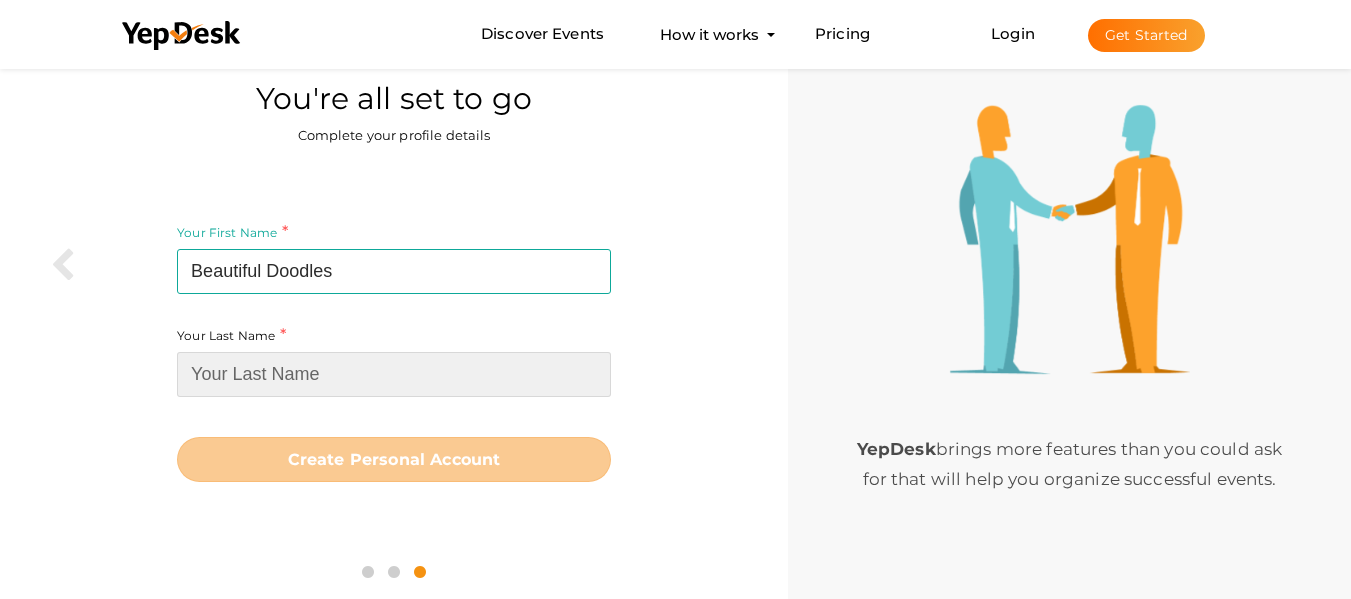 click at bounding box center (394, 374) 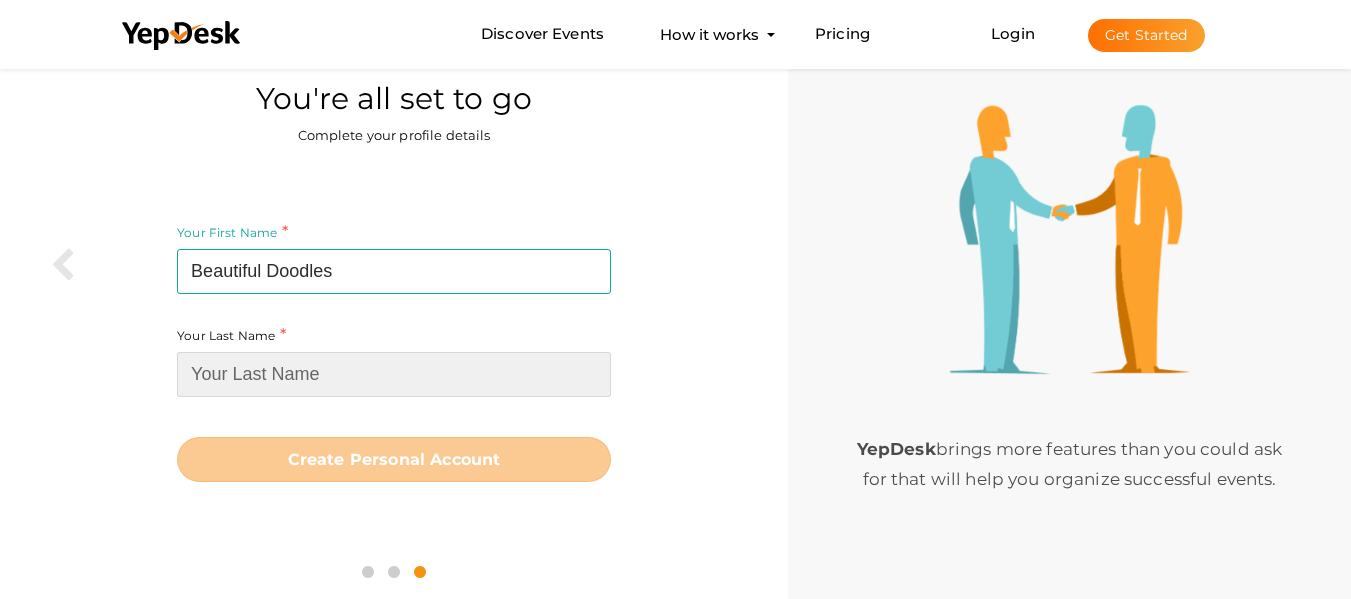 click at bounding box center [394, 374] 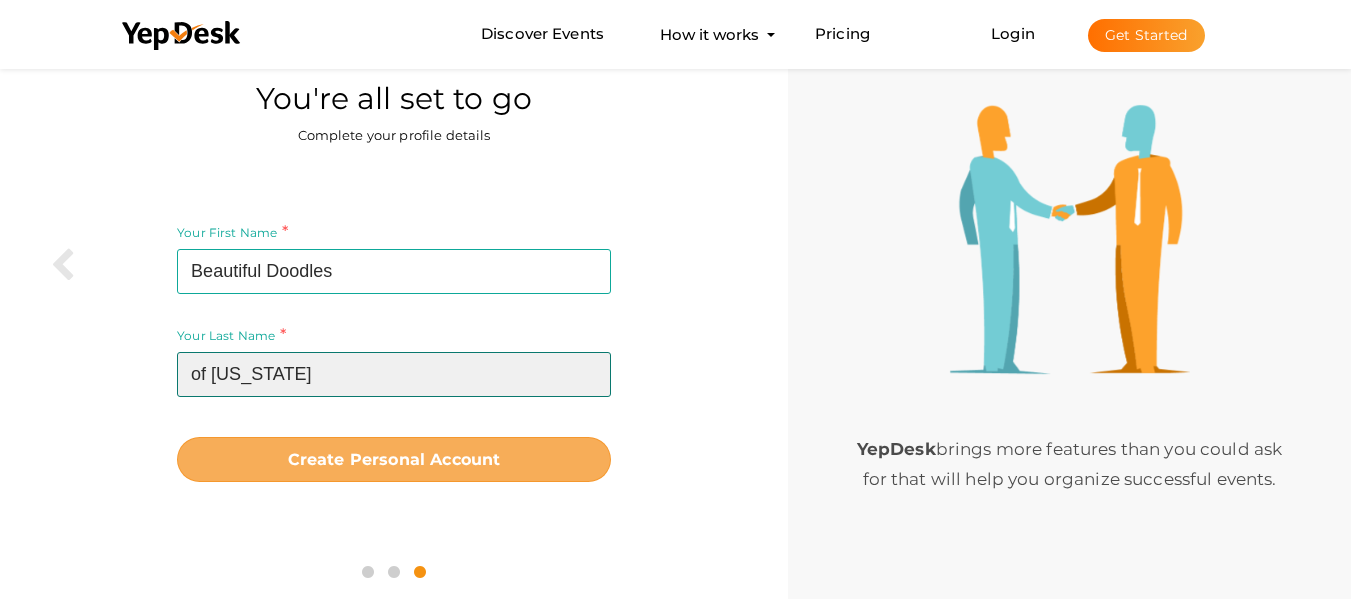 type on "of California" 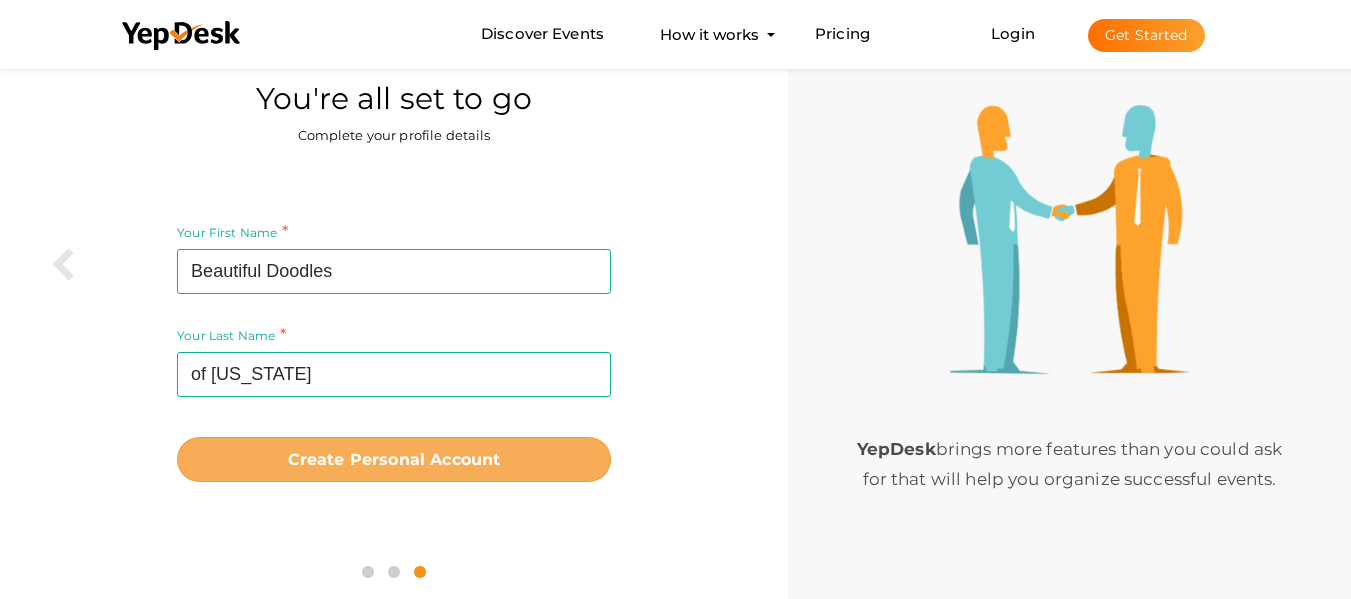 drag, startPoint x: 260, startPoint y: 448, endPoint x: 301, endPoint y: 440, distance: 41.773197 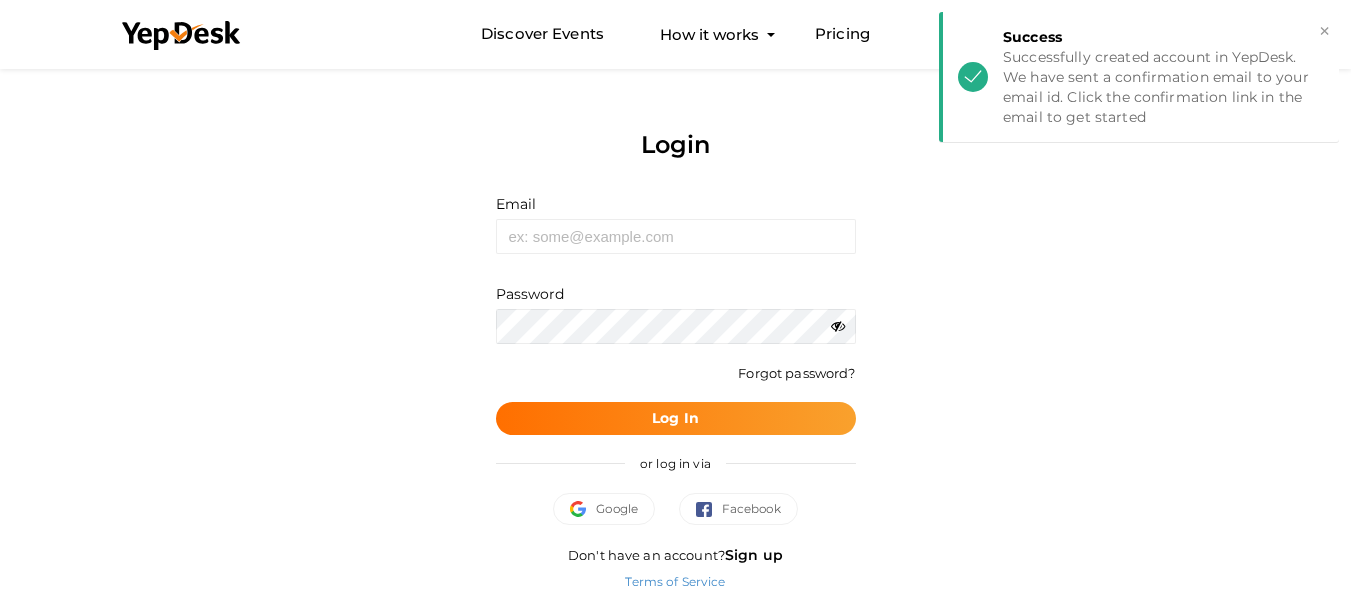 scroll, scrollTop: 0, scrollLeft: 0, axis: both 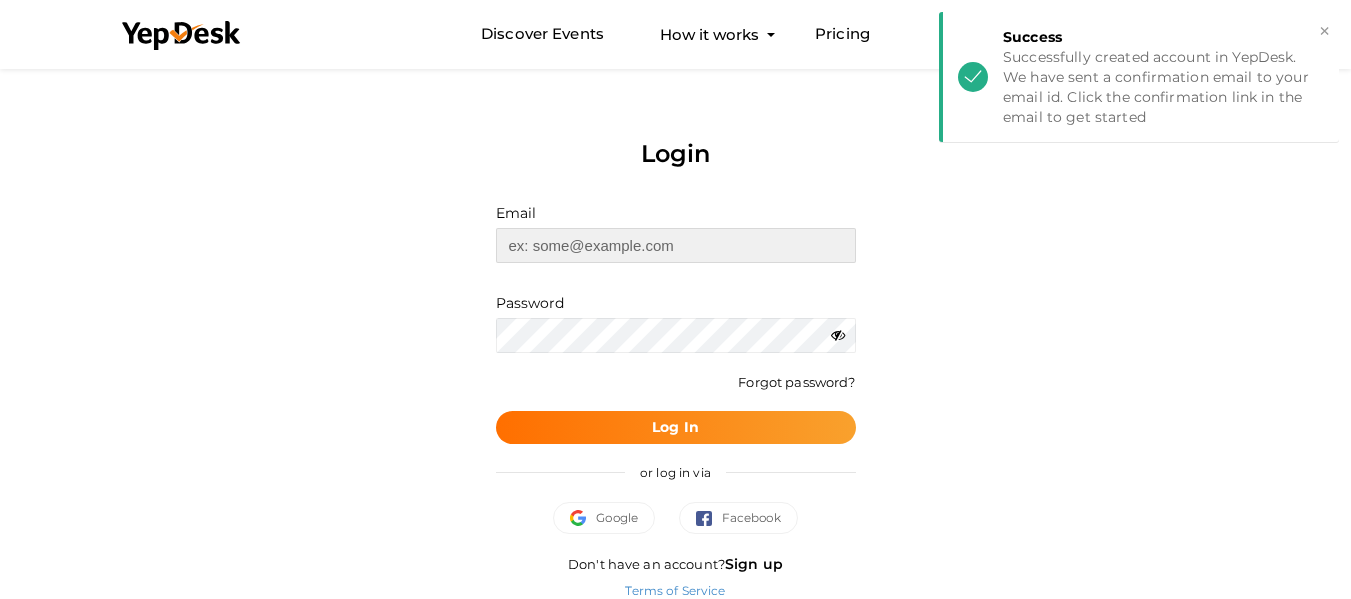 type on "[EMAIL_ADDRESS][DOMAIN_NAME]" 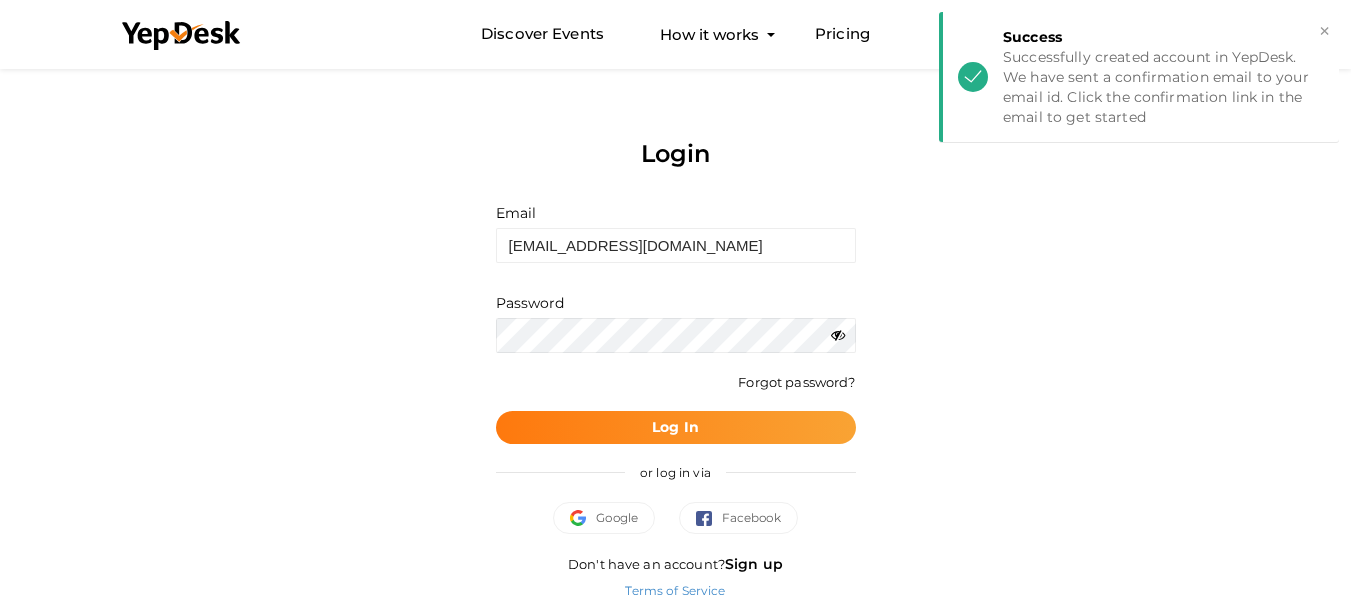 click on "Log In" at bounding box center [676, 427] 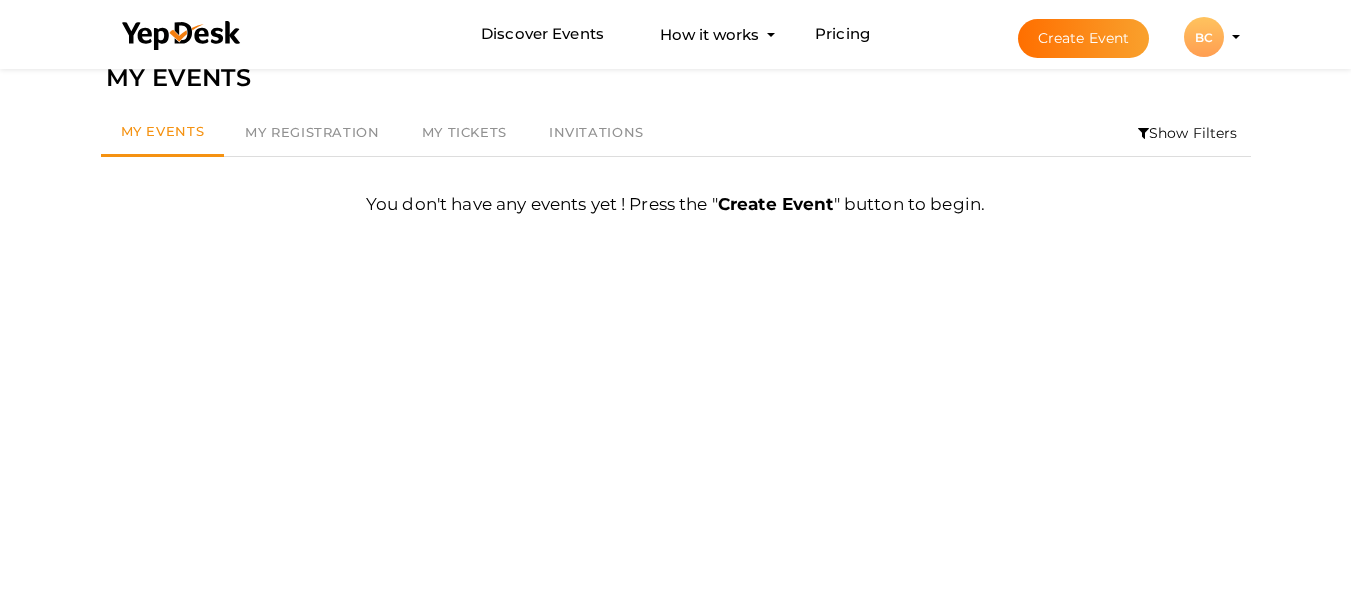 scroll, scrollTop: 0, scrollLeft: 0, axis: both 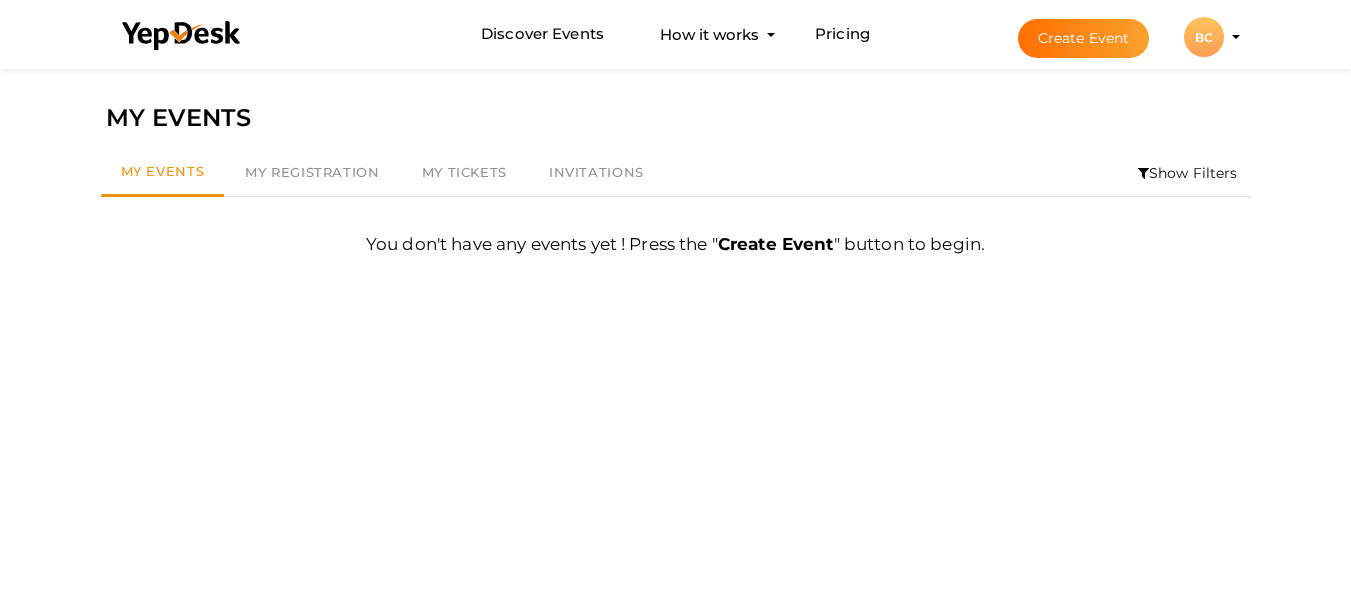 click on "BC" at bounding box center [1204, 37] 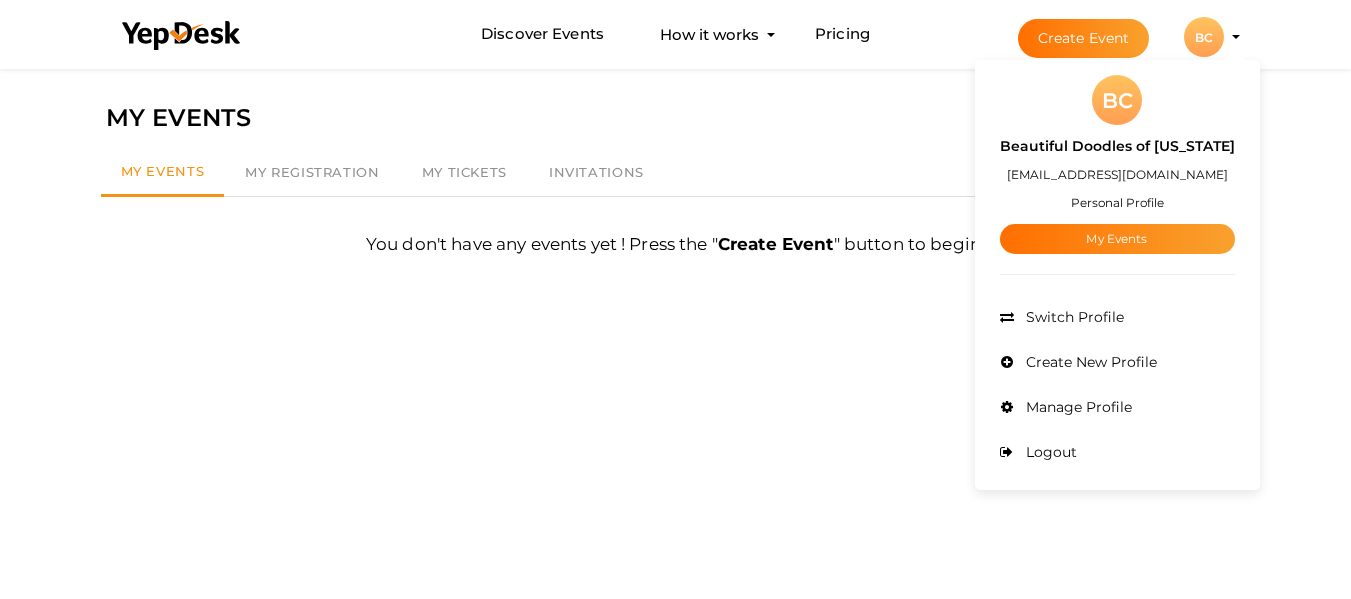 click on "Filter
MY EVENTS
My
Events
My
Registration
My
Tickets
Invitations
Show Filters
By Event Name
By Location
Enter event location
By Period Of Time
All
Upcoming
Today
Tomorrow
This Week
This Weekend
This Month
Past
You don't have any events
yet ! Press the " Create Event " button to begin.
First
1
Last" at bounding box center [676, 363] 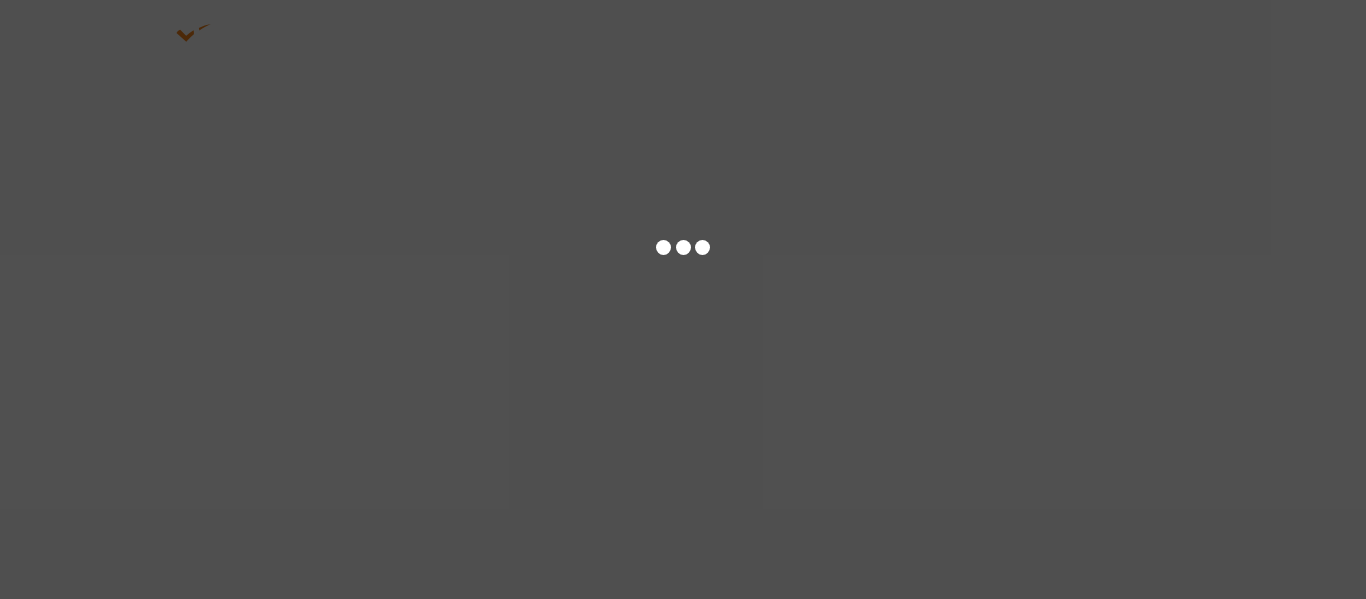 scroll, scrollTop: 0, scrollLeft: 0, axis: both 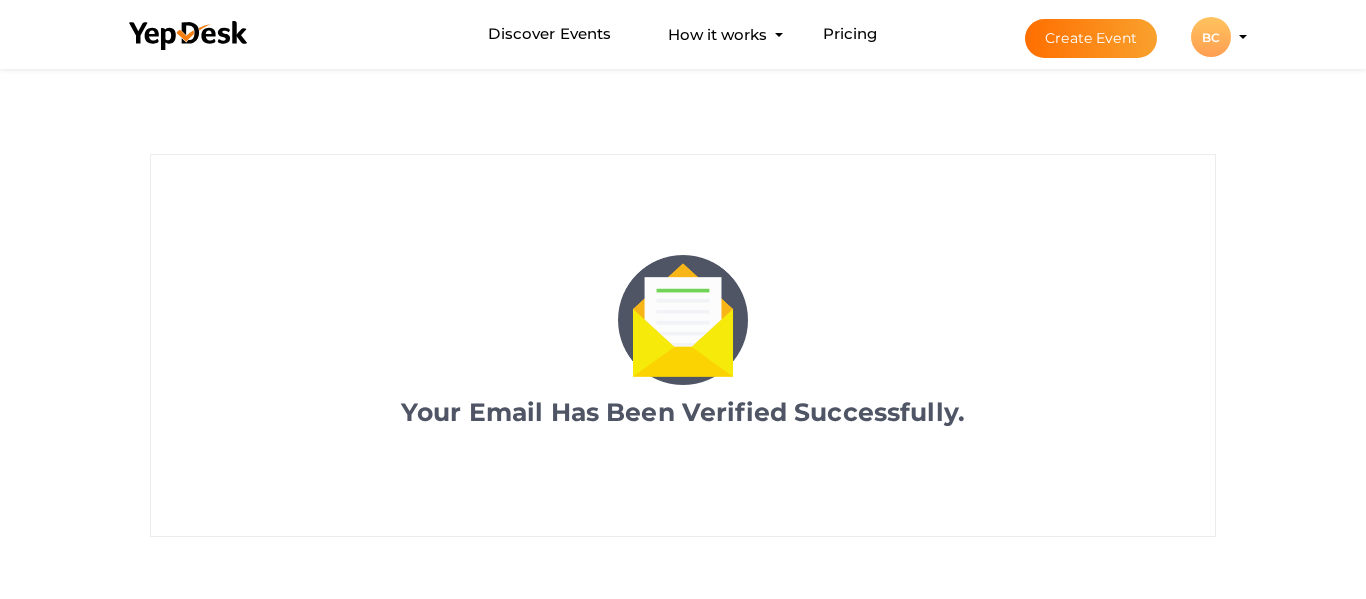 click on "BC" at bounding box center [1211, 37] 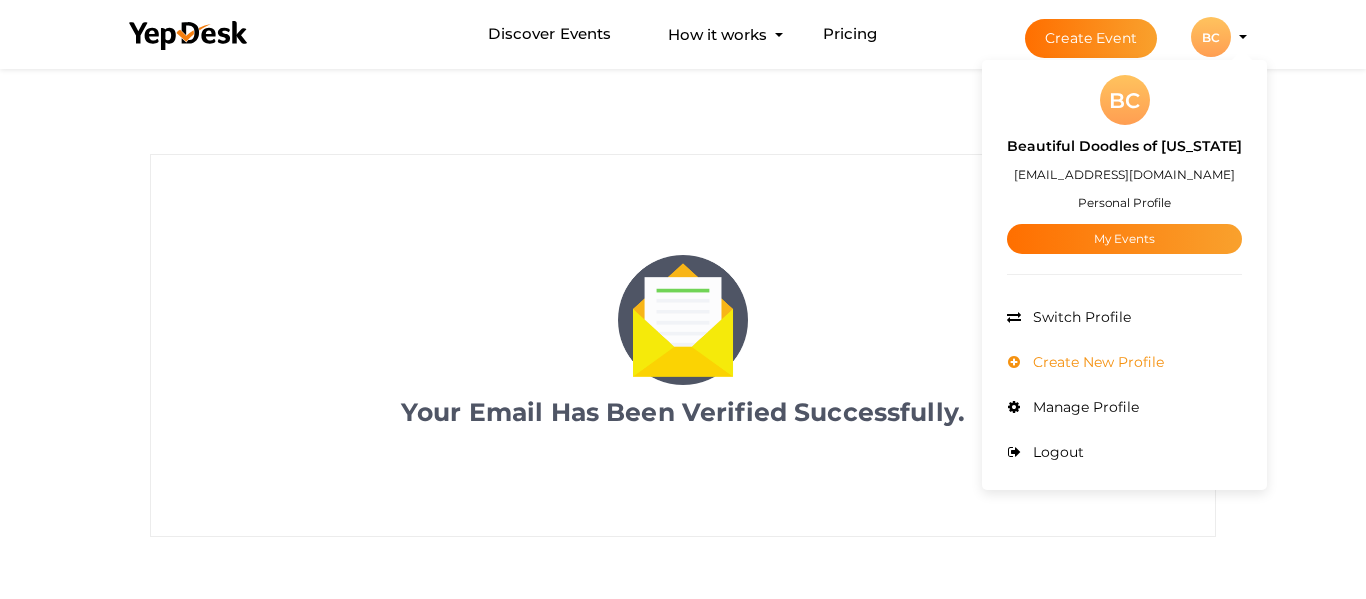click on "Create New Profile" at bounding box center [1124, 362] 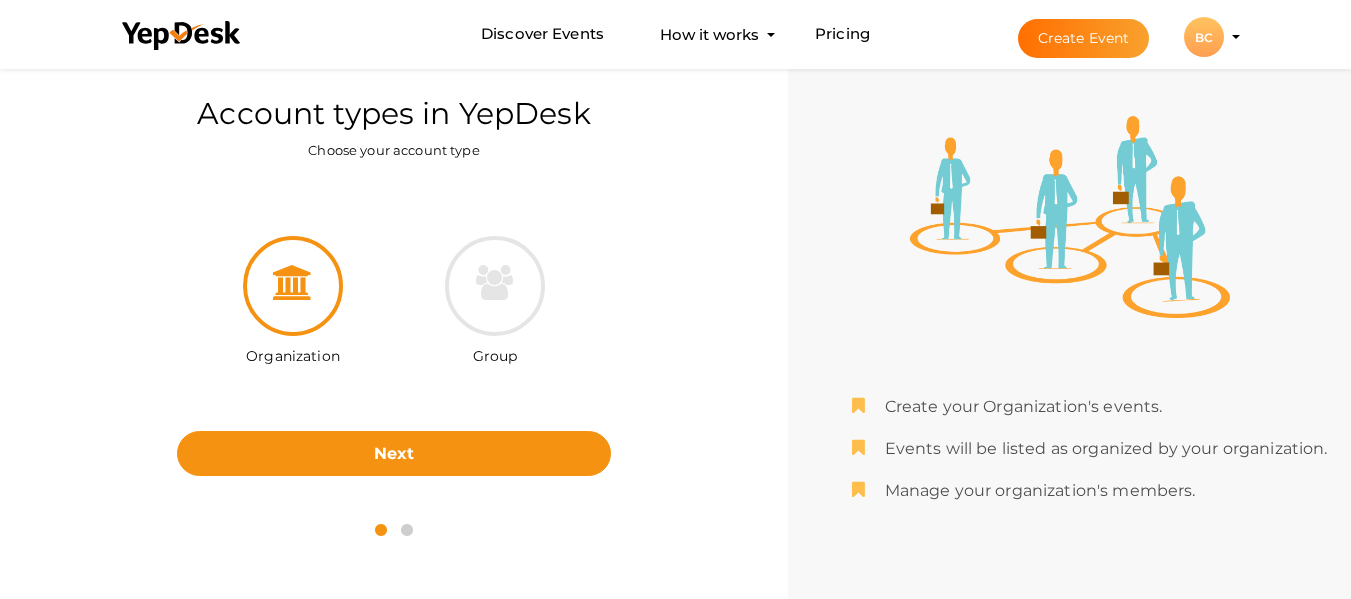 scroll, scrollTop: 64, scrollLeft: 0, axis: vertical 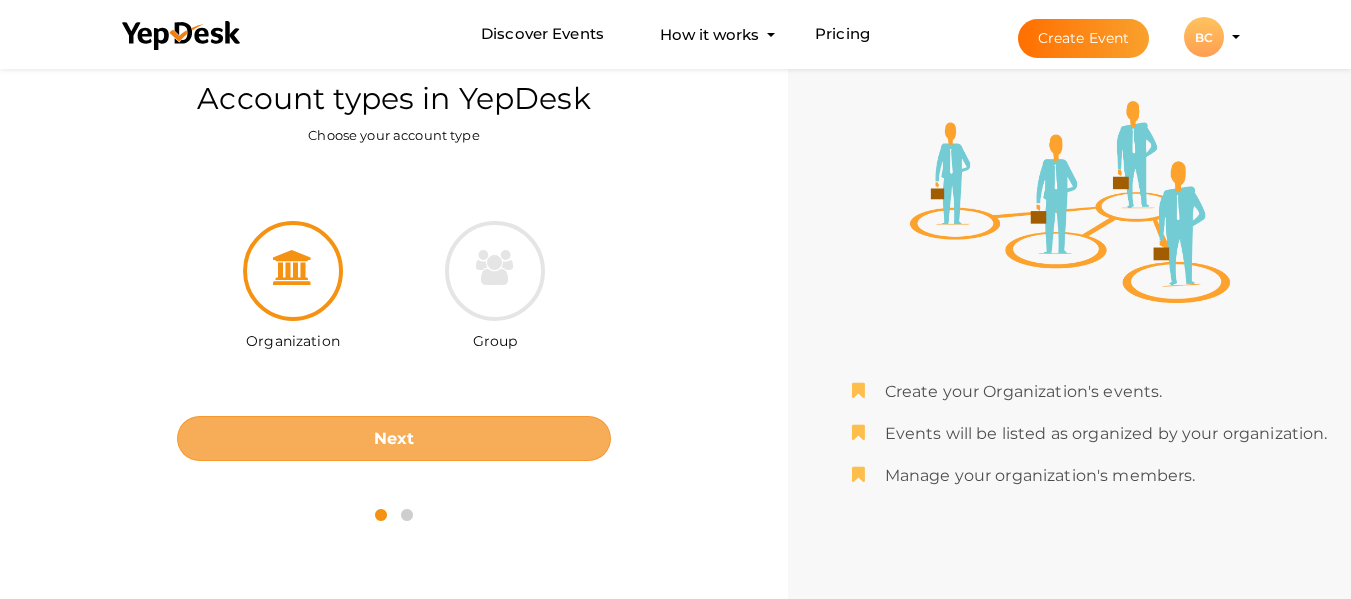 click on "Next" at bounding box center (394, 438) 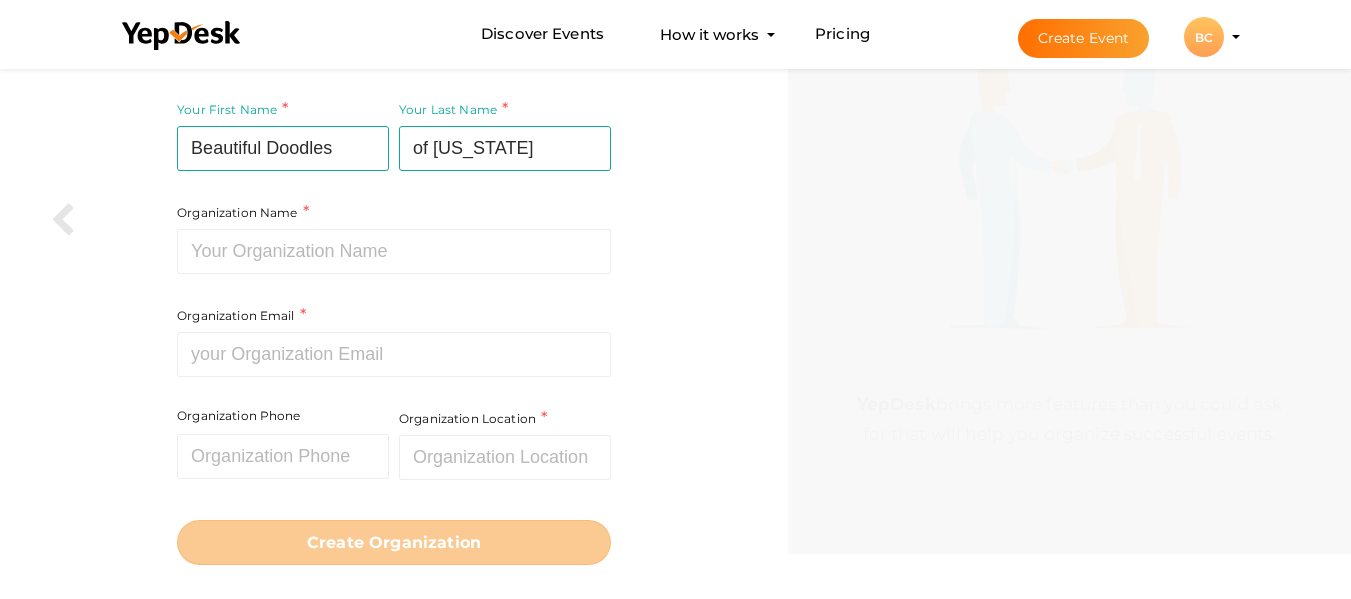 scroll, scrollTop: 147, scrollLeft: 0, axis: vertical 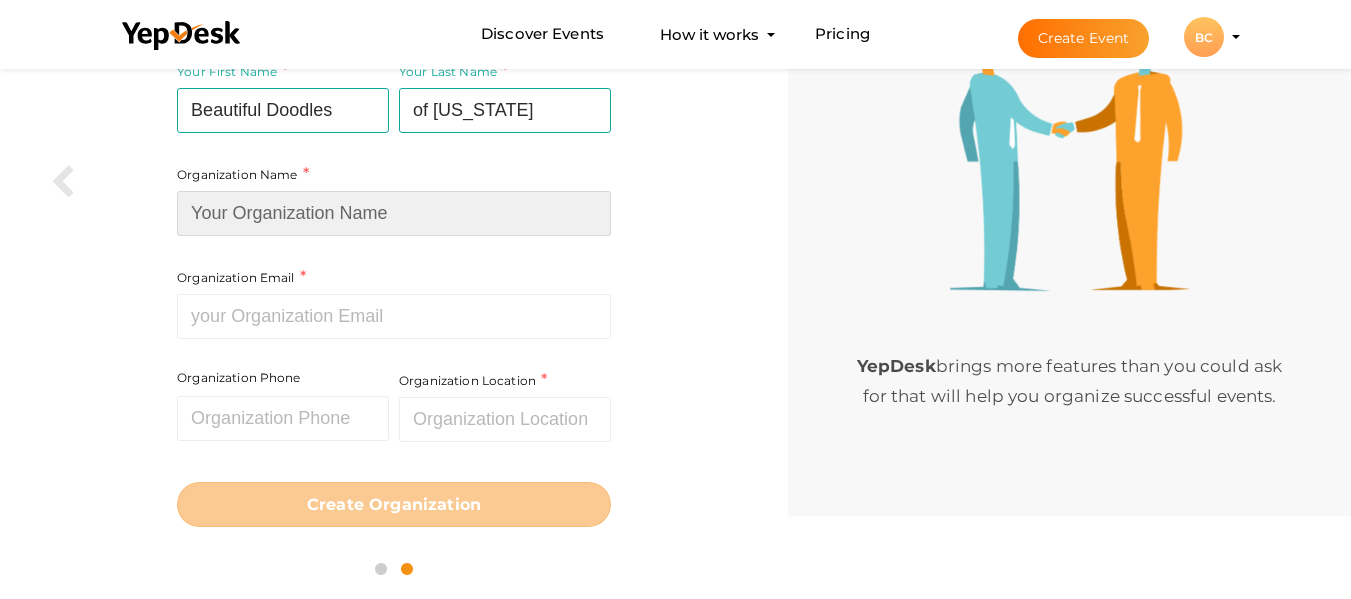 click at bounding box center (394, 213) 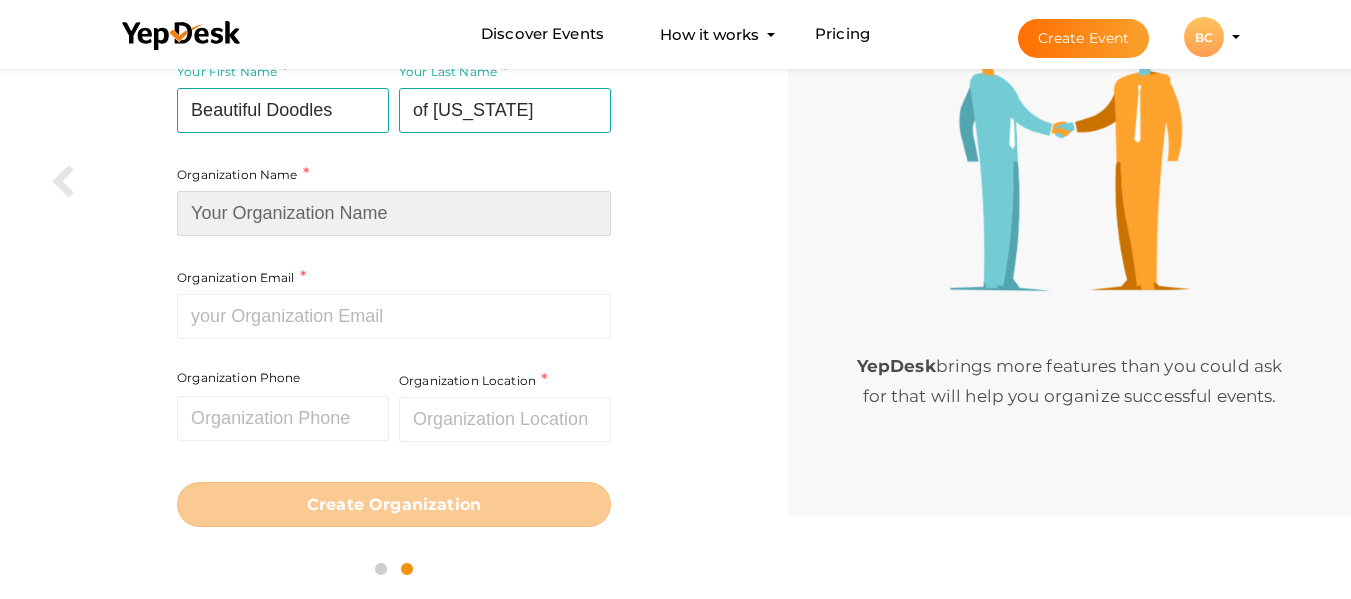 paste on "Beautiful Doodles of [US_STATE]" 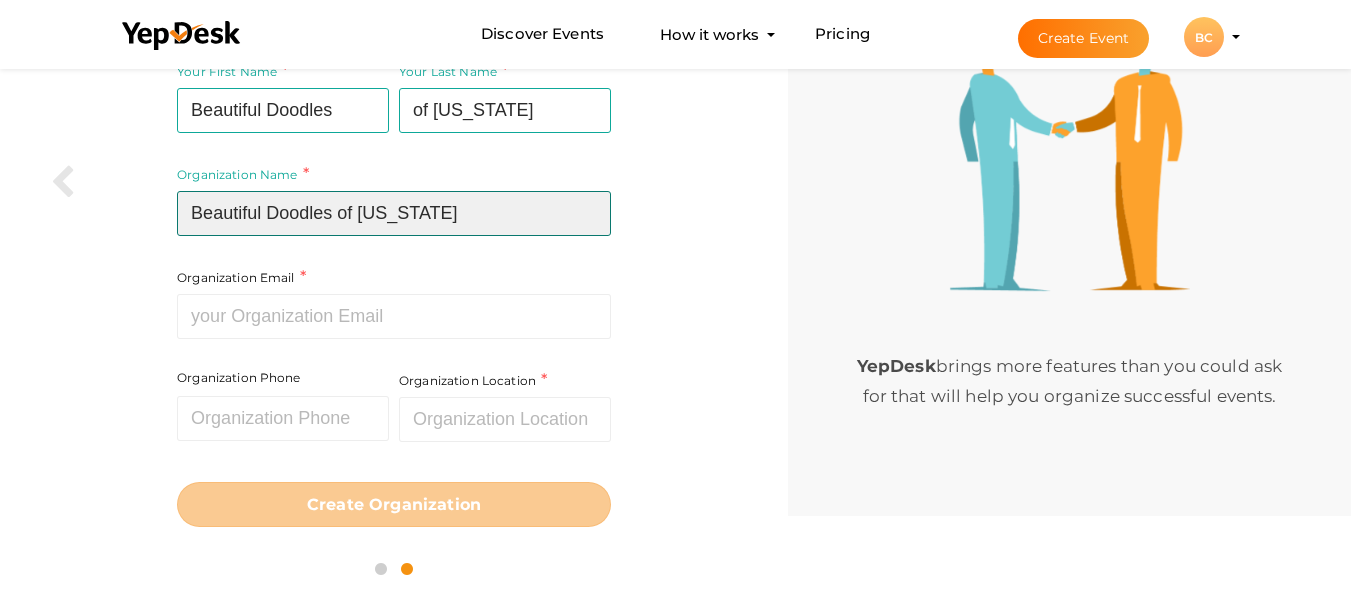 type on "Beautiful Doodles of [US_STATE]" 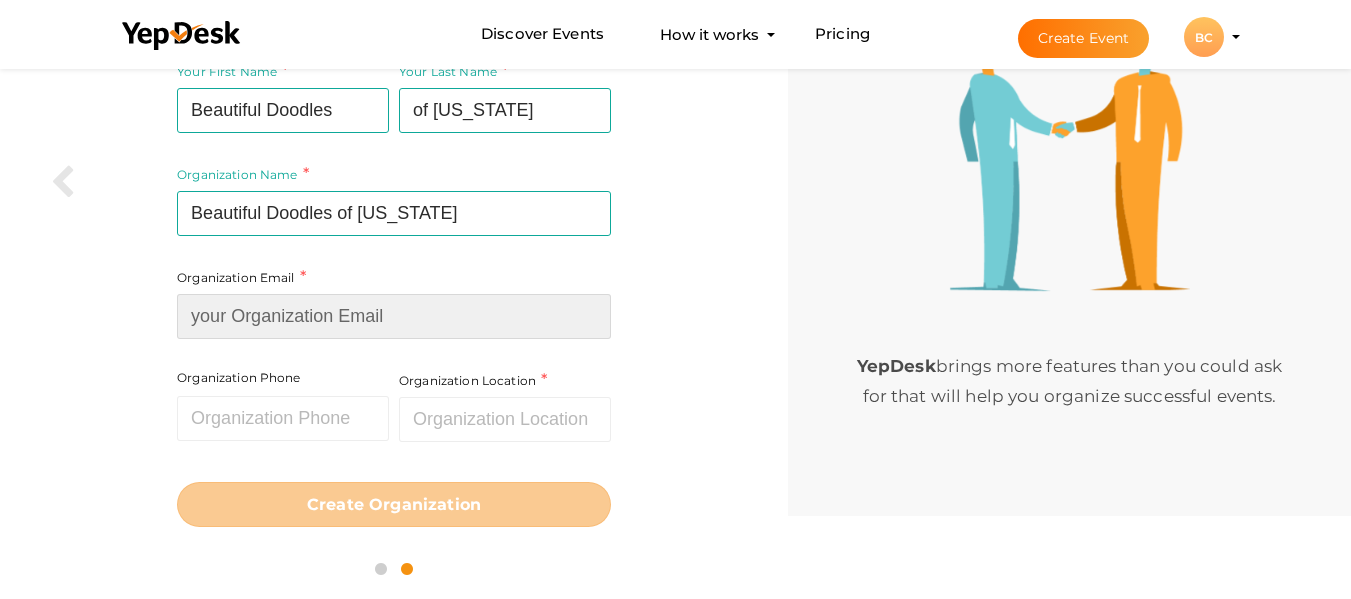click on "Organization Email
Required.
Invalid email." at bounding box center (394, 302) 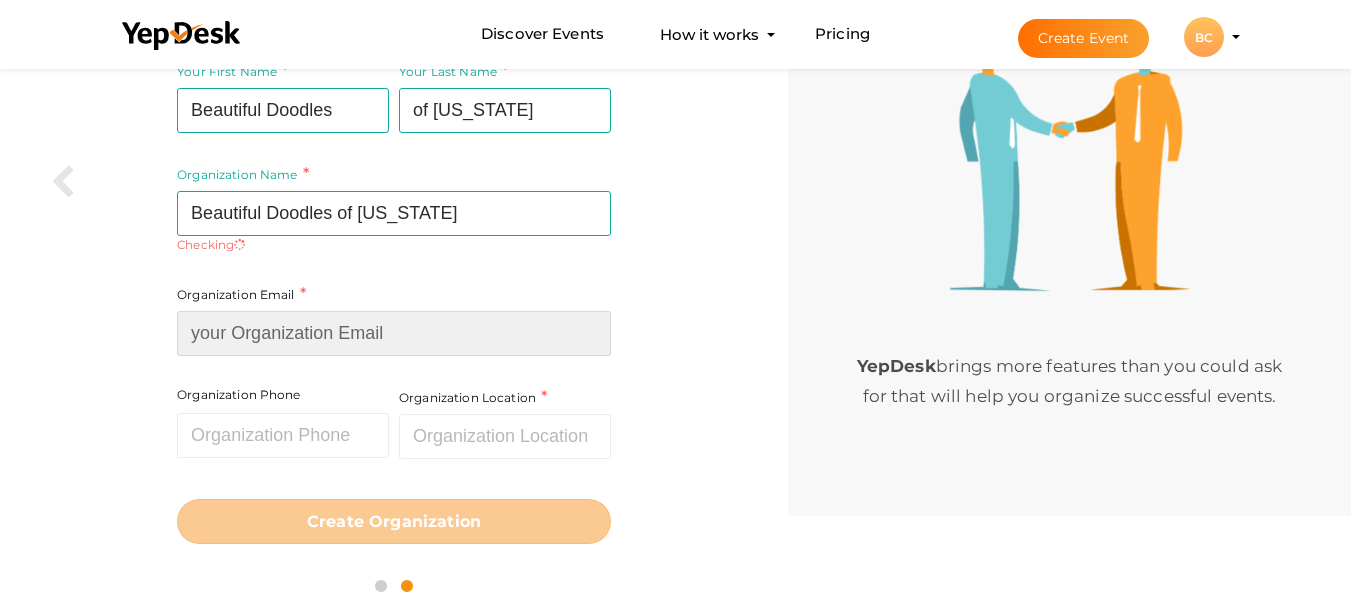 drag, startPoint x: 238, startPoint y: 329, endPoint x: 230, endPoint y: 343, distance: 16.124516 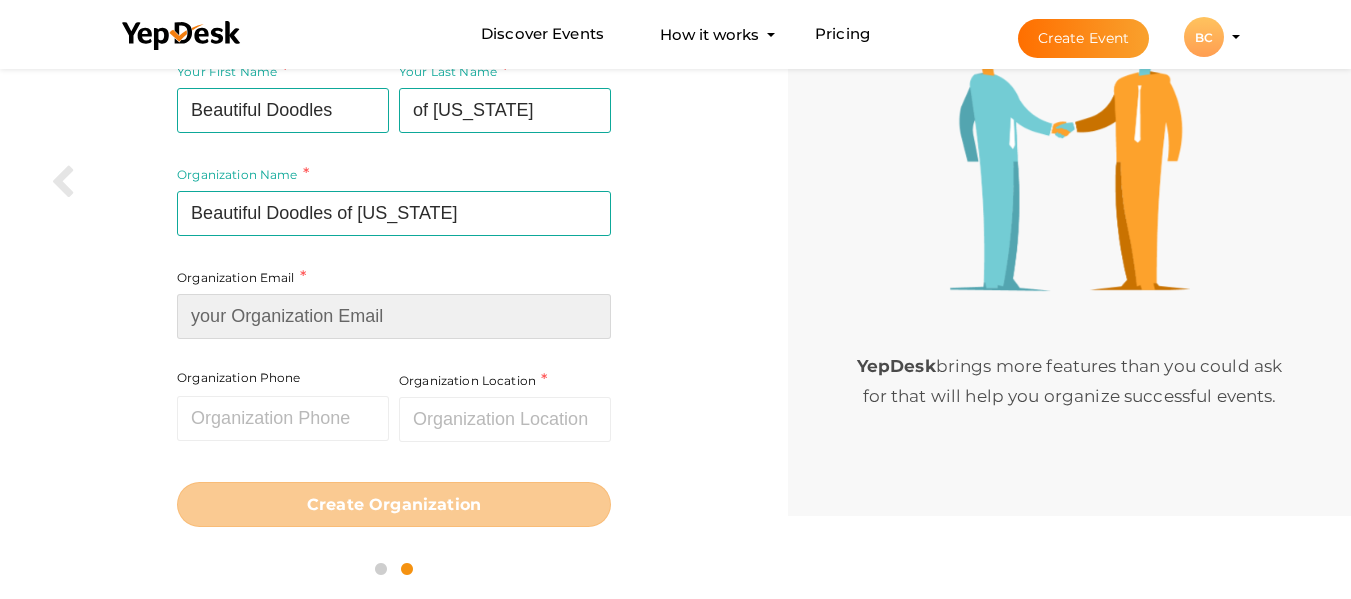 paste on "BDPdoodles@gmail.com" 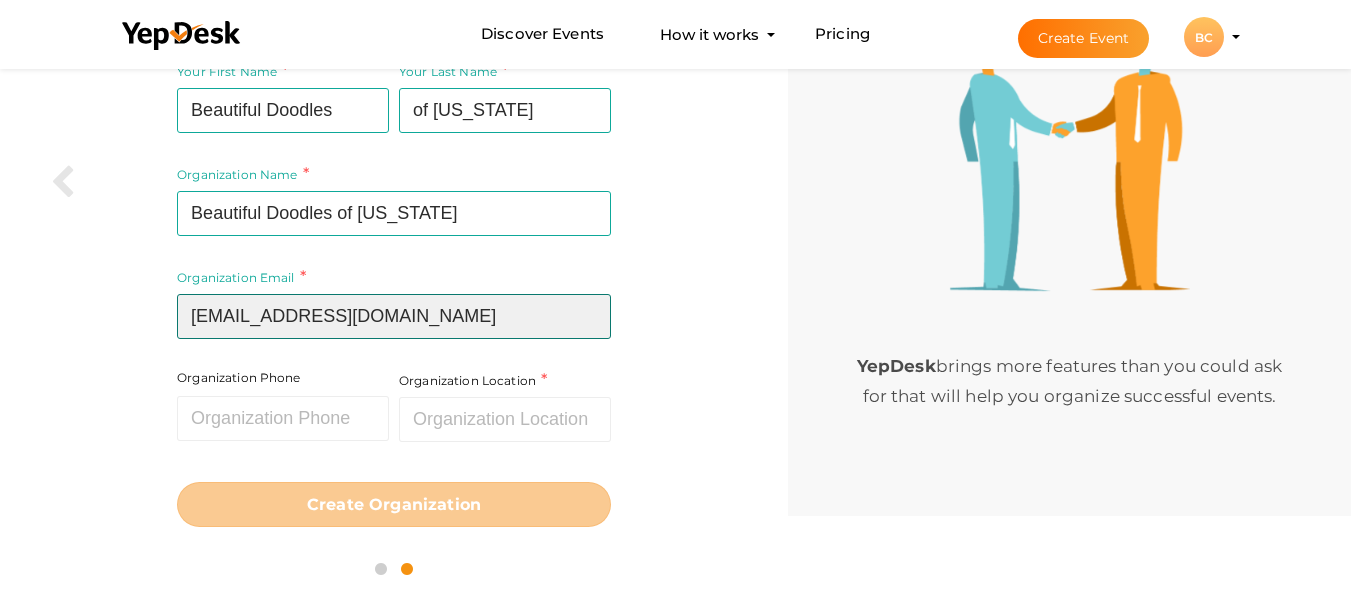 type on "BDPdoodles@gmail.com" 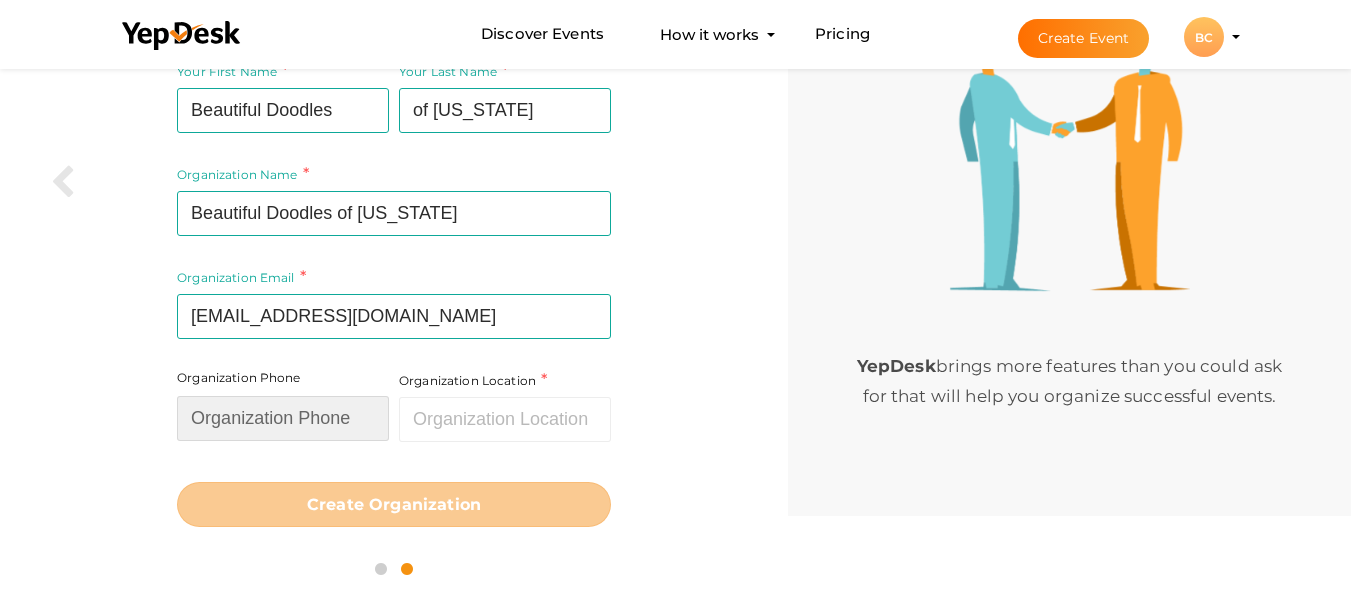 click at bounding box center [283, 418] 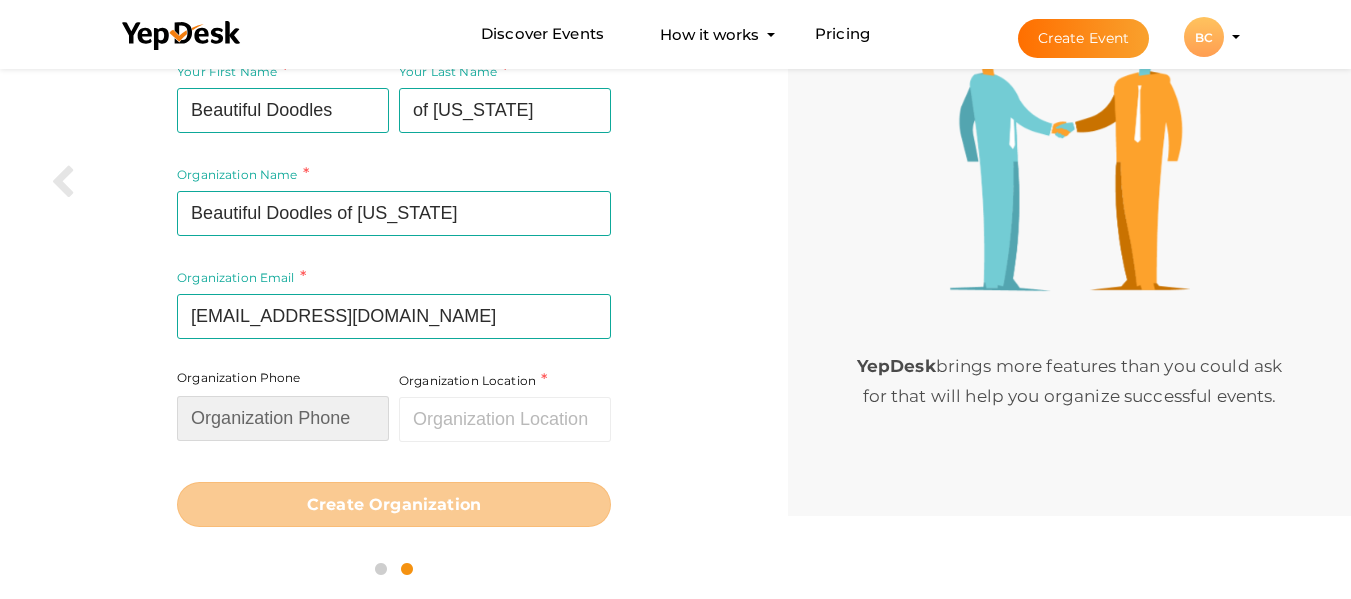 paste on "(424) 442-0344" 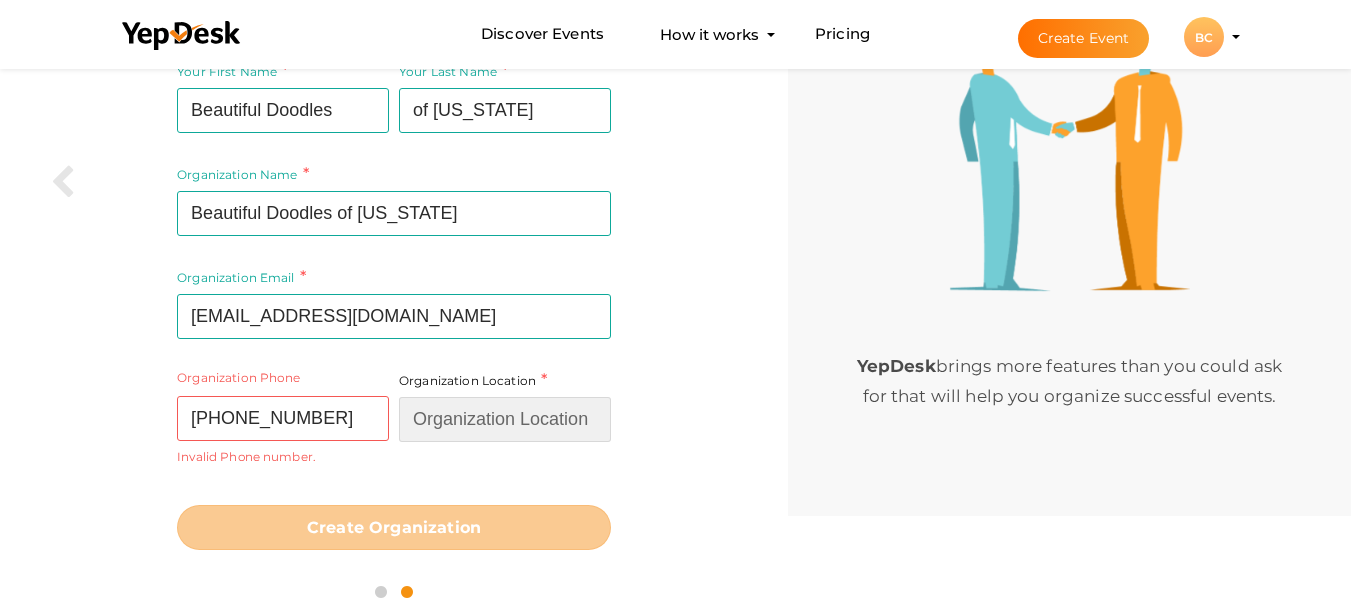 drag, startPoint x: 473, startPoint y: 424, endPoint x: 484, endPoint y: 423, distance: 11.045361 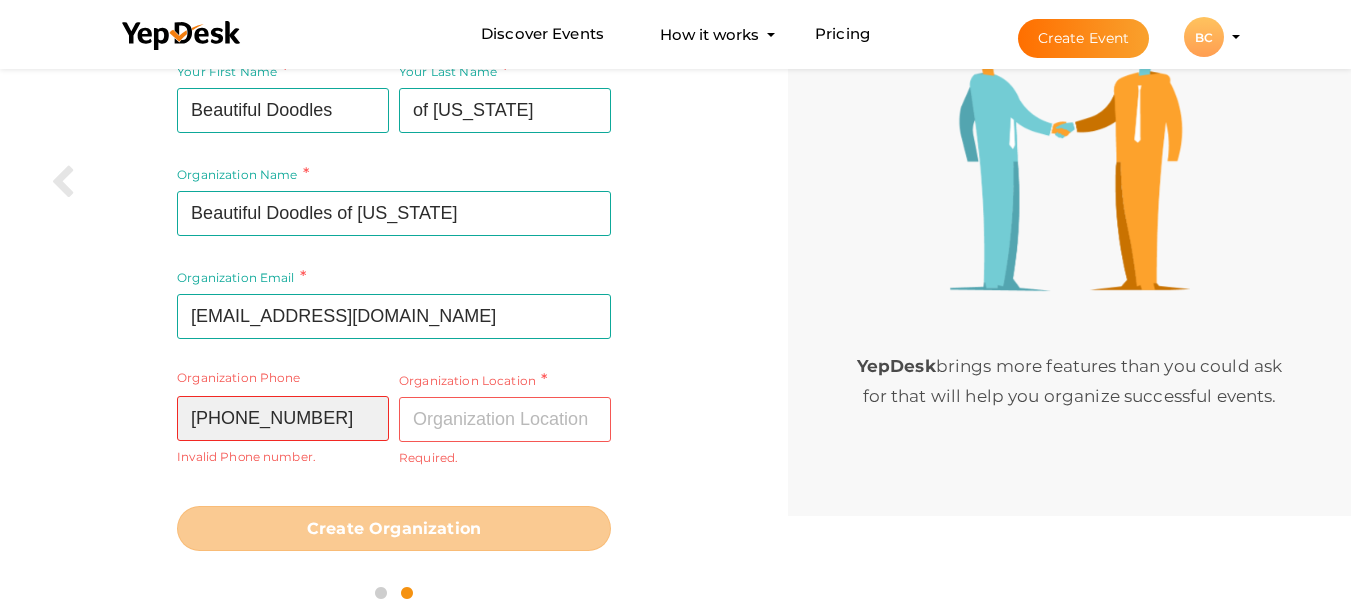 click on "[PHONE_NUMBER]" at bounding box center [283, 418] 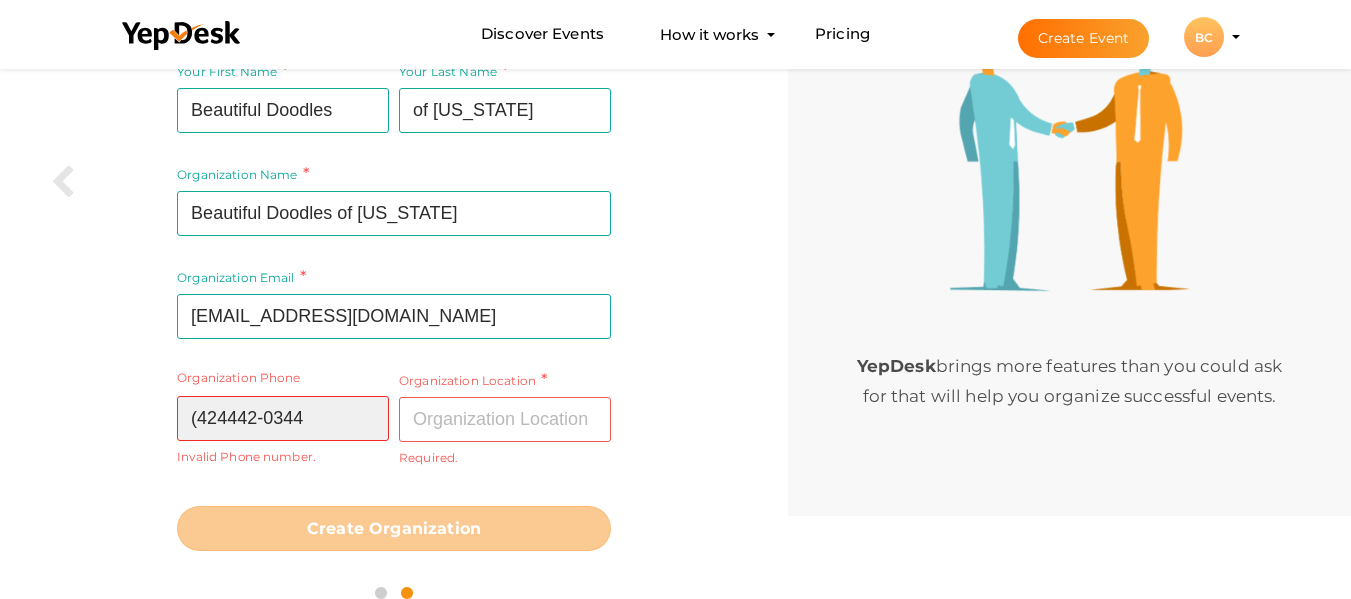 click on "(424442-0344" at bounding box center [283, 418] 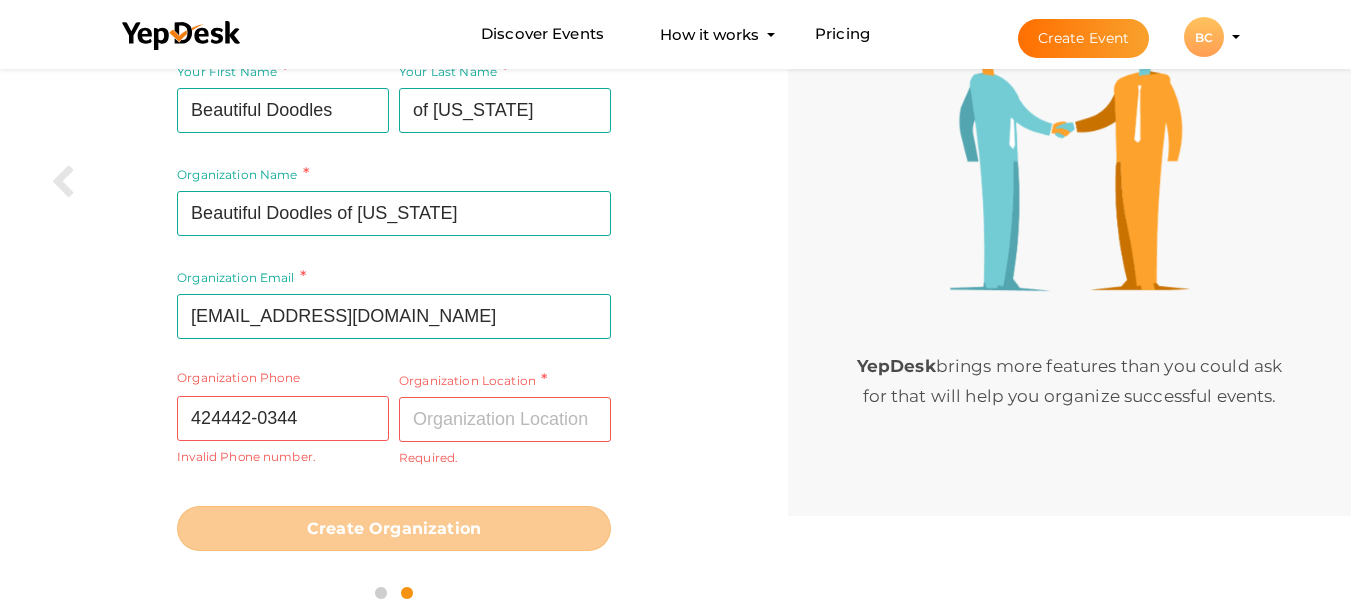 click on "Your
First Name    Beautiful Doodles   Required.
Must
contain letters only.
Must be between 2 and 20 characters.
Your
Last Name   of California   Required.
Must
contain letters only.
Must be between 1 and 20 characters.
Organization Name    Beautiful Doodles of California   Required.
Between
two and hundred characters   Name already in use.
Please use a different name.
Organization Email    BDPdoodles@gmail.com
Required.
Invalid email.
Organization Phone    424442-0344
Invalid Phone number.
Organization Location      Required." at bounding box center (394, 305) 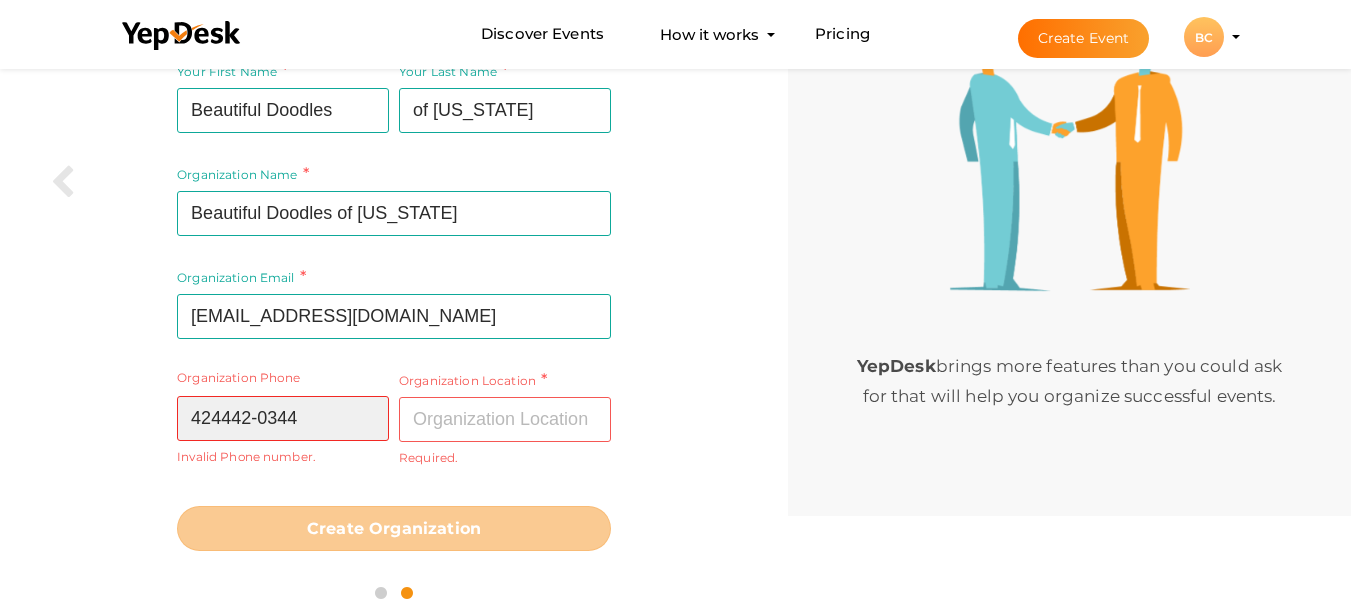 click on "424442-0344" at bounding box center [283, 418] 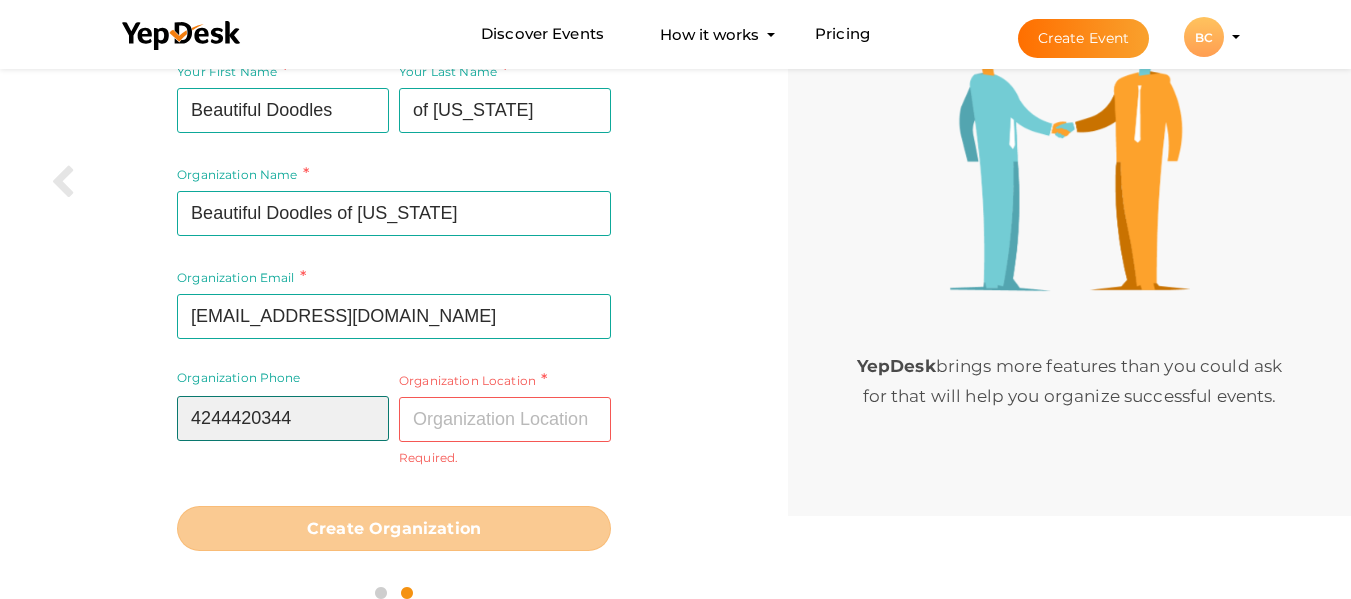 type on "4244420344" 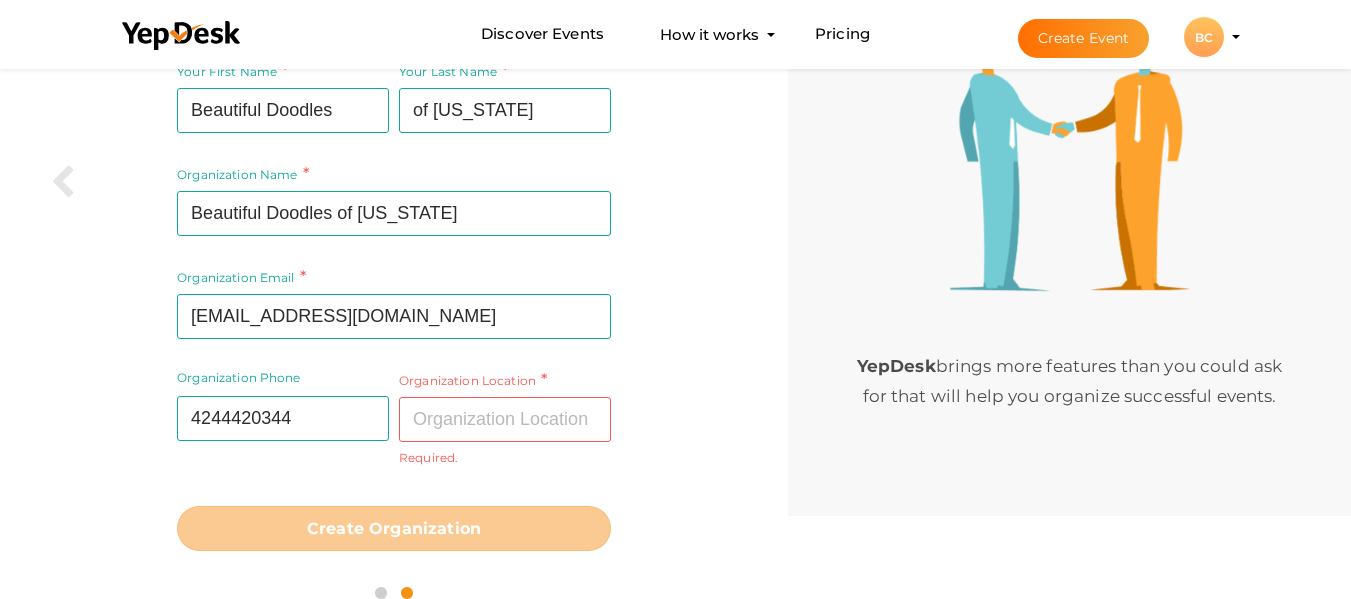 click on "Your
First Name    Beautiful Doodles   Required.
Must
contain letters only.
Must be between 2 and 20 characters.
Your
Last Name   of California   Required.
Must
contain letters only.
Must be between 1 and 20 characters.
Organization Name    Beautiful Doodles of California   Required.
Between
two and hundred characters   Name already in use.
Please use a different name.
Organization Email    BDPdoodles@gmail.com
Required.
Invalid email.
Organization Phone    4244420344
Invalid Phone number.
Organization Location      Required." at bounding box center [394, 305] 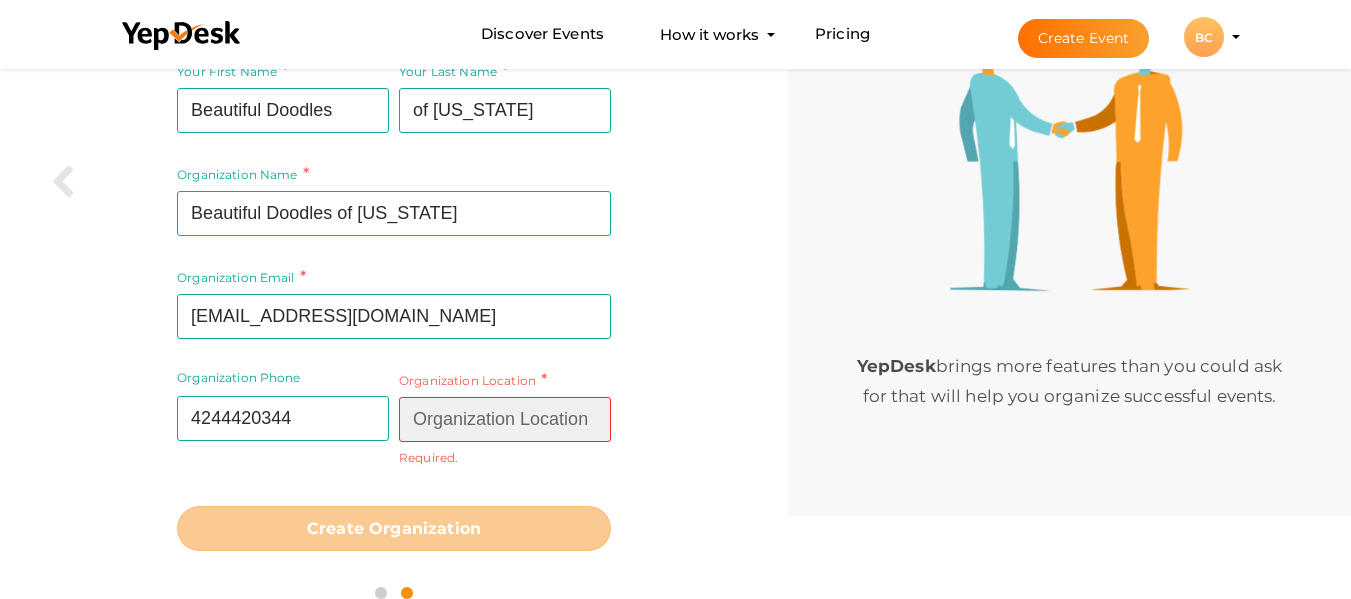 click at bounding box center [505, 419] 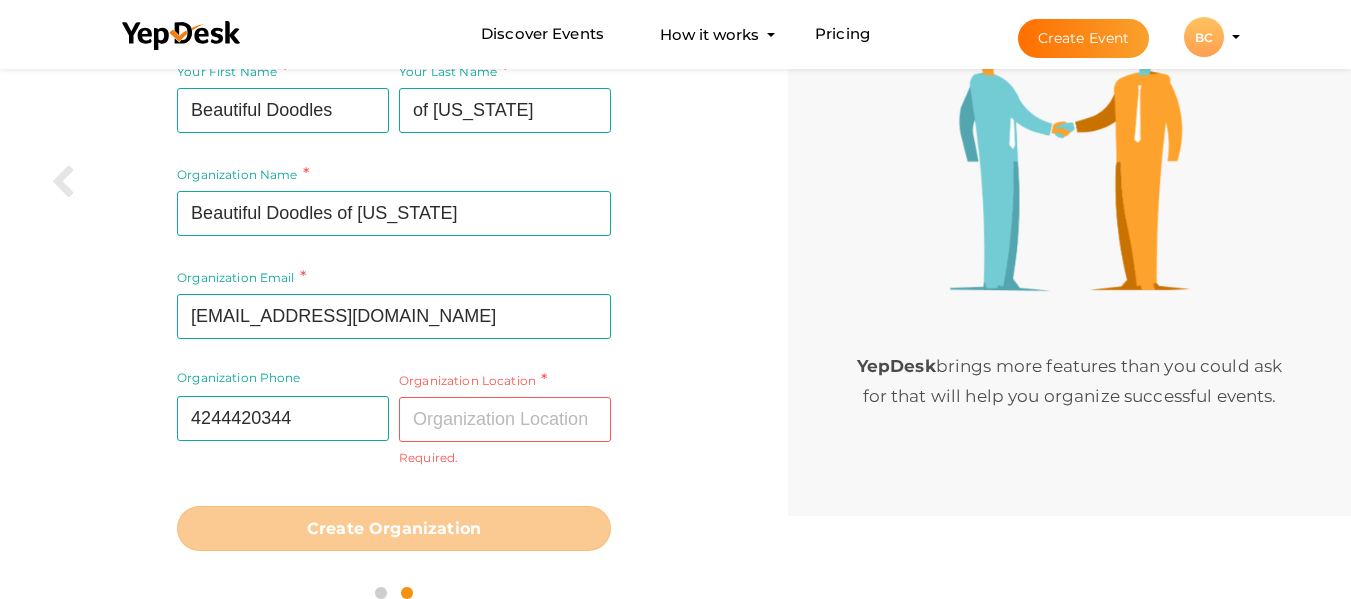 click on "Required." at bounding box center [505, 457] 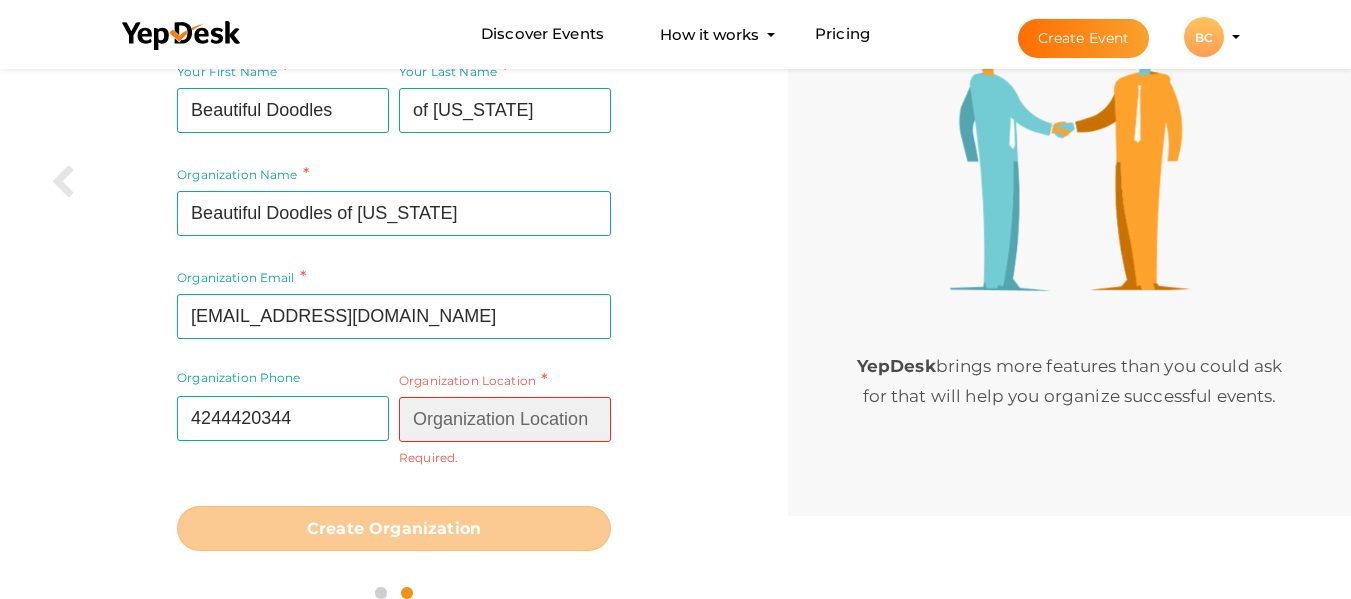 click at bounding box center [505, 419] 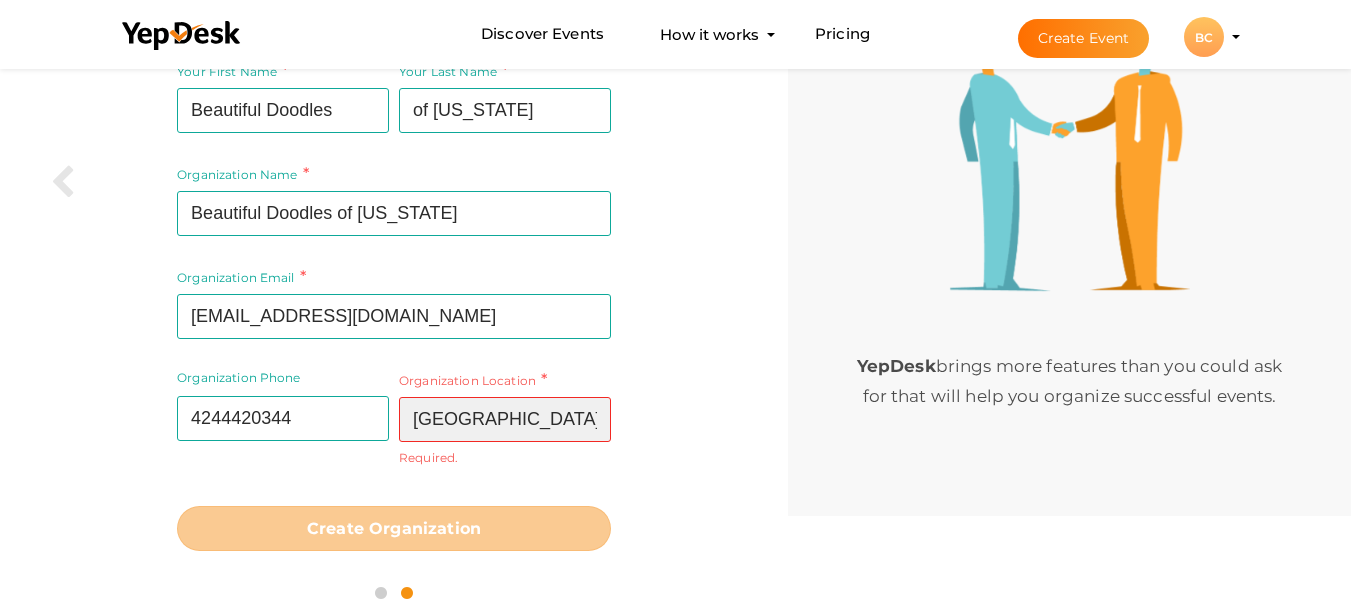 type on "Bakersfield" 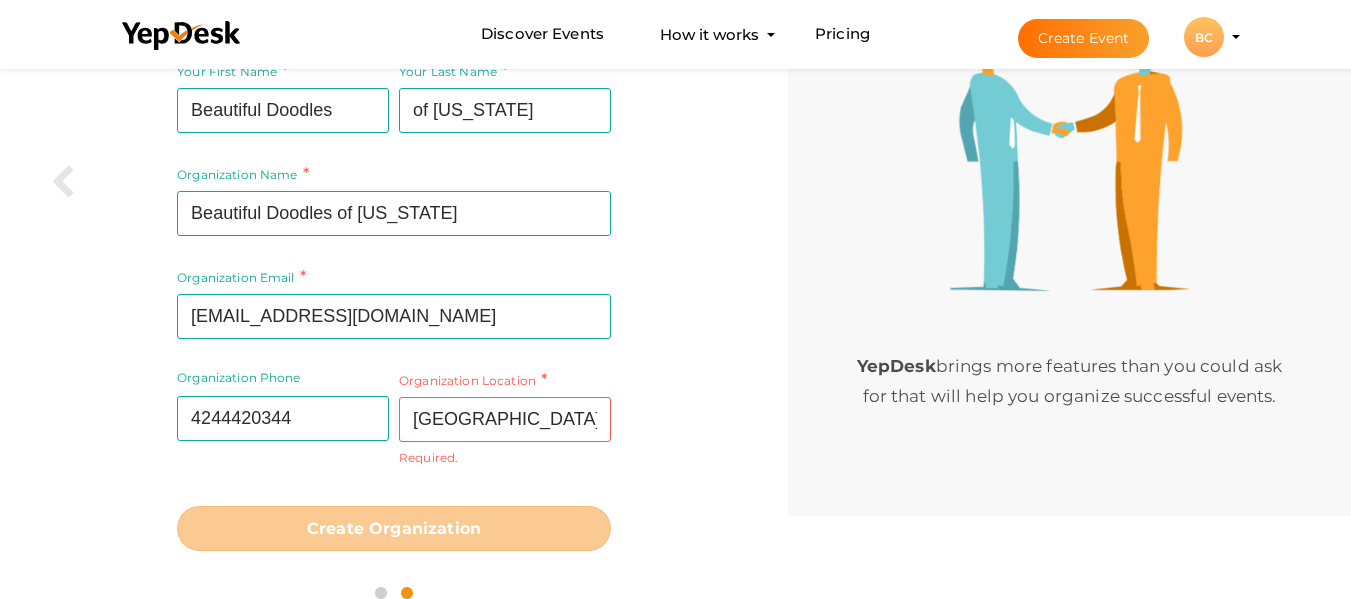 click on "Your
First Name    Beautiful Doodles   Required.
Must
contain letters only.
Must be between 2 and 20 characters.
Your
Last Name   of California   Required.
Must
contain letters only.
Must be between 1 and 20 characters.
Organization Name    Beautiful Doodles of California   Required.
Between
two and hundred characters   Name already in use.
Please use a different name.
Organization Email    BDPdoodles@gmail.com
Required.
Invalid email.
Organization Phone    4244420344
Invalid Phone number.
Organization Location    Bakersfield" at bounding box center [394, 305] 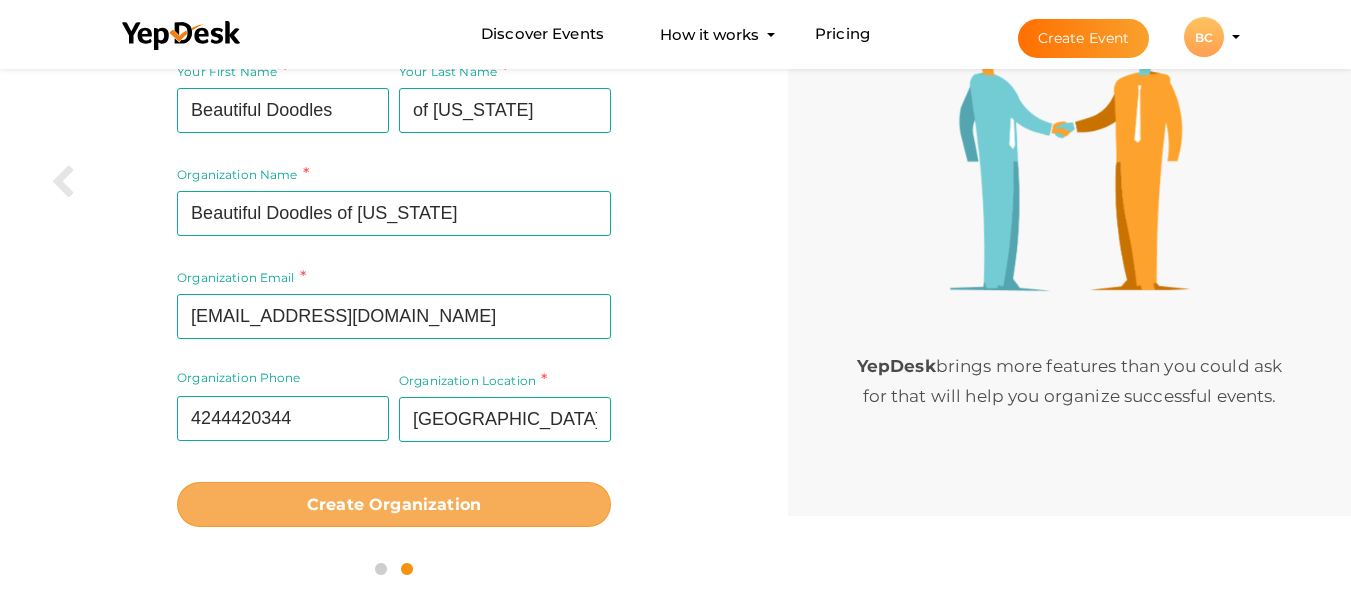 drag, startPoint x: 483, startPoint y: 501, endPoint x: 551, endPoint y: 482, distance: 70.60453 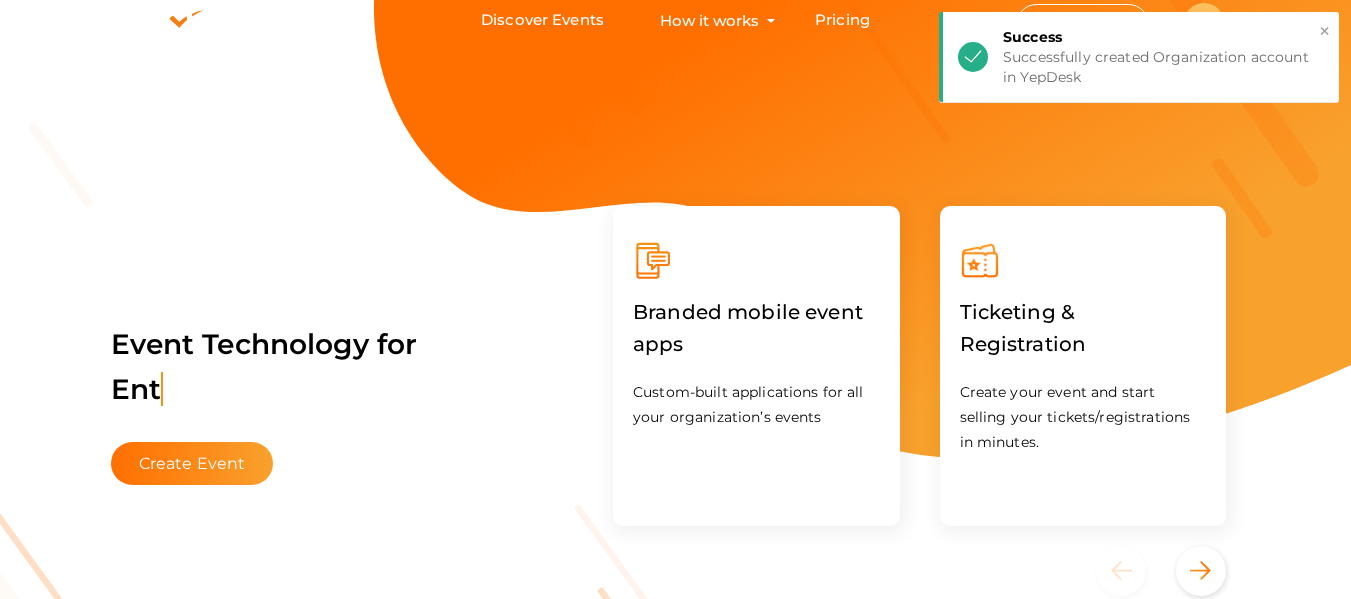 scroll, scrollTop: 0, scrollLeft: 0, axis: both 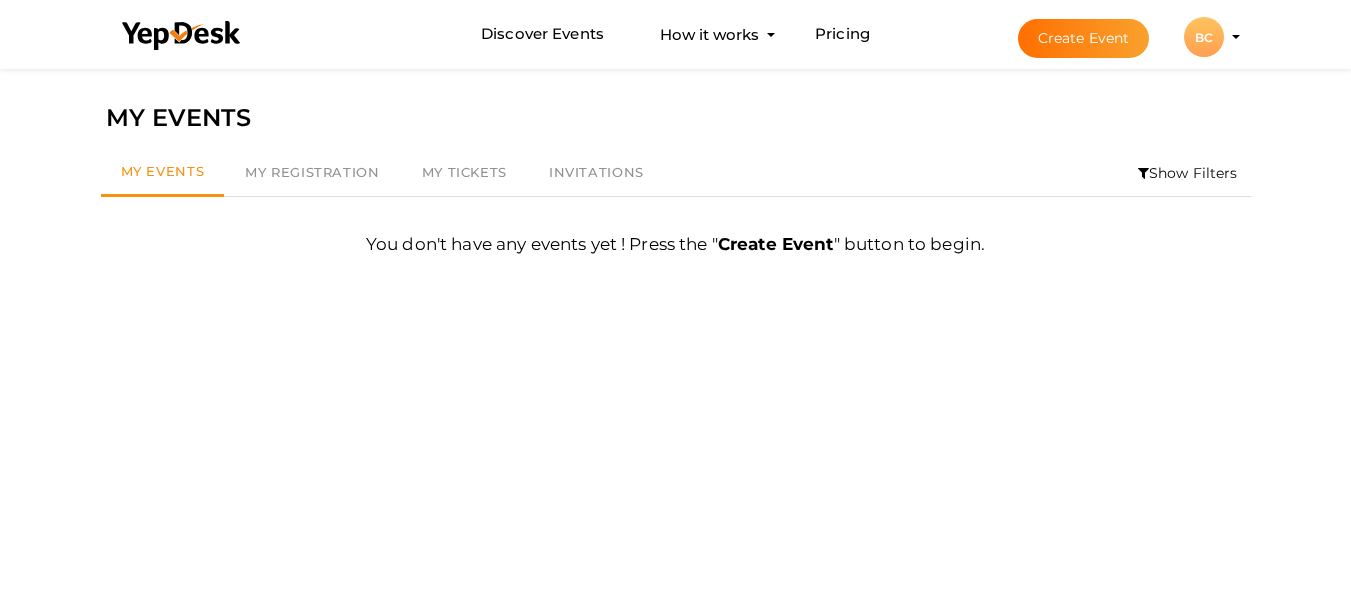 click on "Create Event
[GEOGRAPHIC_DATA]
[GEOGRAPHIC_DATA]
Beautiful Doodles of [US_STATE]
[EMAIL_ADDRESS][DOMAIN_NAME]
Personal Profile
My Events
Admin
Switch Profile
Manage Profile" at bounding box center (1111, 37) 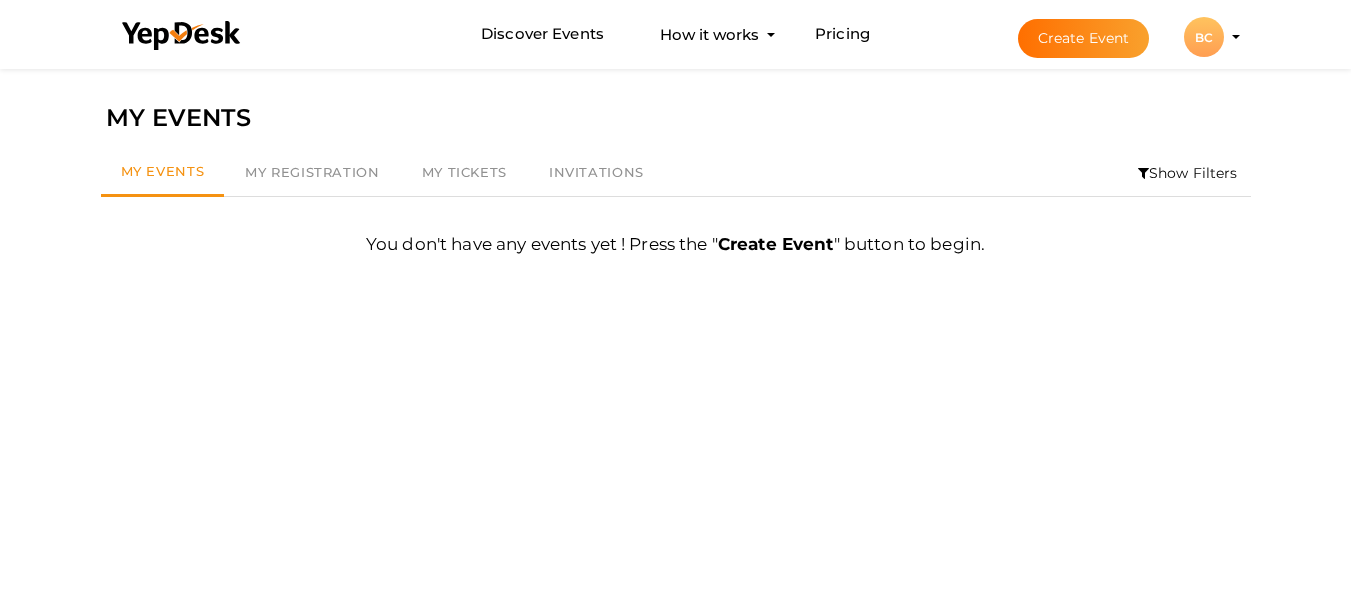 click on "Create Event" at bounding box center (1084, 38) 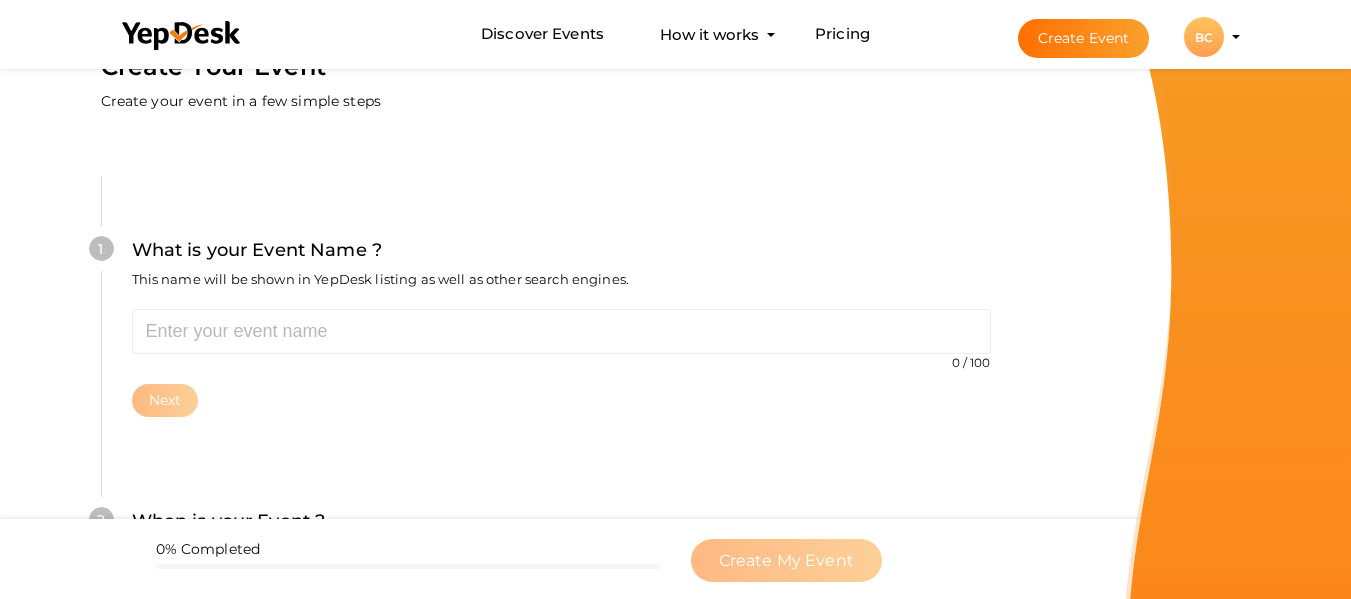 scroll, scrollTop: 167, scrollLeft: 0, axis: vertical 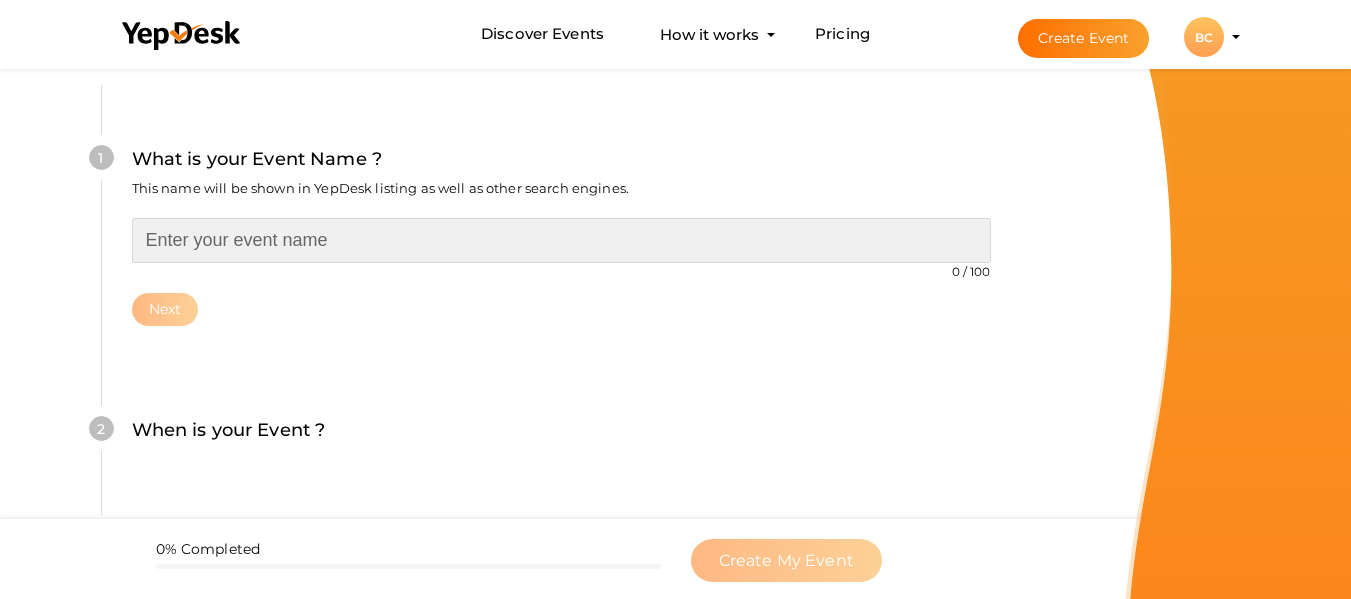 click at bounding box center (561, 240) 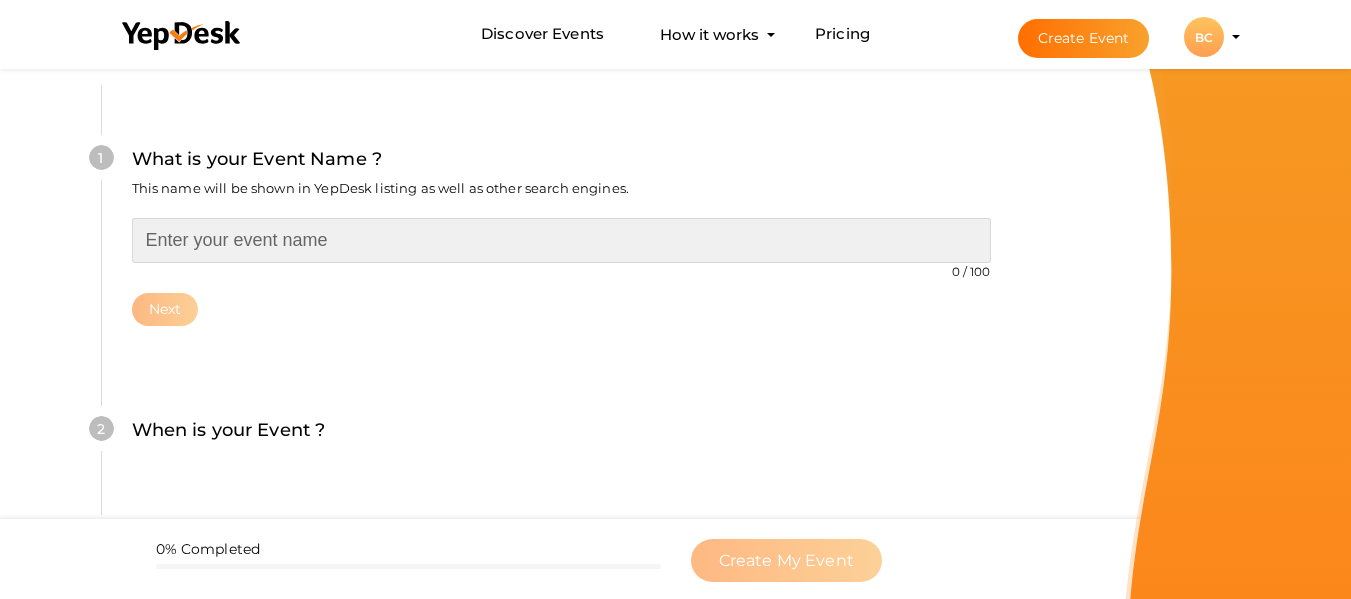 paste on "Beautiful Doodles of [US_STATE]" 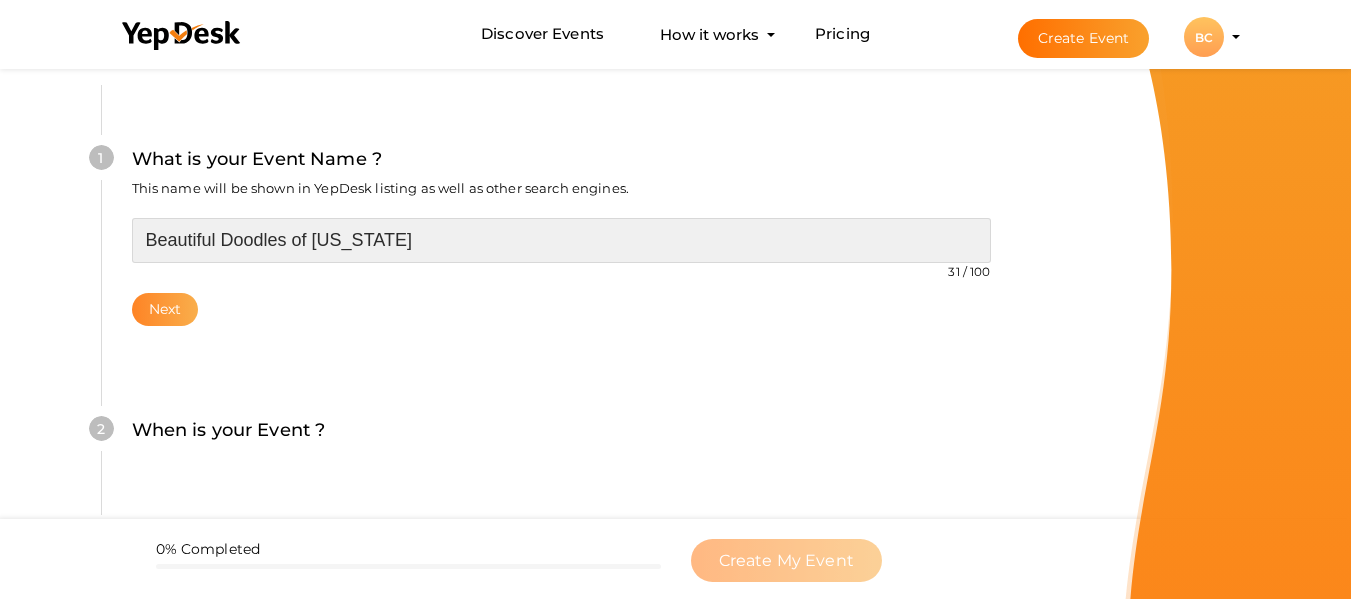 type on "Beautiful Doodles of [US_STATE]" 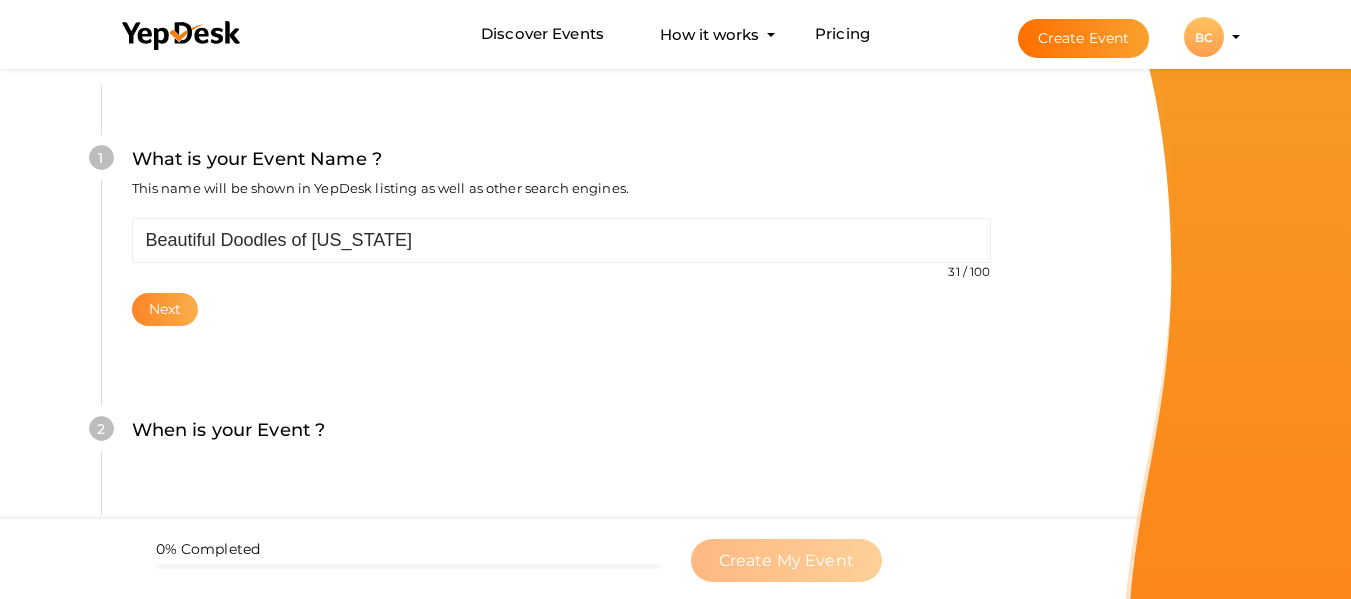 click on "Next" at bounding box center (165, 309) 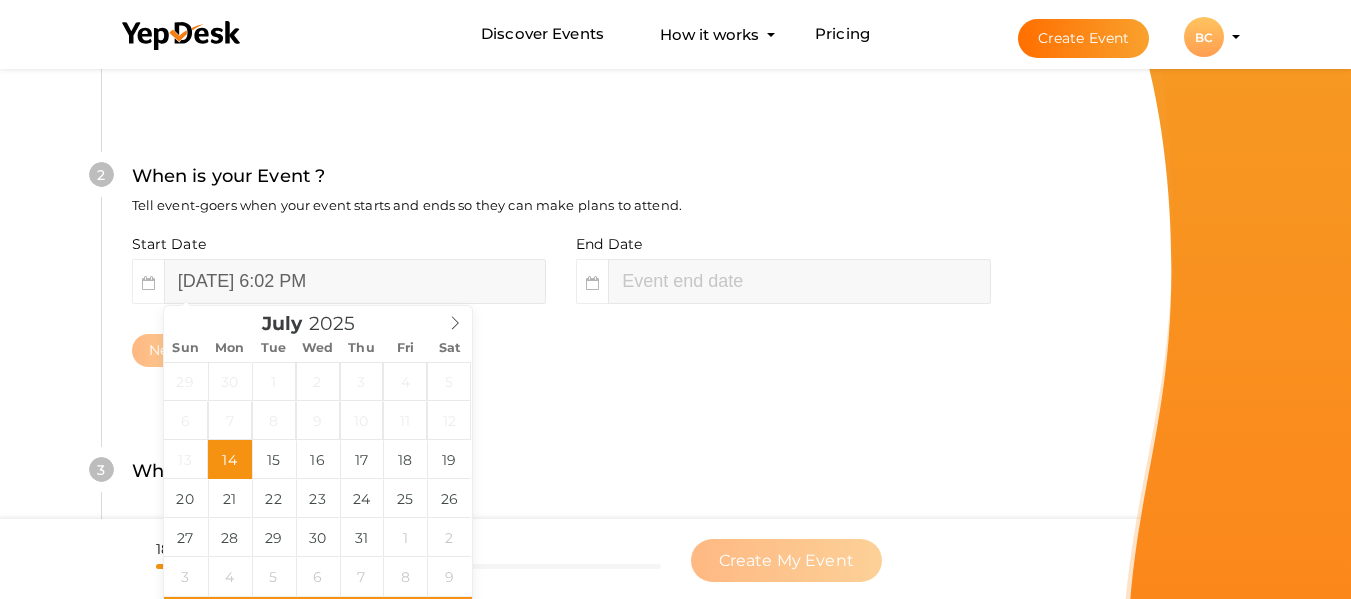 scroll, scrollTop: 460, scrollLeft: 0, axis: vertical 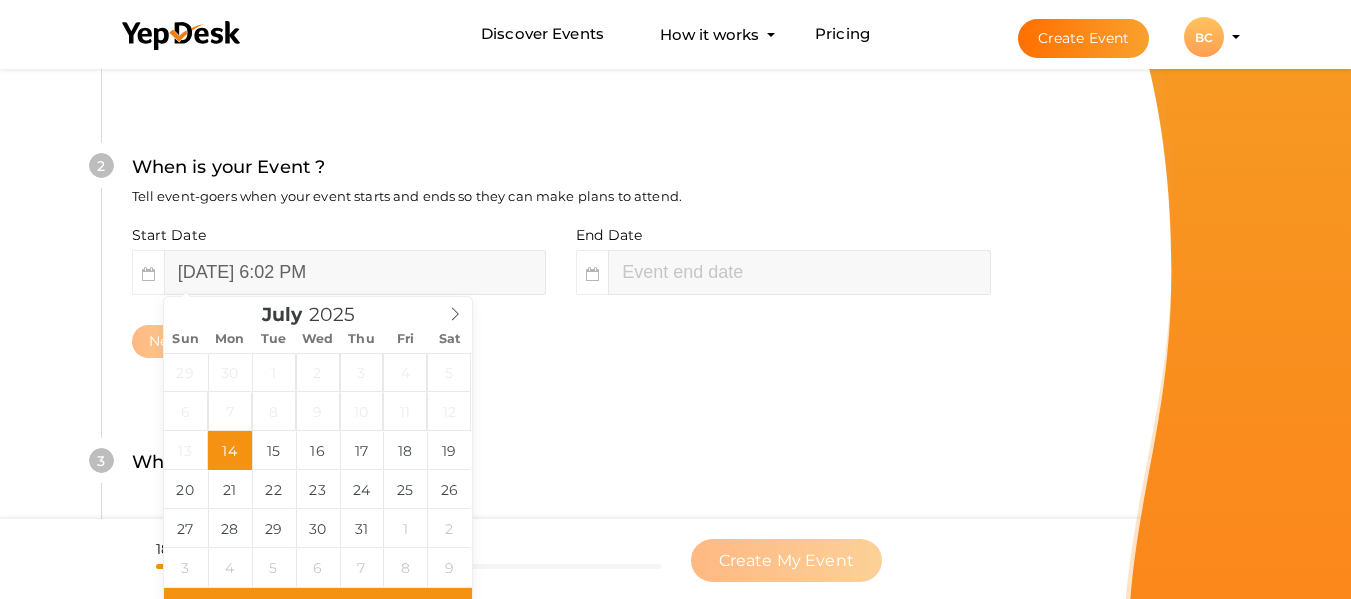 type on "July 14, 2025 8:02 PM" 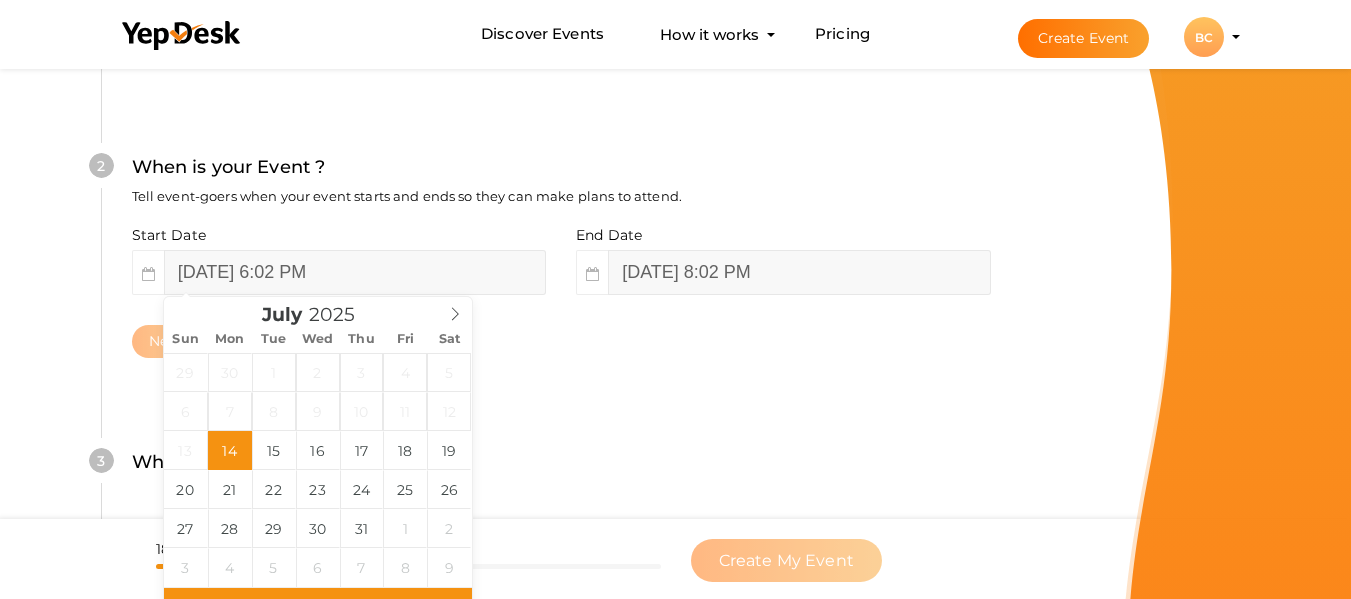 click on "Next" at bounding box center (561, 341) 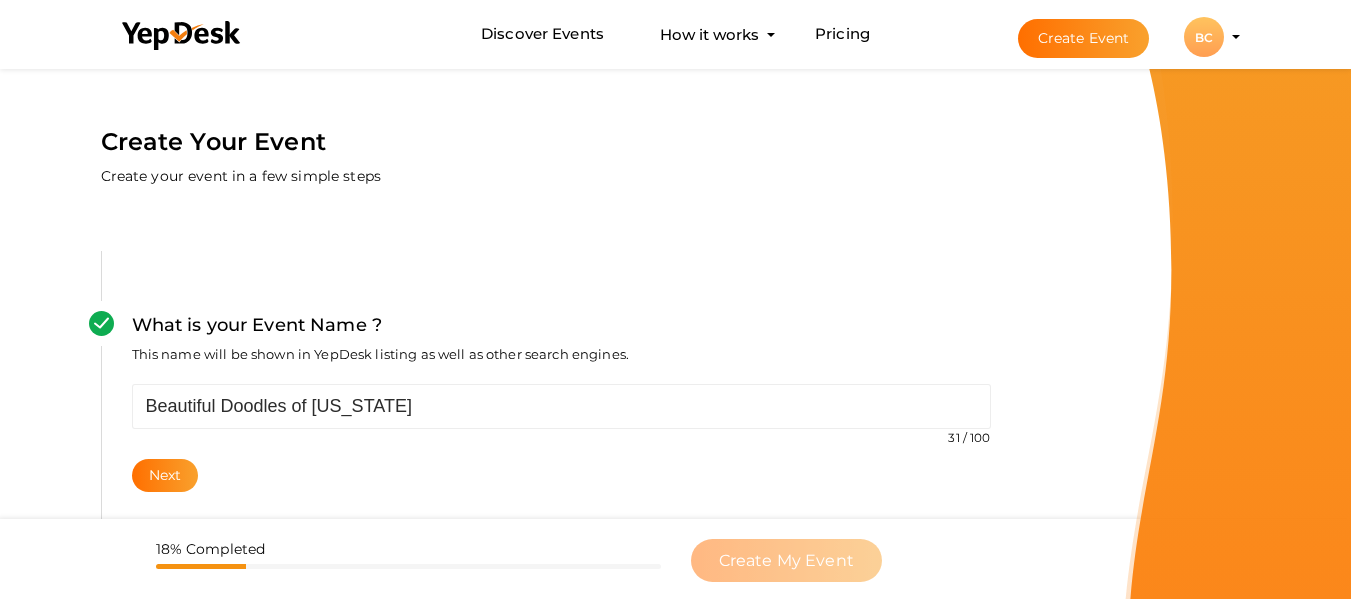 scroll, scrollTop: 0, scrollLeft: 0, axis: both 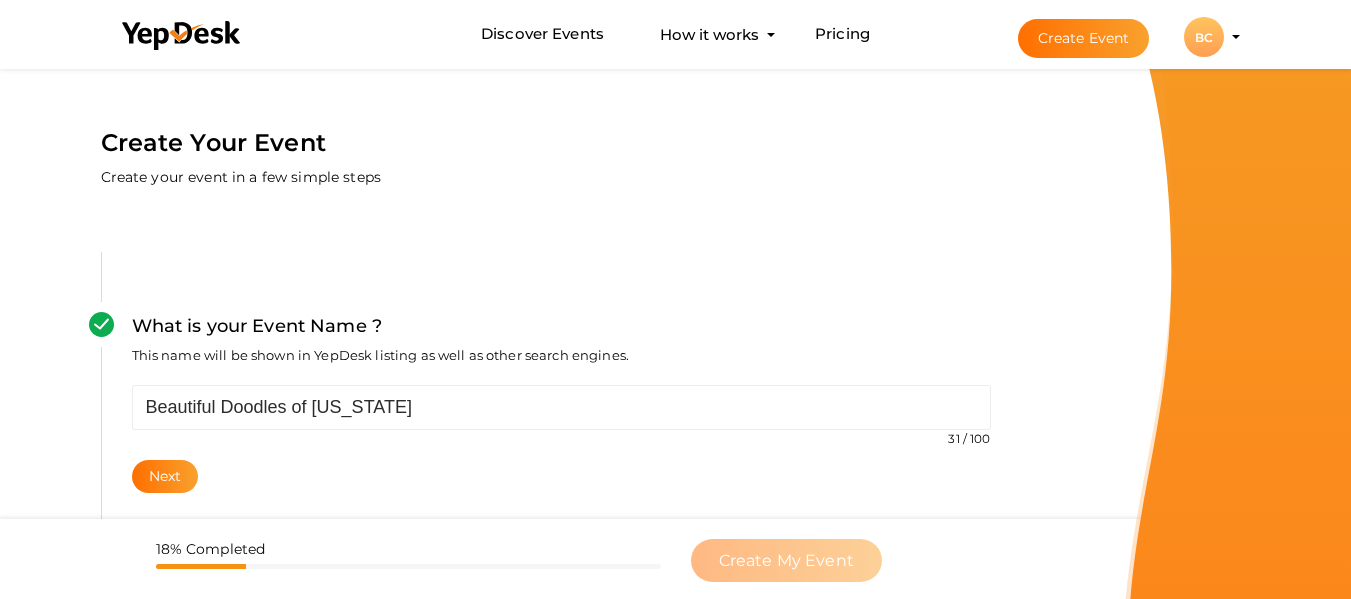 click on "BC" at bounding box center [1204, 37] 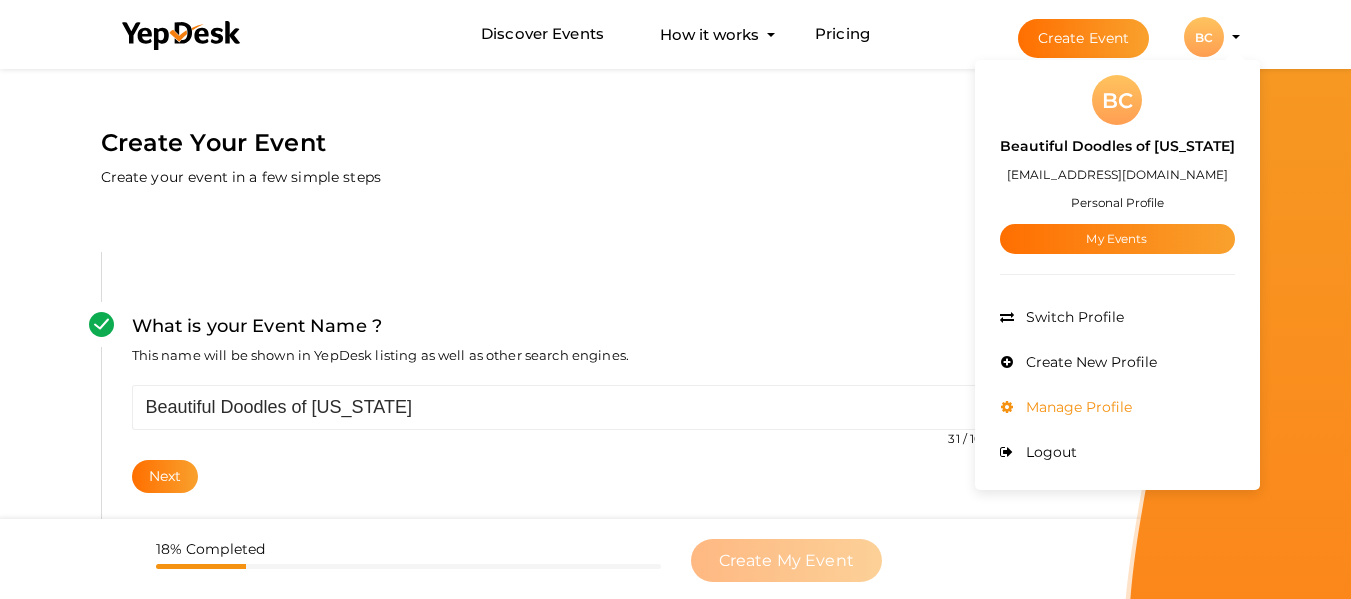 click on "Manage Profile" at bounding box center (1117, 407) 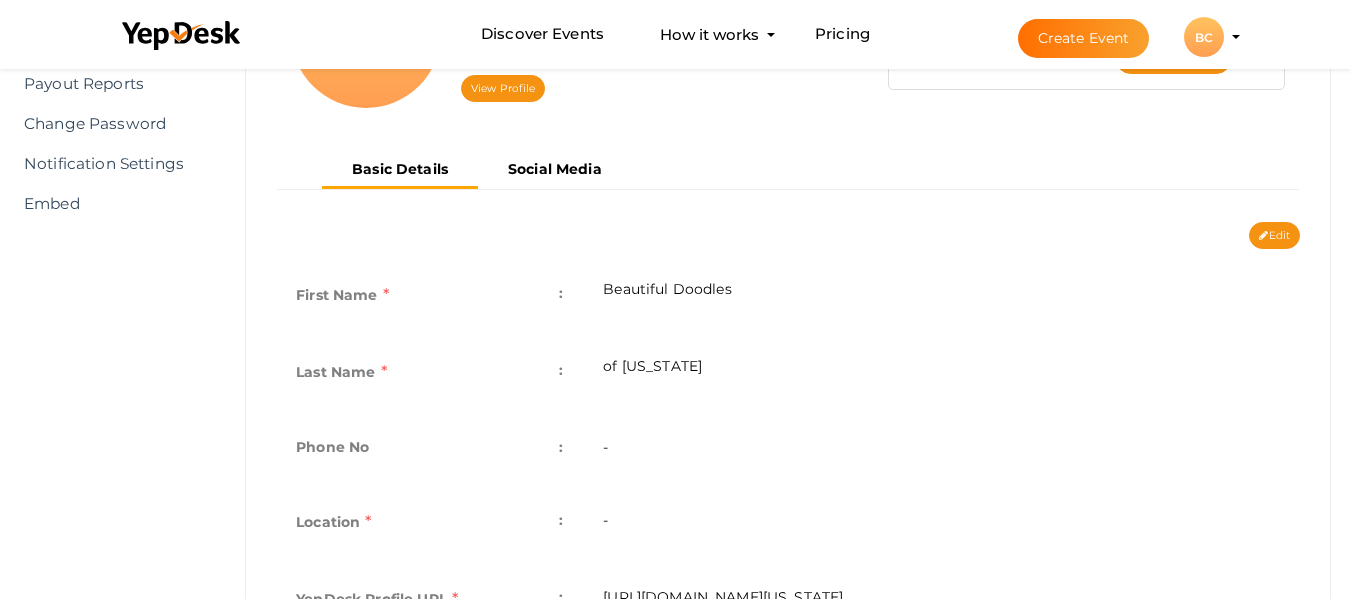 scroll, scrollTop: 333, scrollLeft: 0, axis: vertical 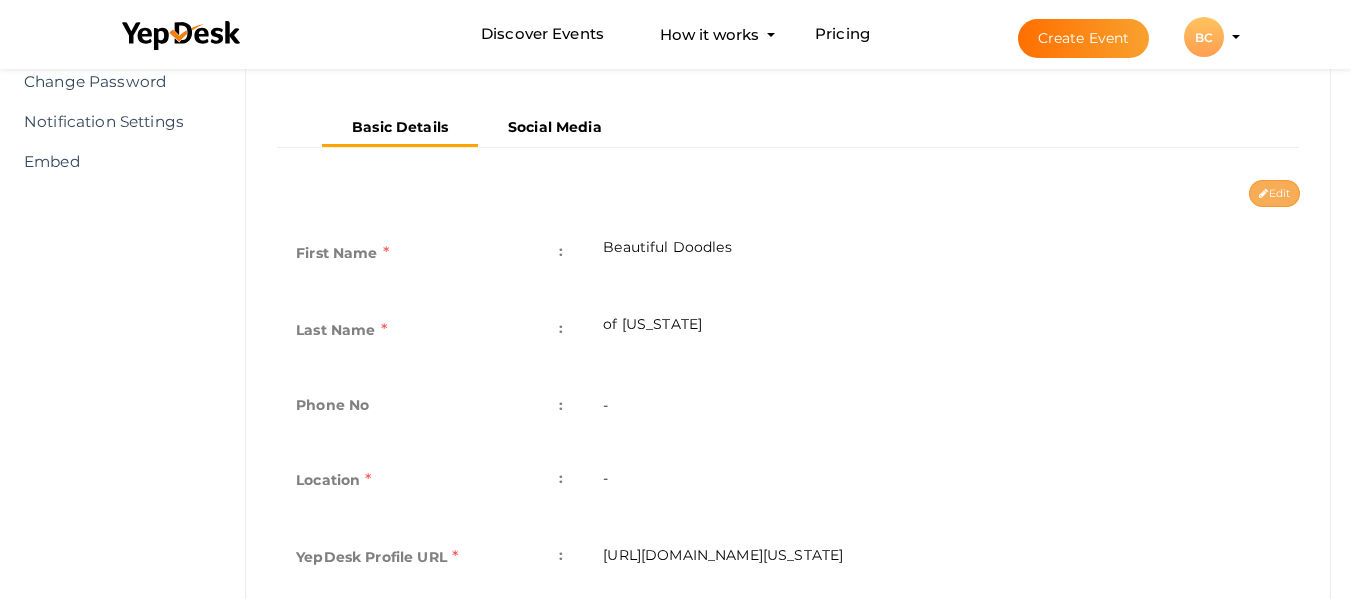 click on "Edit" at bounding box center [1274, 193] 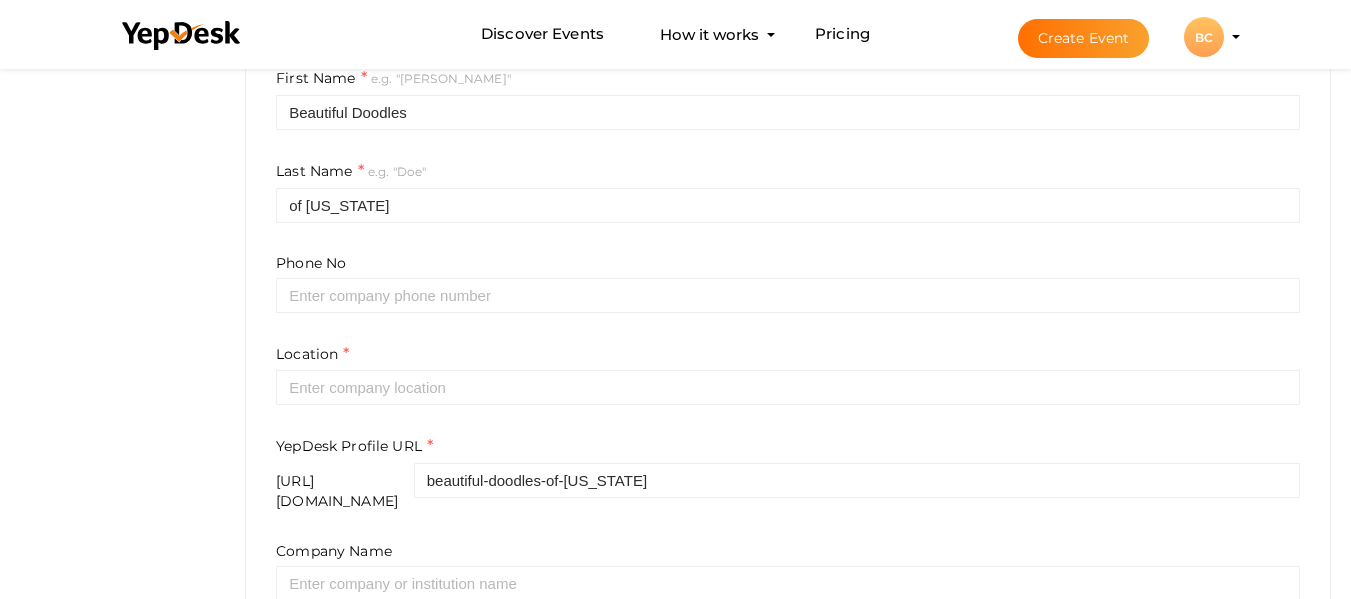 scroll, scrollTop: 667, scrollLeft: 0, axis: vertical 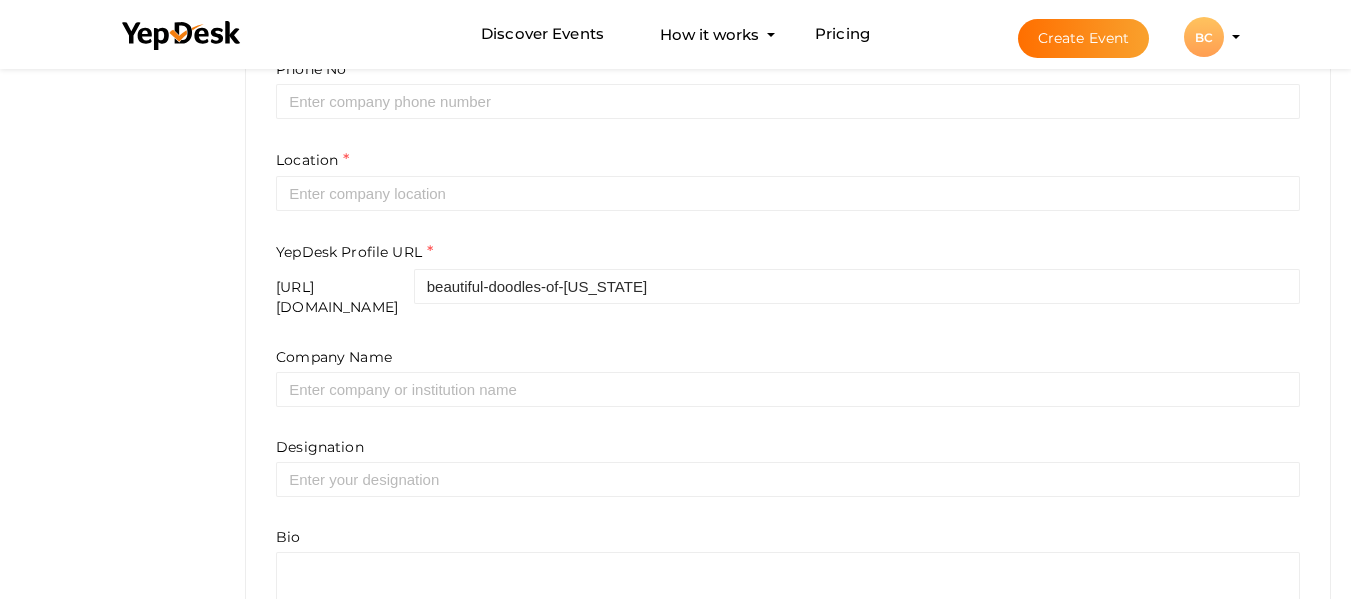 drag, startPoint x: 342, startPoint y: 121, endPoint x: 357, endPoint y: 122, distance: 15.033297 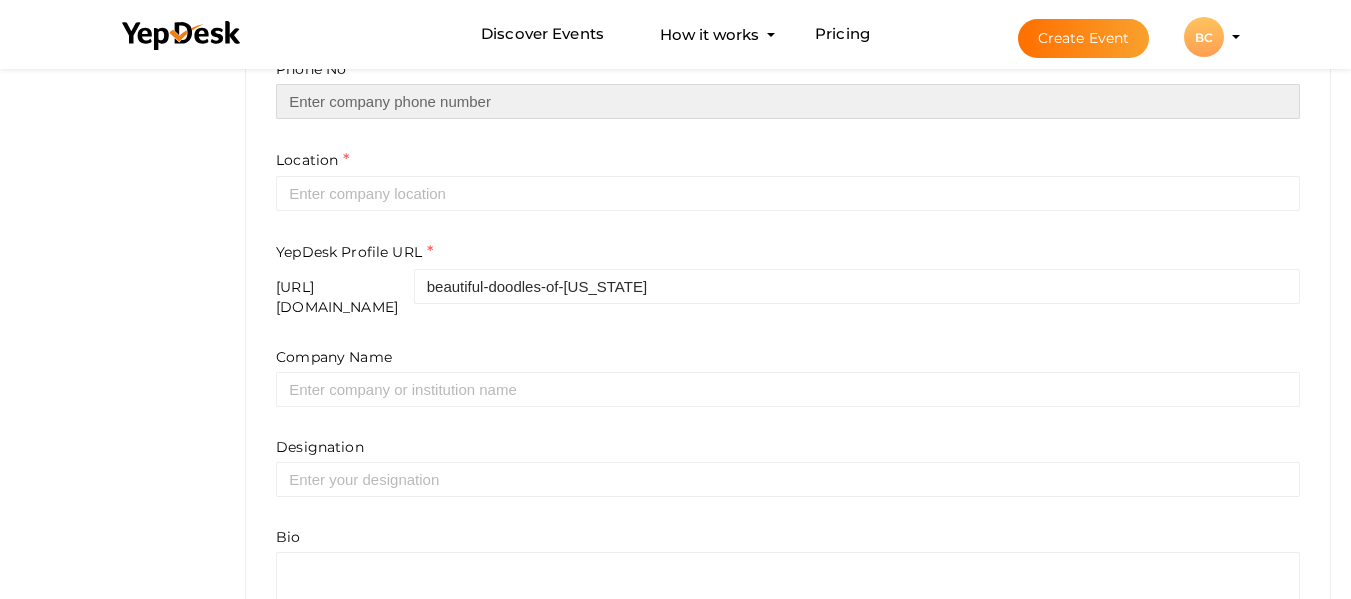 click at bounding box center (788, 101) 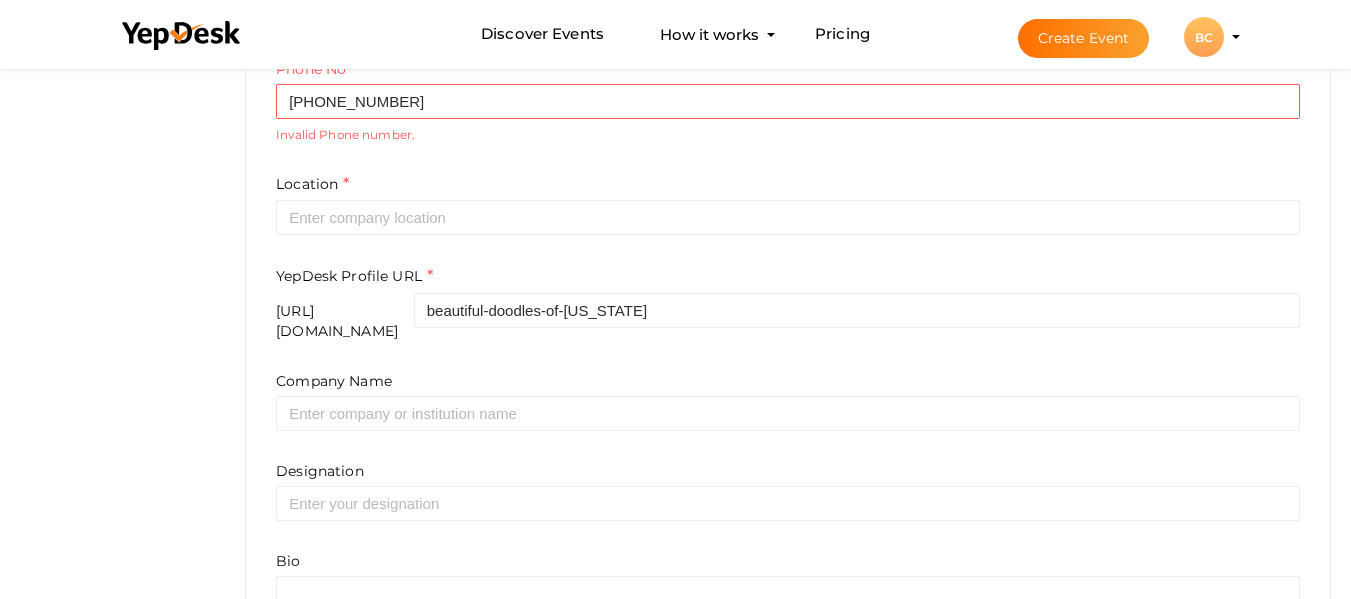 click on "Location" at bounding box center (788, 204) 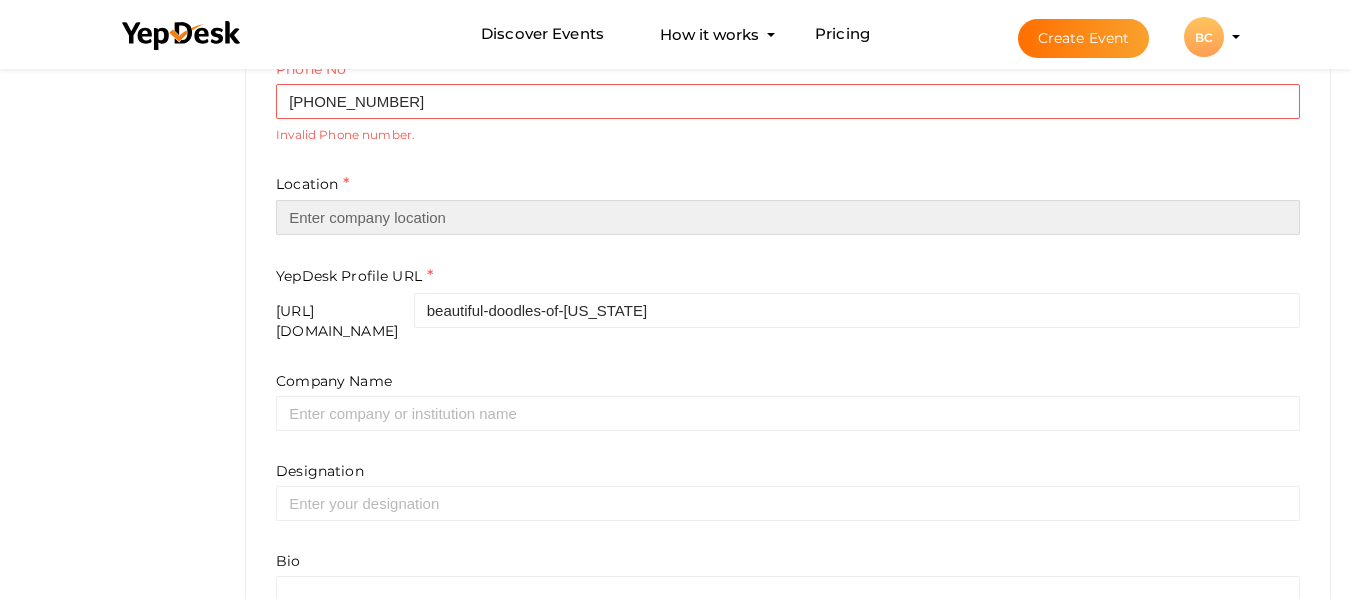 click at bounding box center [788, 217] 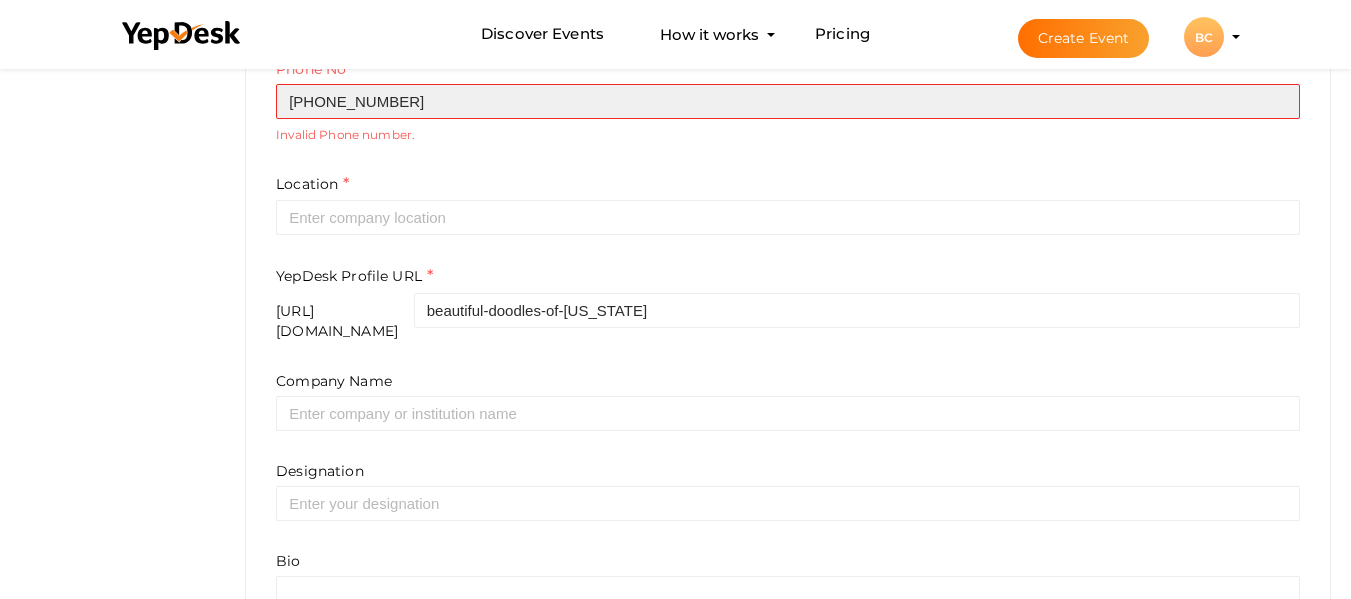 click on "(424) 442-0344" at bounding box center (788, 101) 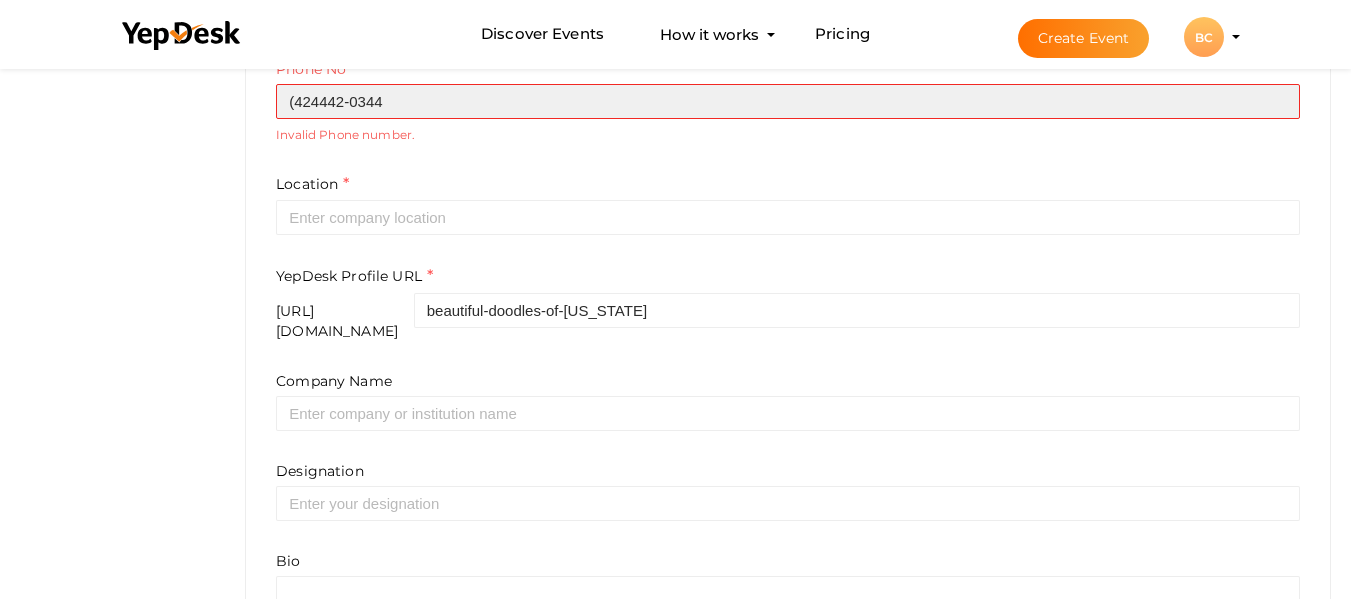 click on "(424442-0344" at bounding box center [788, 101] 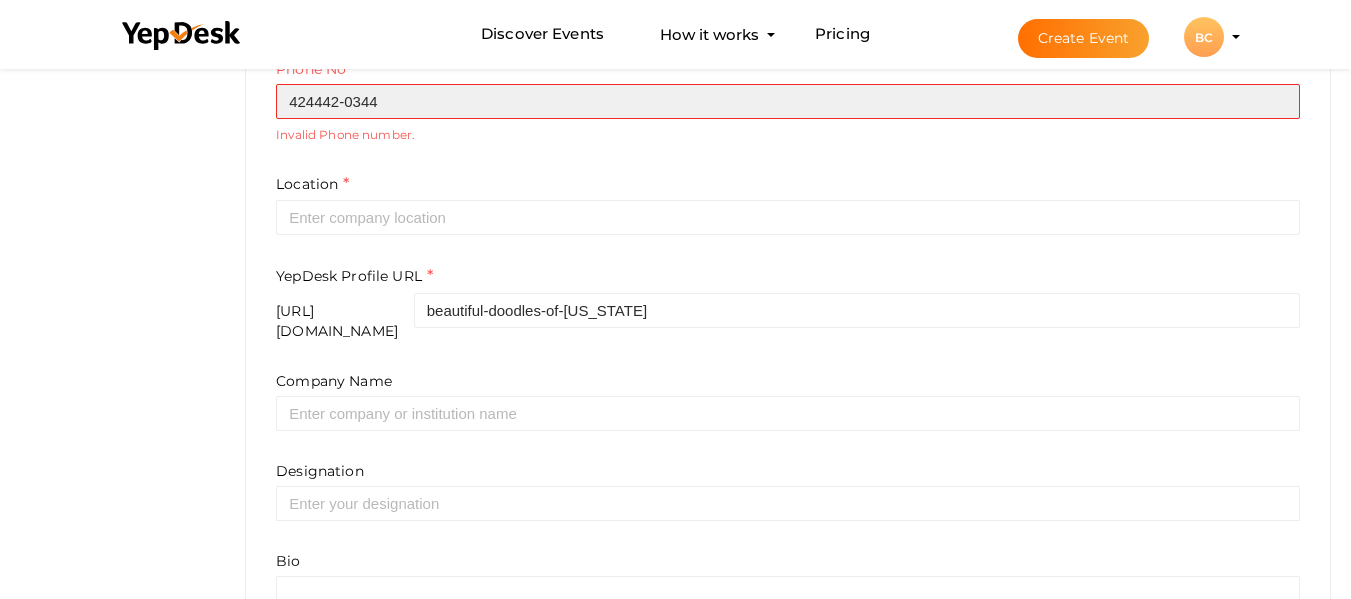 click on "424442-0344" at bounding box center [788, 101] 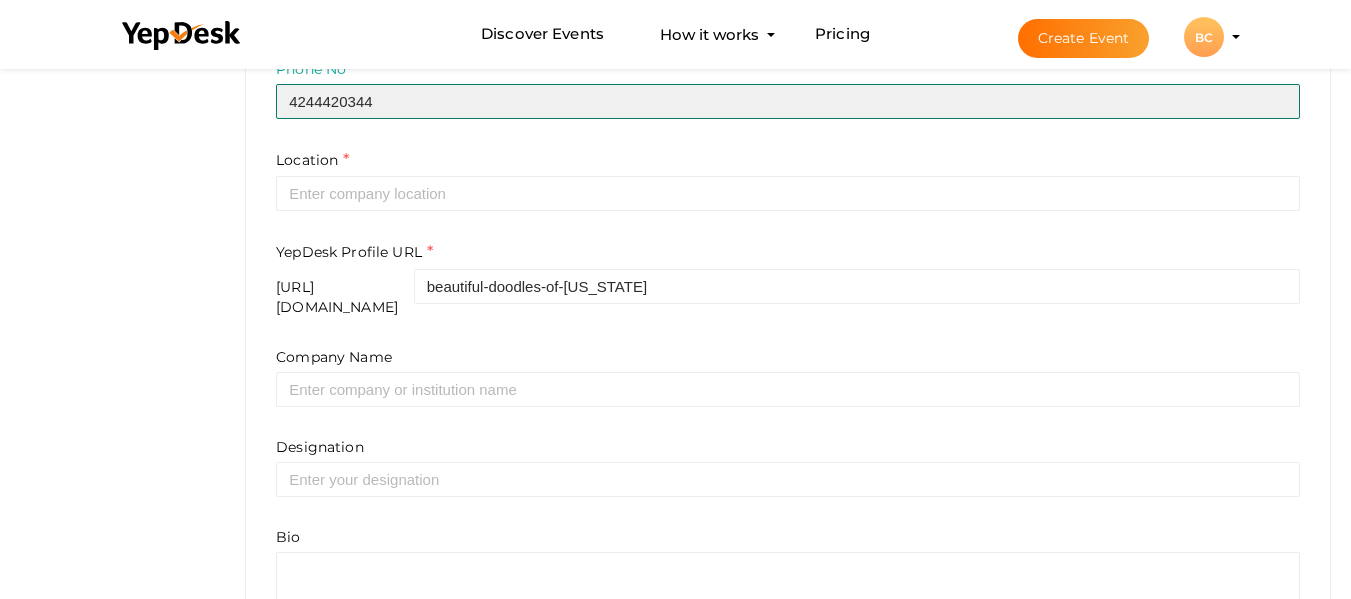type on "4244420344" 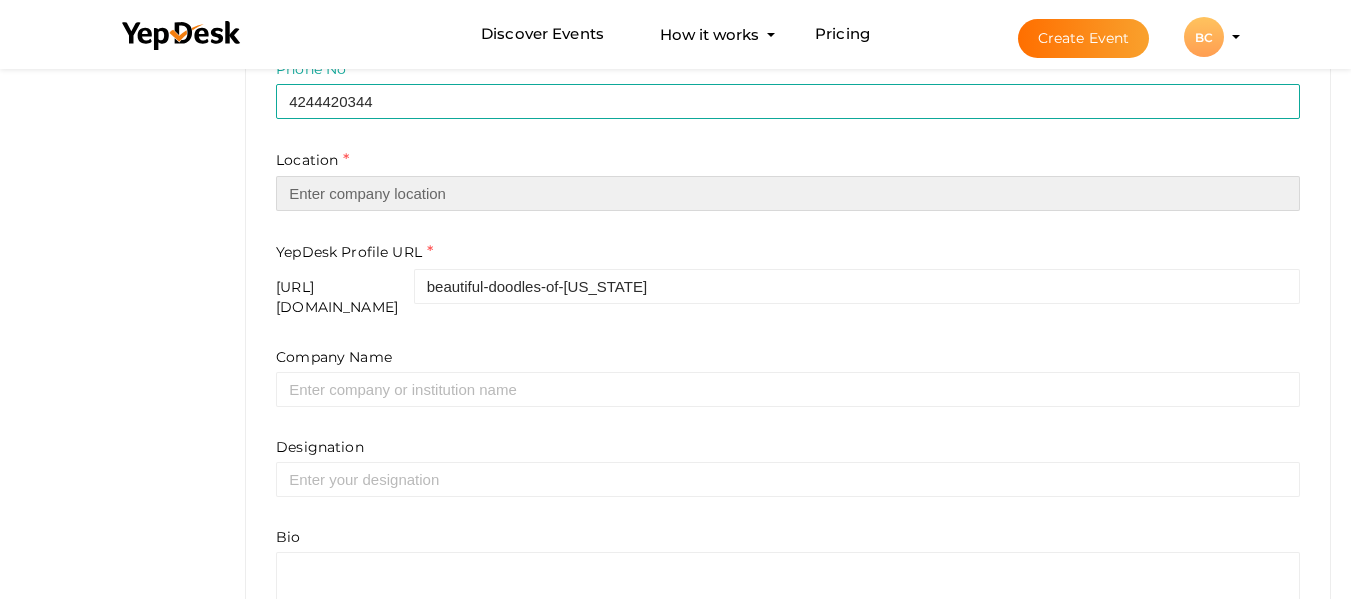 click at bounding box center [788, 193] 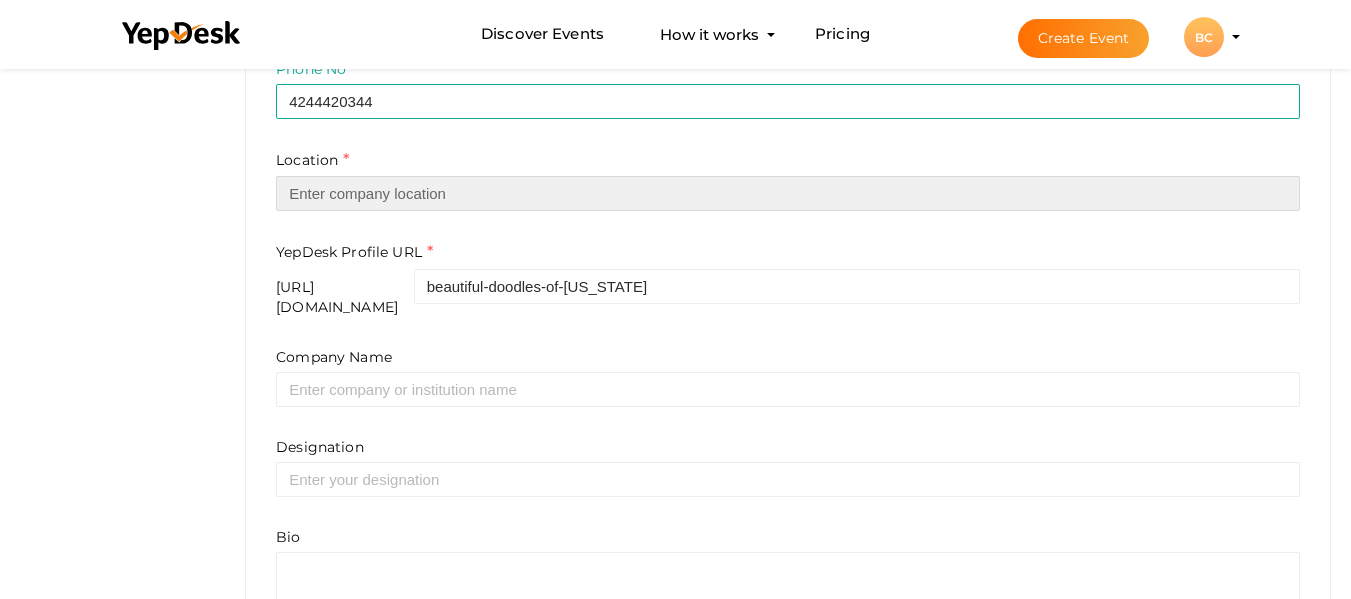 paste on "[STREET_ADDRESS][PERSON_NAME][US_STATE]" 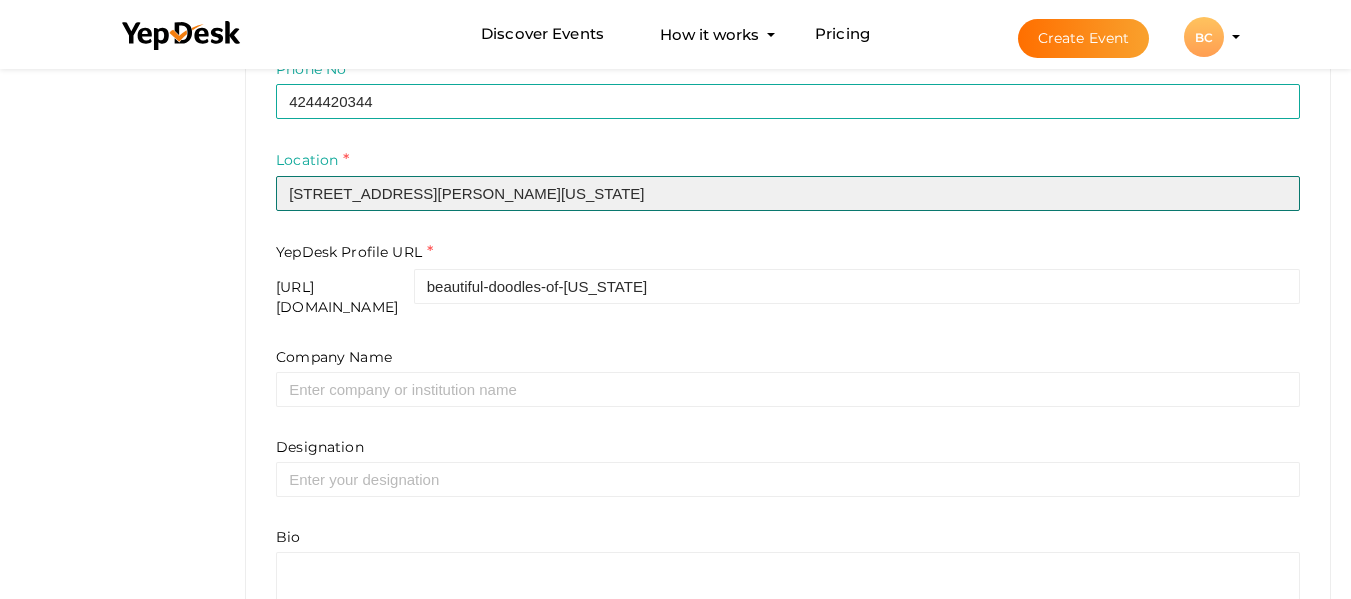type on "[STREET_ADDRESS][PERSON_NAME][US_STATE]" 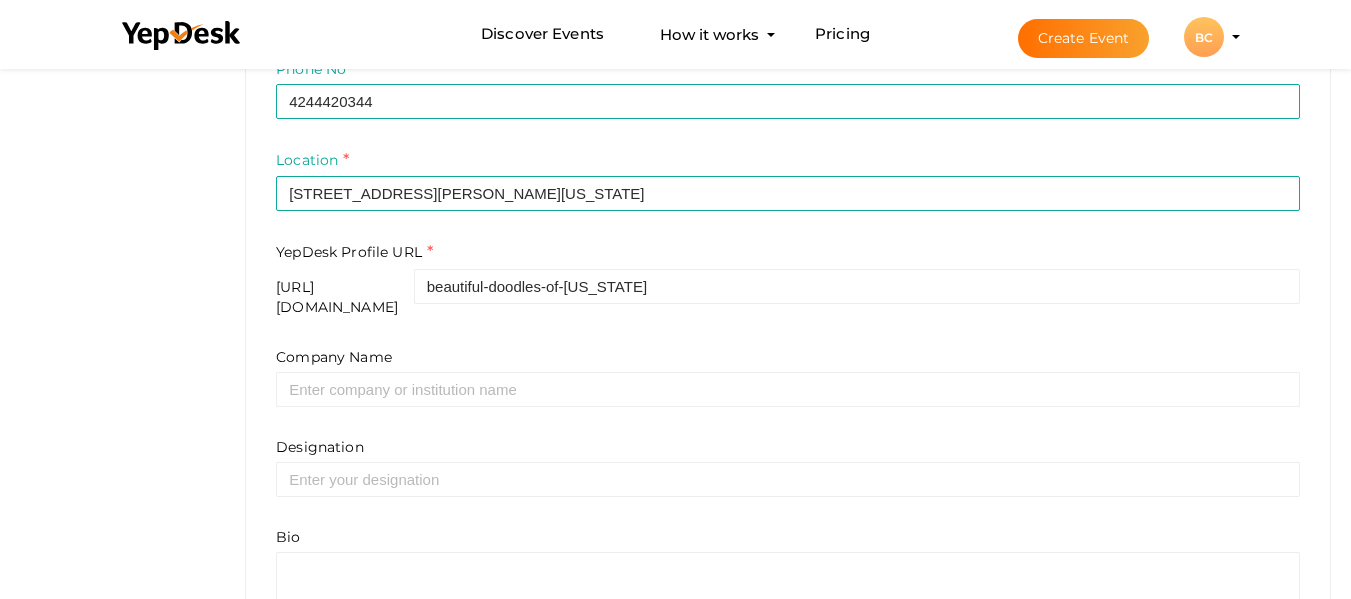 click on "https://www.yepdesk.com/profile/" at bounding box center [345, 297] 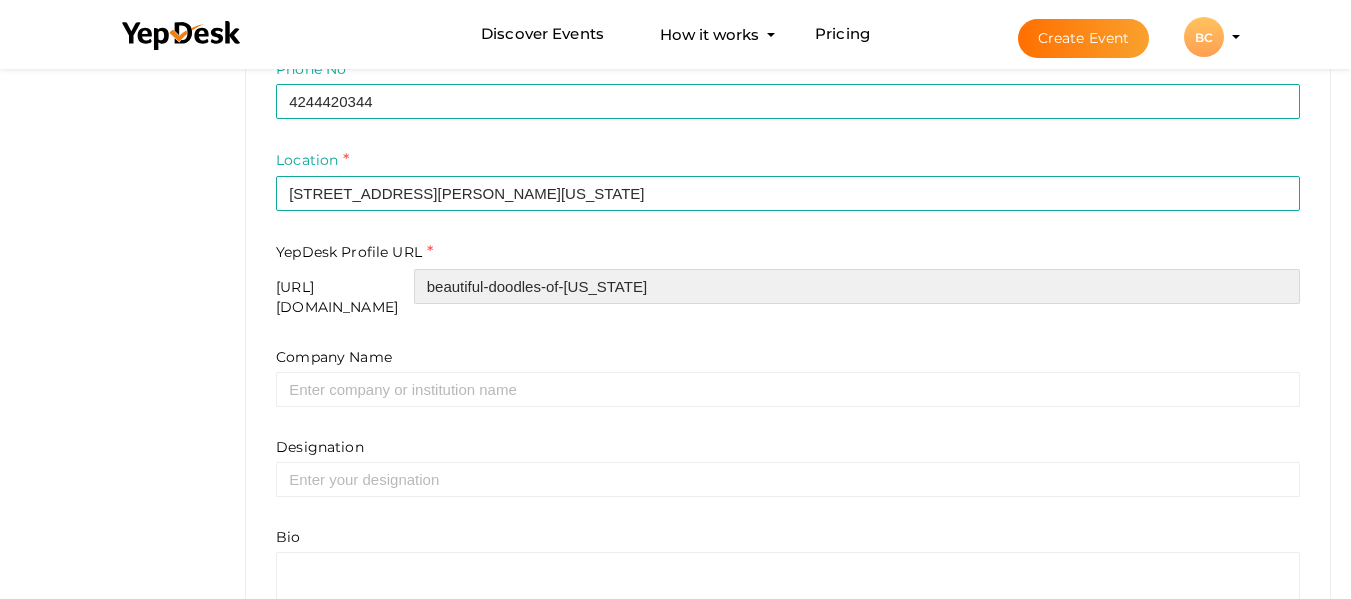 drag, startPoint x: 644, startPoint y: 288, endPoint x: 680, endPoint y: 292, distance: 36.221542 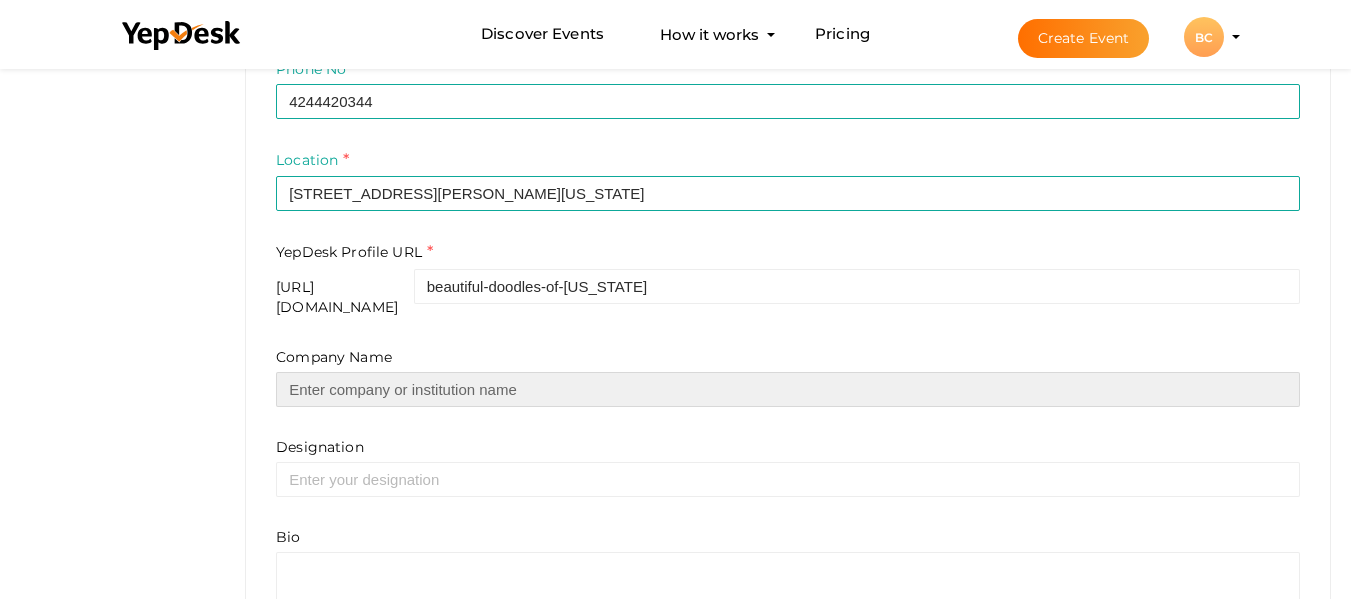 click at bounding box center [788, 389] 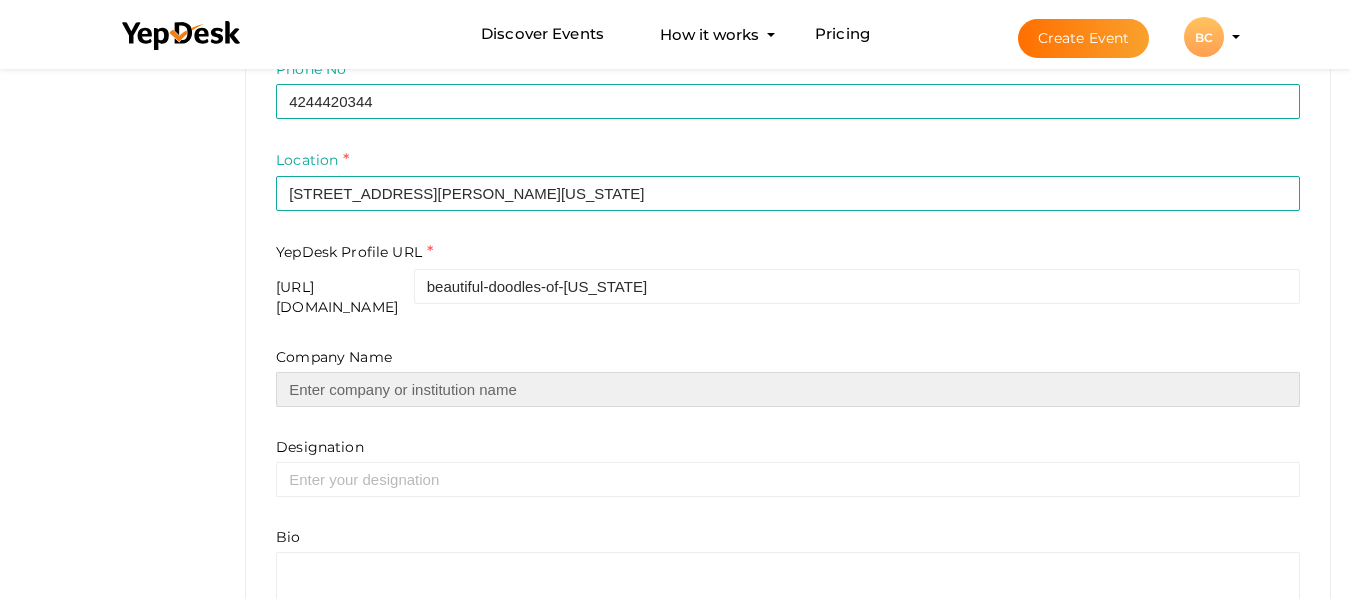 paste on "Beautiful Doodles of [US_STATE]" 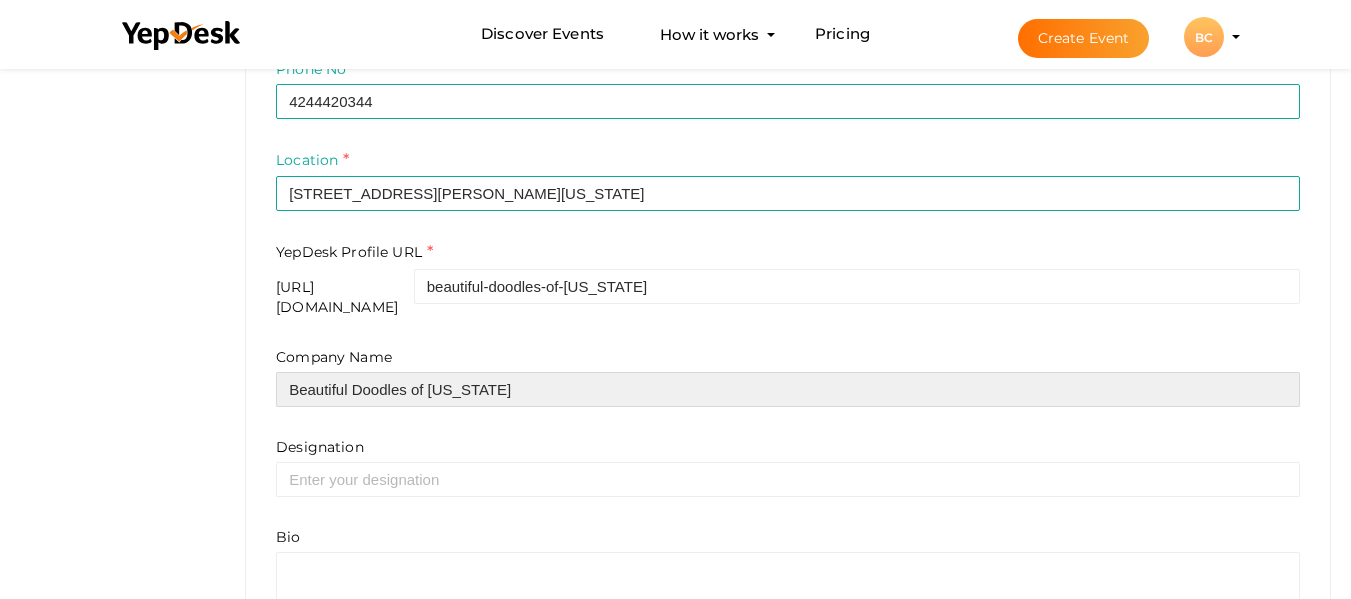 type on "Beautiful Doodles of [US_STATE]" 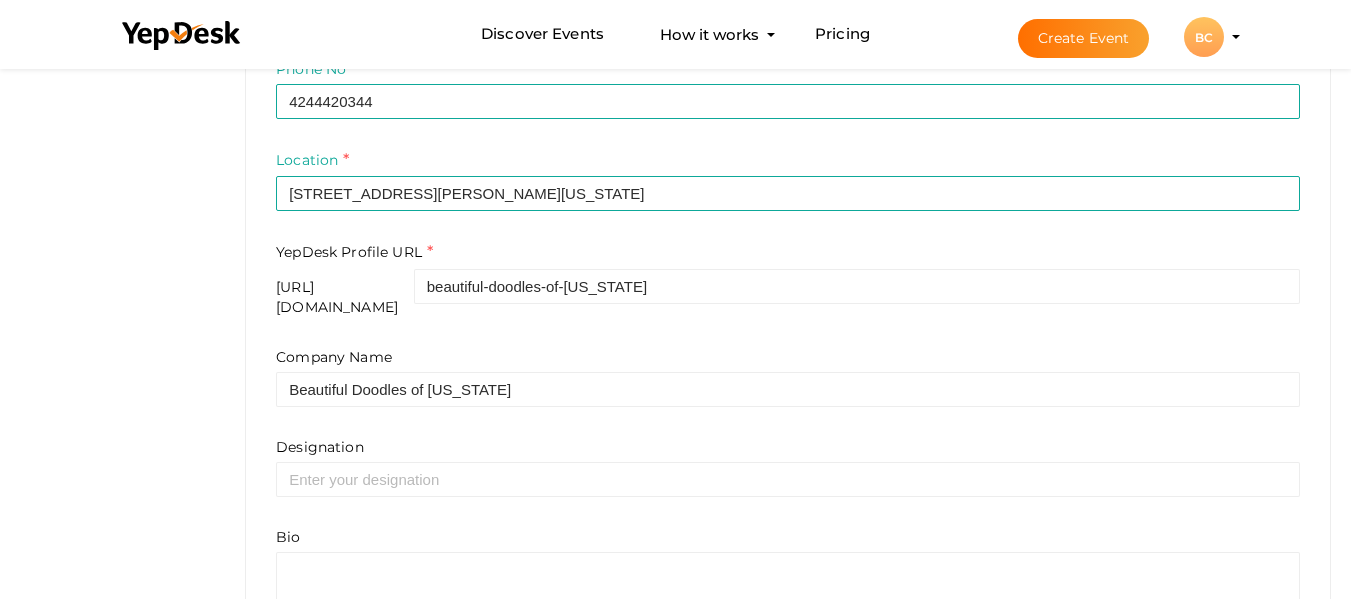 drag, startPoint x: 264, startPoint y: 498, endPoint x: 317, endPoint y: 483, distance: 55.081757 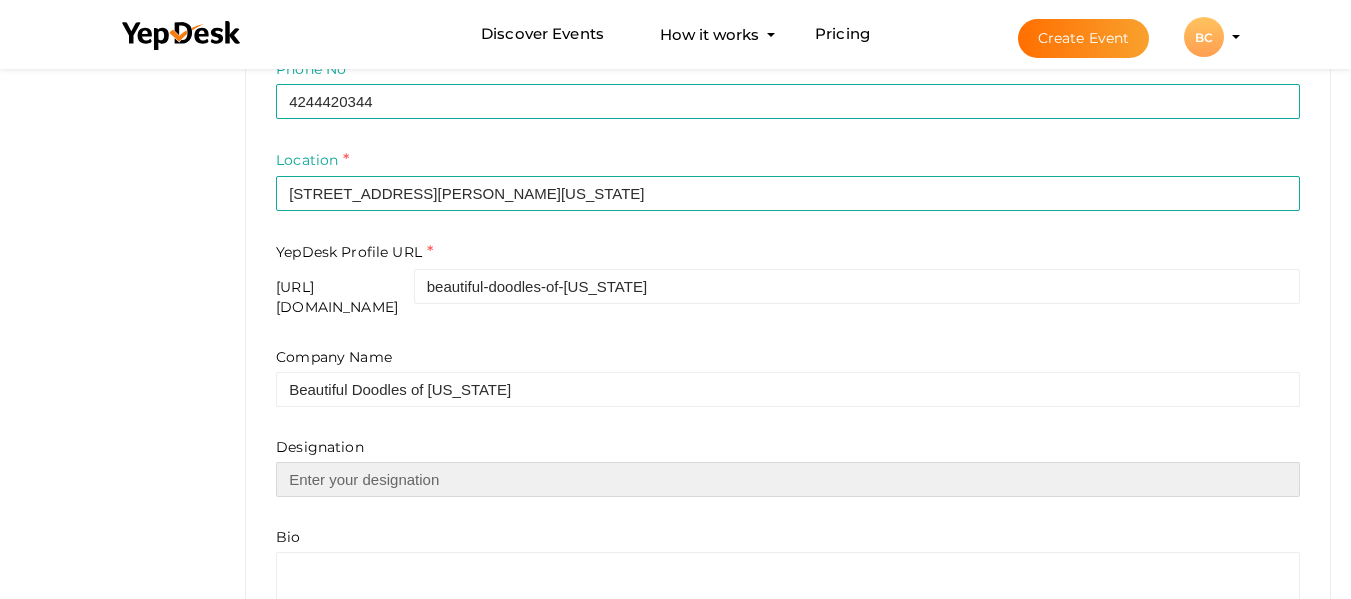 click at bounding box center (788, 479) 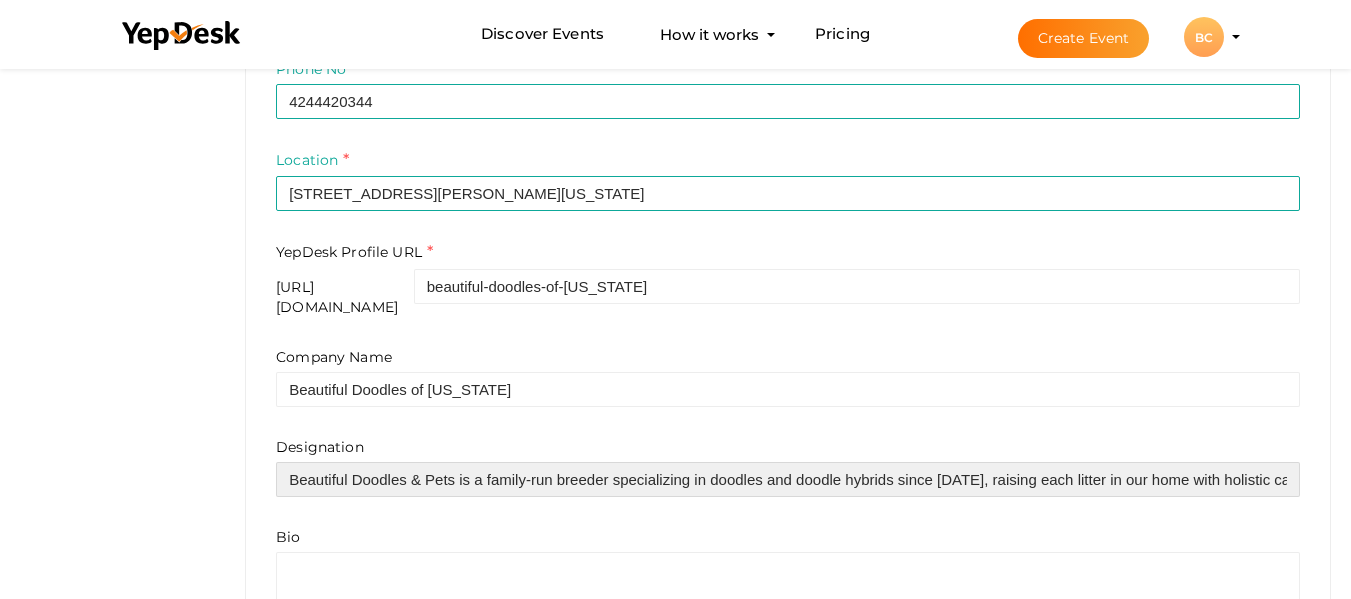 scroll, scrollTop: 0, scrollLeft: 3138, axis: horizontal 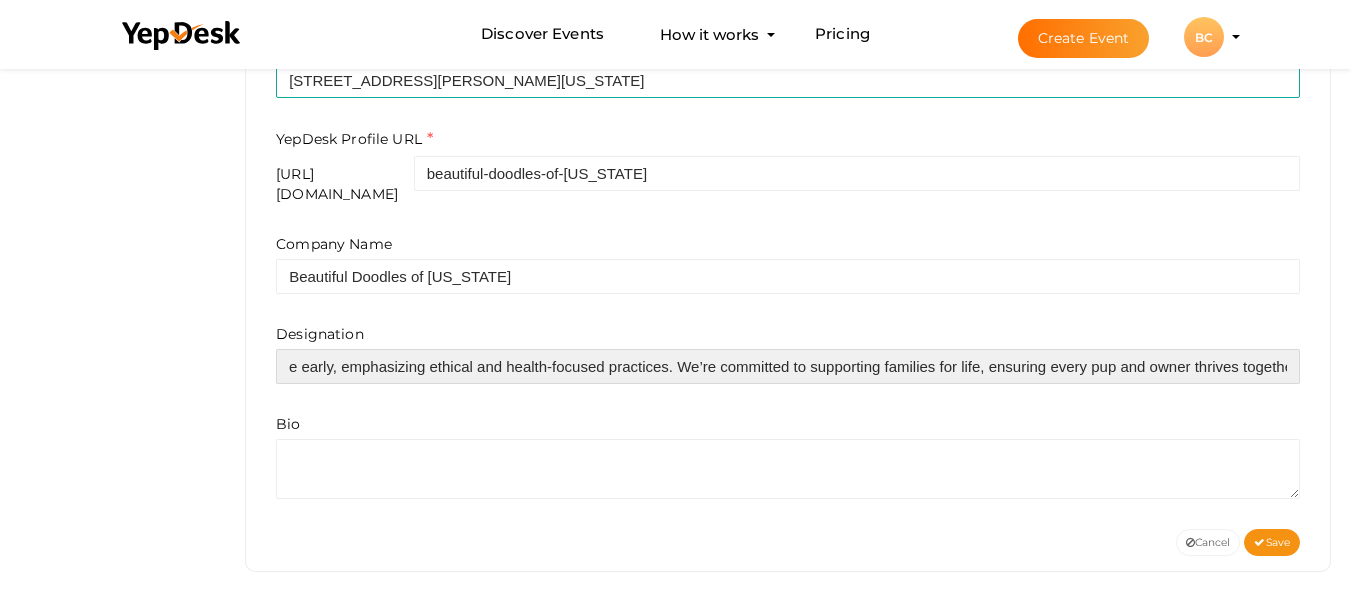 type on "Beautiful Doodles & Pets is a family‑run breeder specializing in doodles and doodle hybrids since 2018, raising each litter in our home with holistic care and comprehensive health screening. We leverage decades of animal behavior expertise to provide a structured puppy curriculum, early training, and lifelong temperament nurturing, resulting in intelligent, well-socialized companions. Using guardian‑home partnerships, we limit breeding frequency and ensure moms retire early, emphasizing ethical and health-focused practices. We’re committed to supporting families for life, ensuring every pup and owner thrives together." 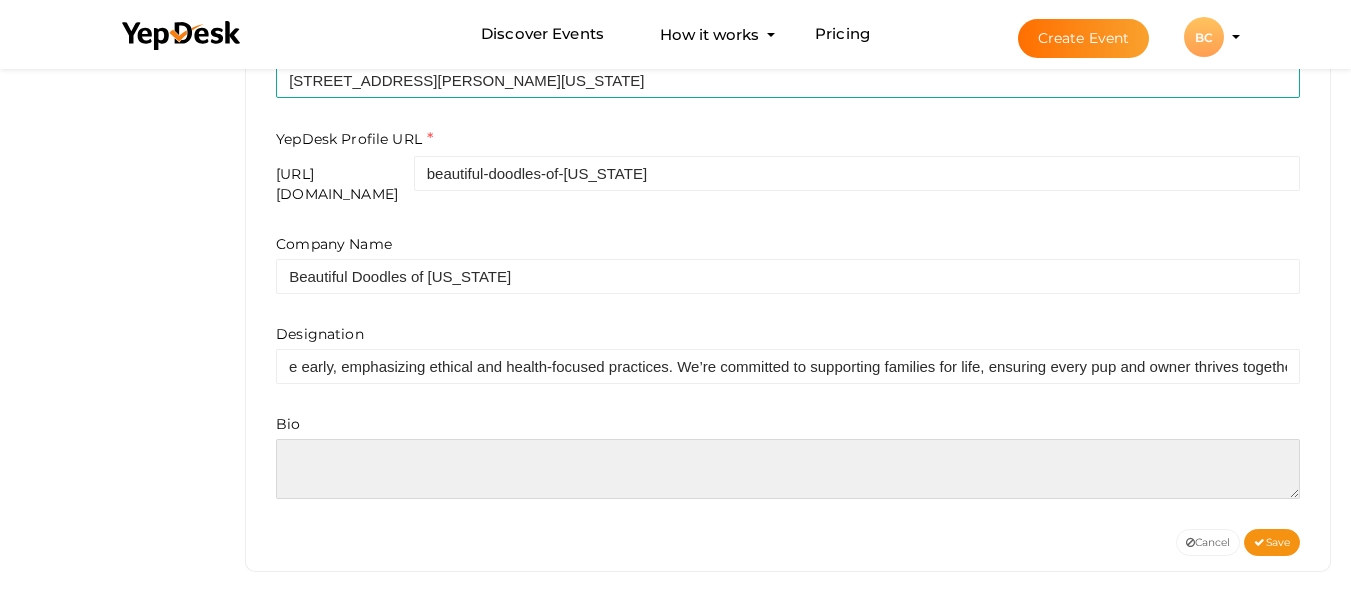 click at bounding box center [788, 469] 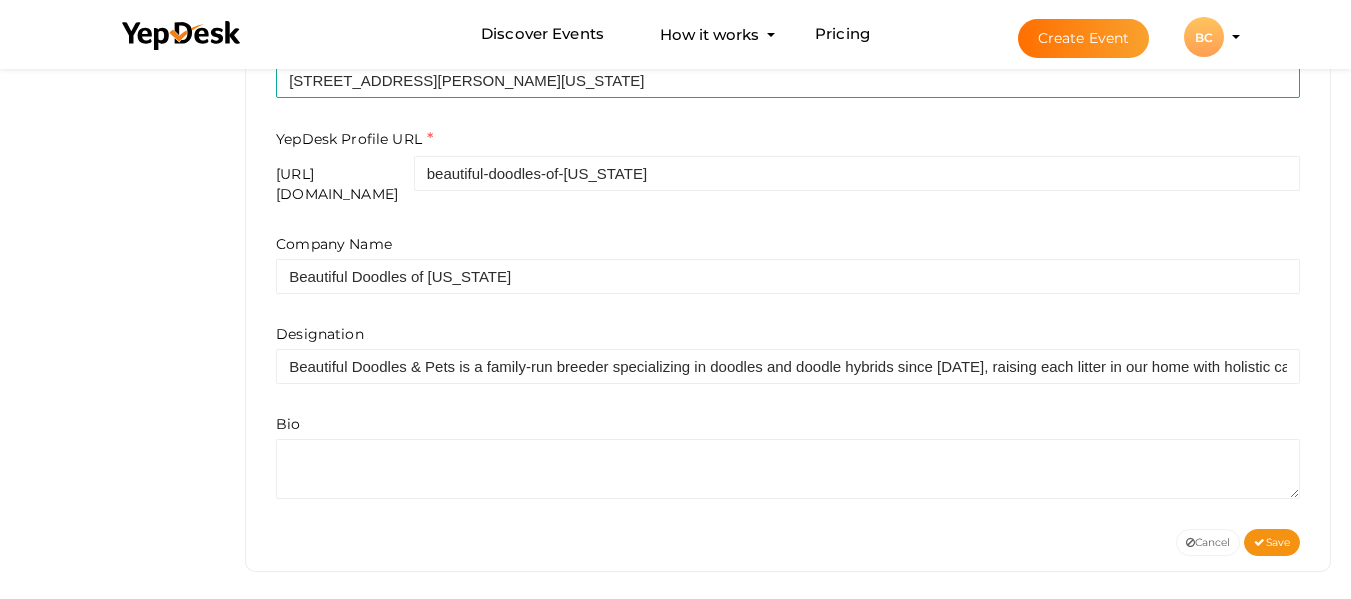 click on "Company Name
Beautiful Doodles of California
Designation
Beautiful Doodles & Pets is a family‑run breeder specializing in doodles and doodle hybrids since 2018, raising each litter in our home with holistic care and comprehensive health screening. We leverage decades of animal behavior expertise to provide a structured puppy curriculum, early training, and lifelong temperament nurturing, resulting in intelligent, well-socialized companions. Using guardian‑home partnerships, we limit breeding frequency and ensure moms retire early, emphasizing ethical and health-focused practices. We’re committed to supporting families for life, ensuring every pup and owner thrives together.
Bio" at bounding box center [788, 366] 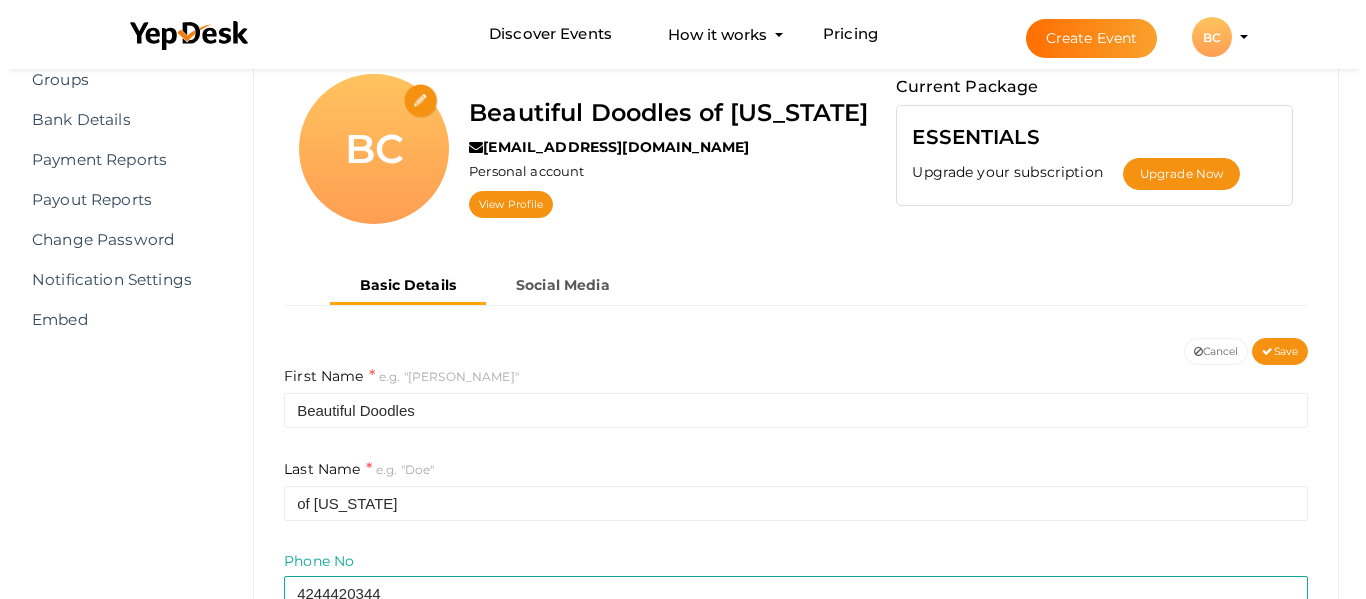scroll, scrollTop: 113, scrollLeft: 0, axis: vertical 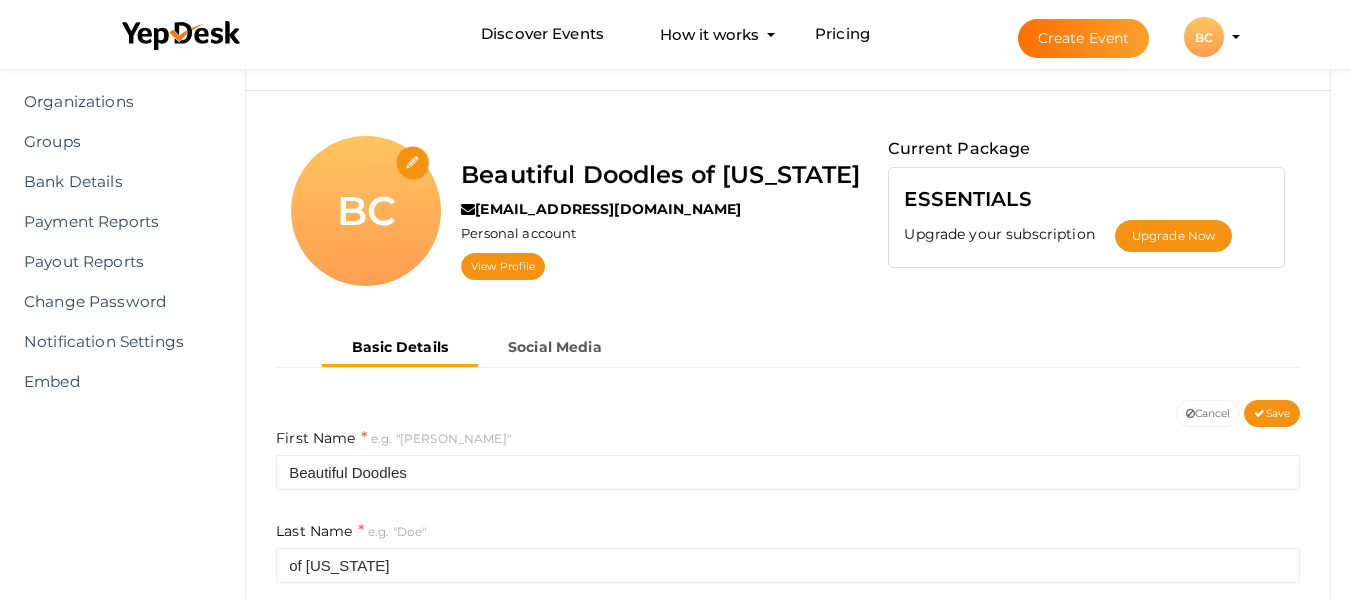 click at bounding box center [413, 163] 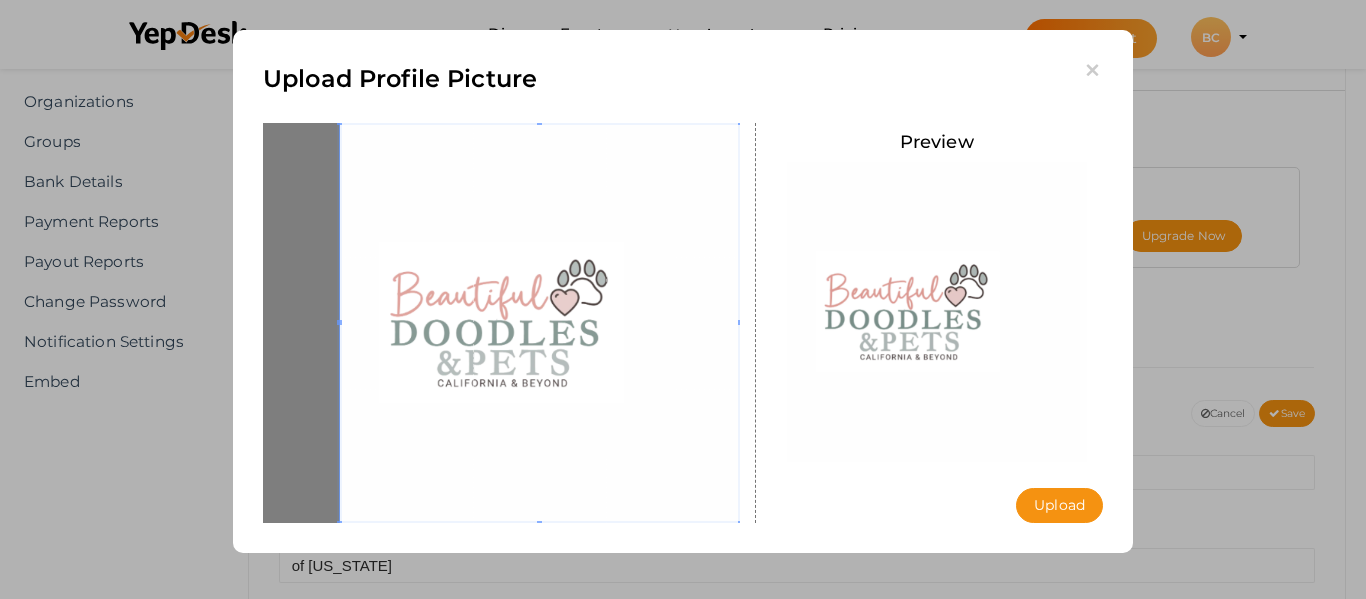 drag, startPoint x: 1066, startPoint y: 505, endPoint x: 1057, endPoint y: 514, distance: 12.727922 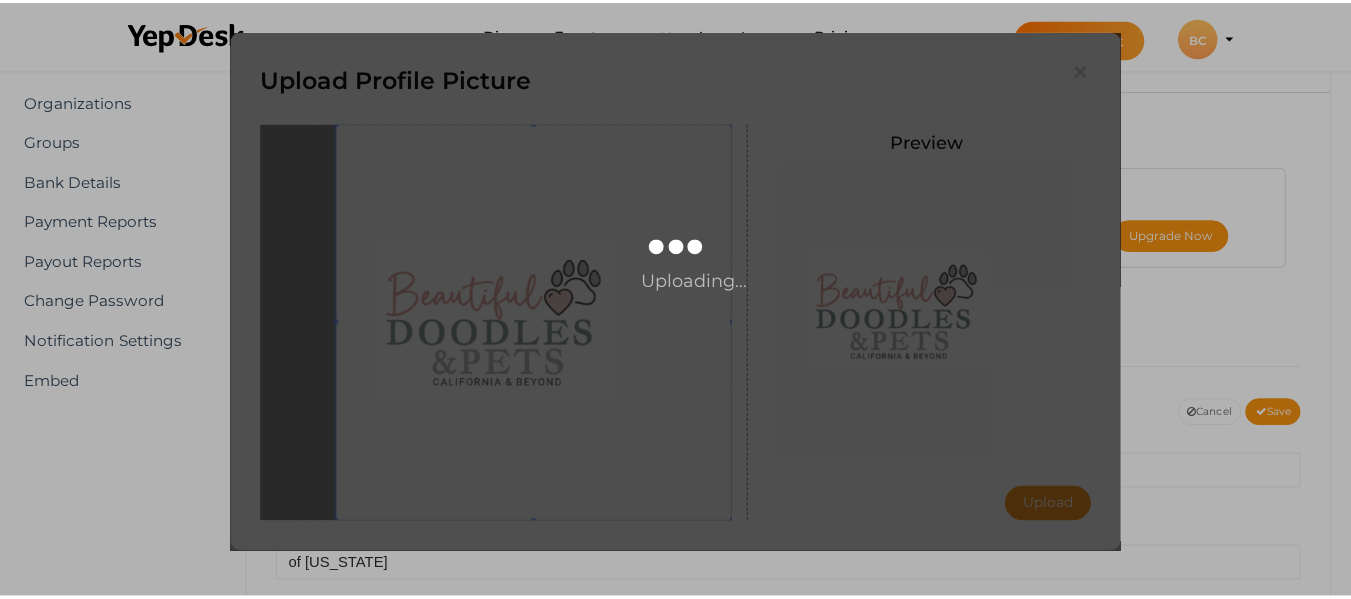 scroll, scrollTop: 0, scrollLeft: 0, axis: both 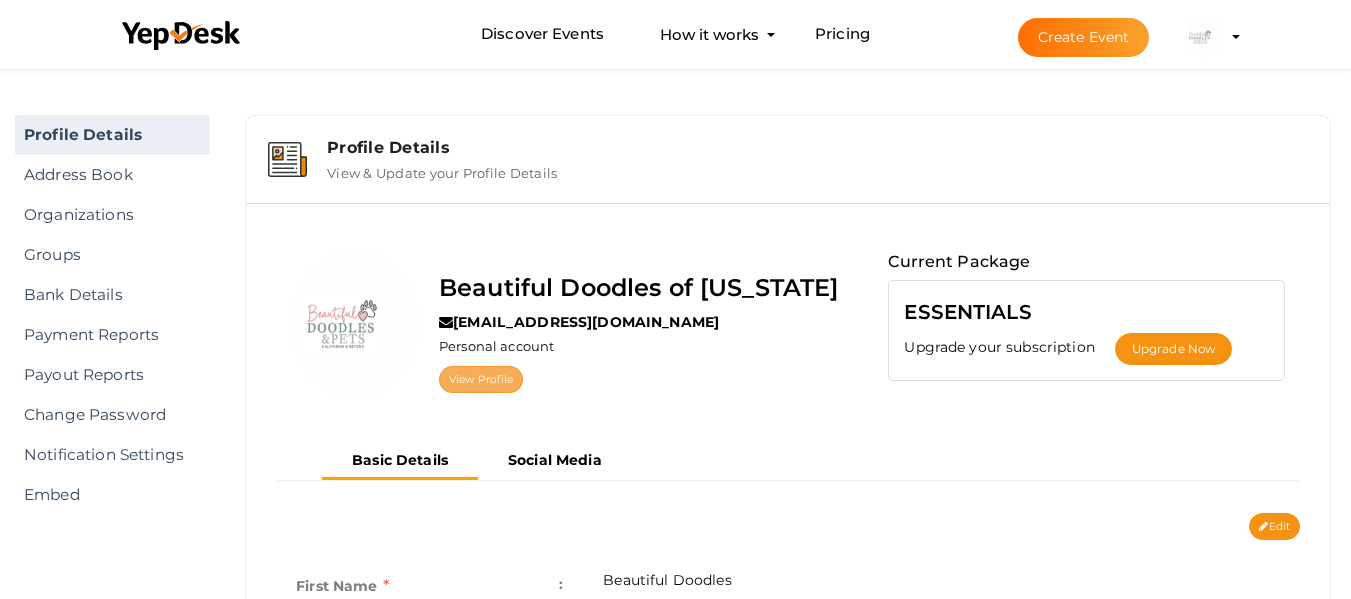 click on "View Profile" at bounding box center (481, 379) 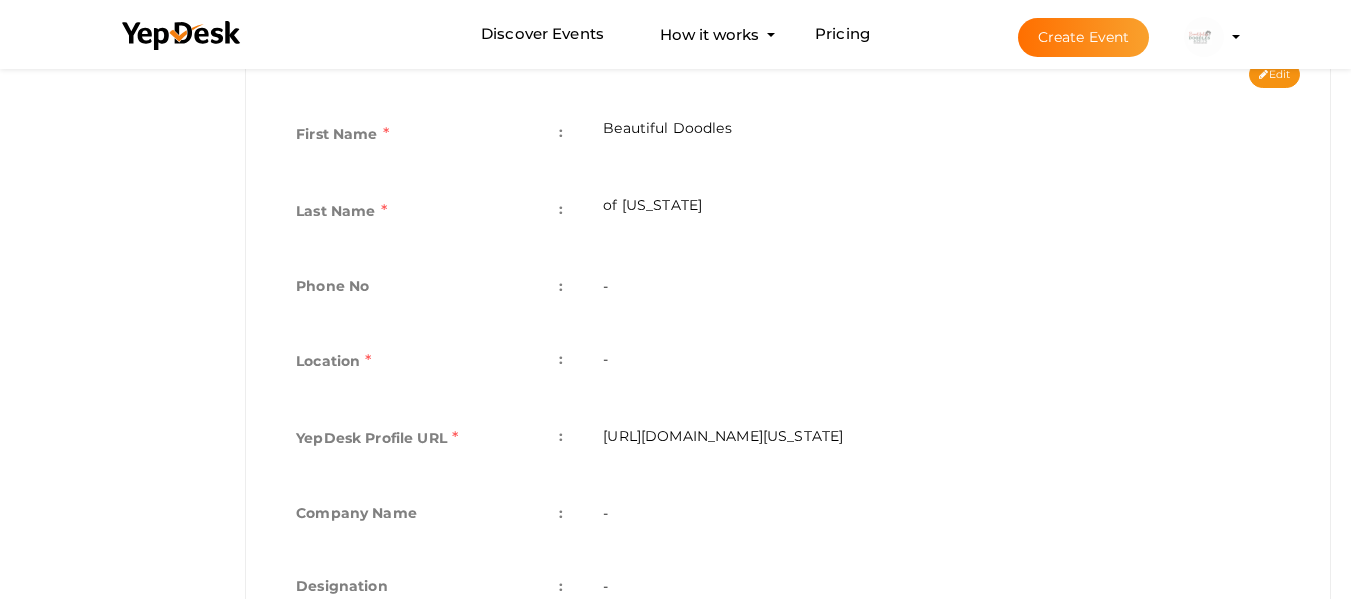 scroll, scrollTop: 500, scrollLeft: 0, axis: vertical 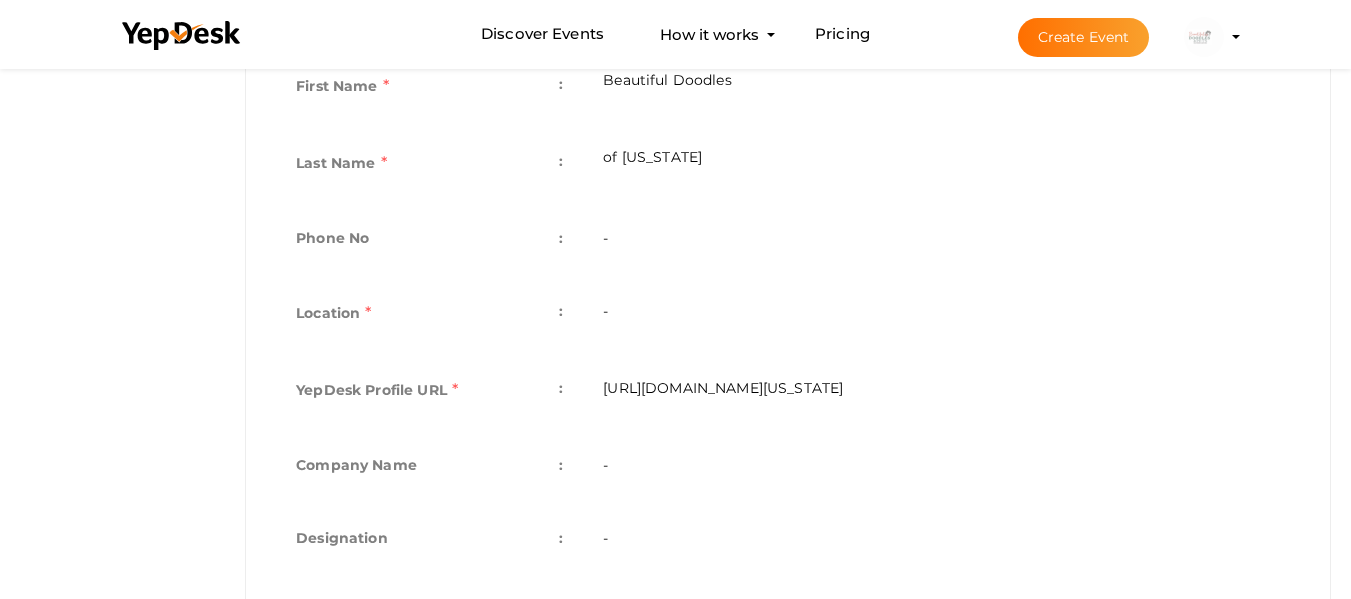click on "-" at bounding box center (941, 240) 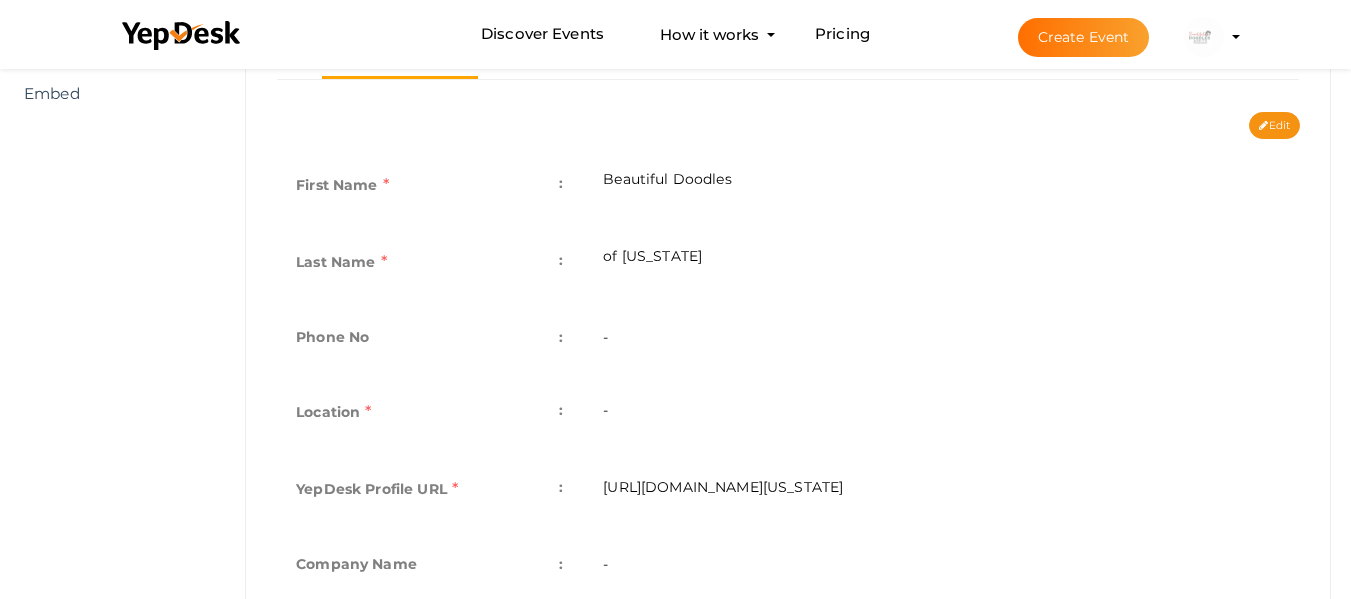 scroll, scrollTop: 333, scrollLeft: 0, axis: vertical 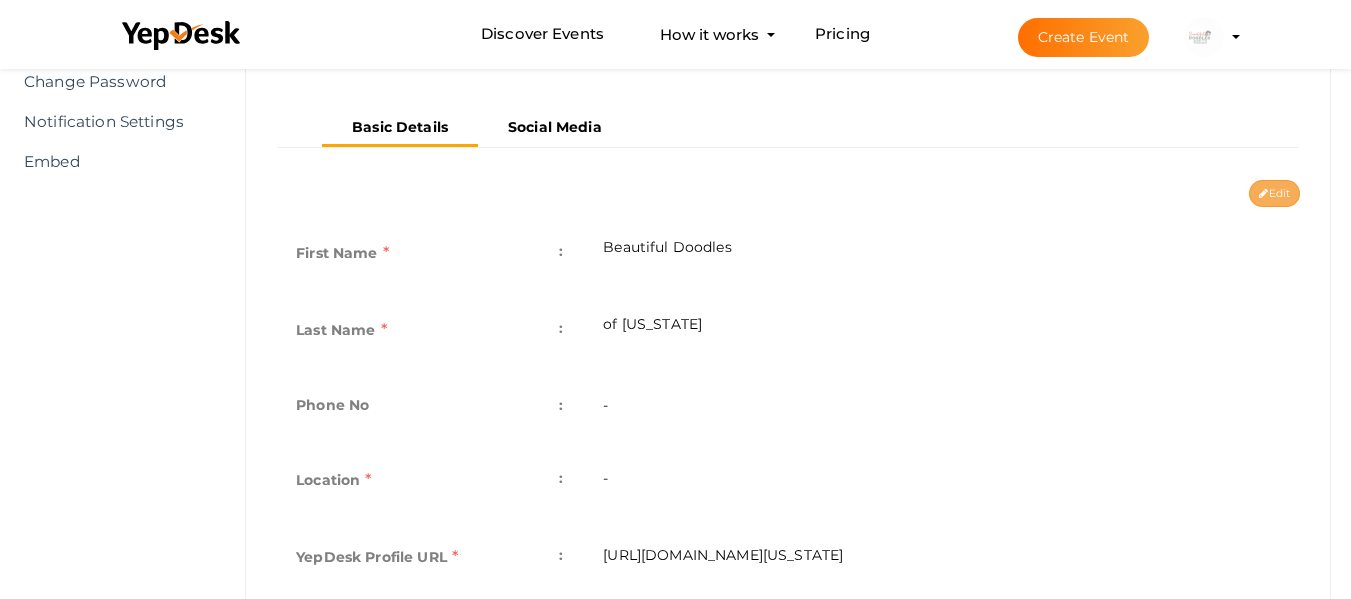 click on "Edit" at bounding box center [1274, 193] 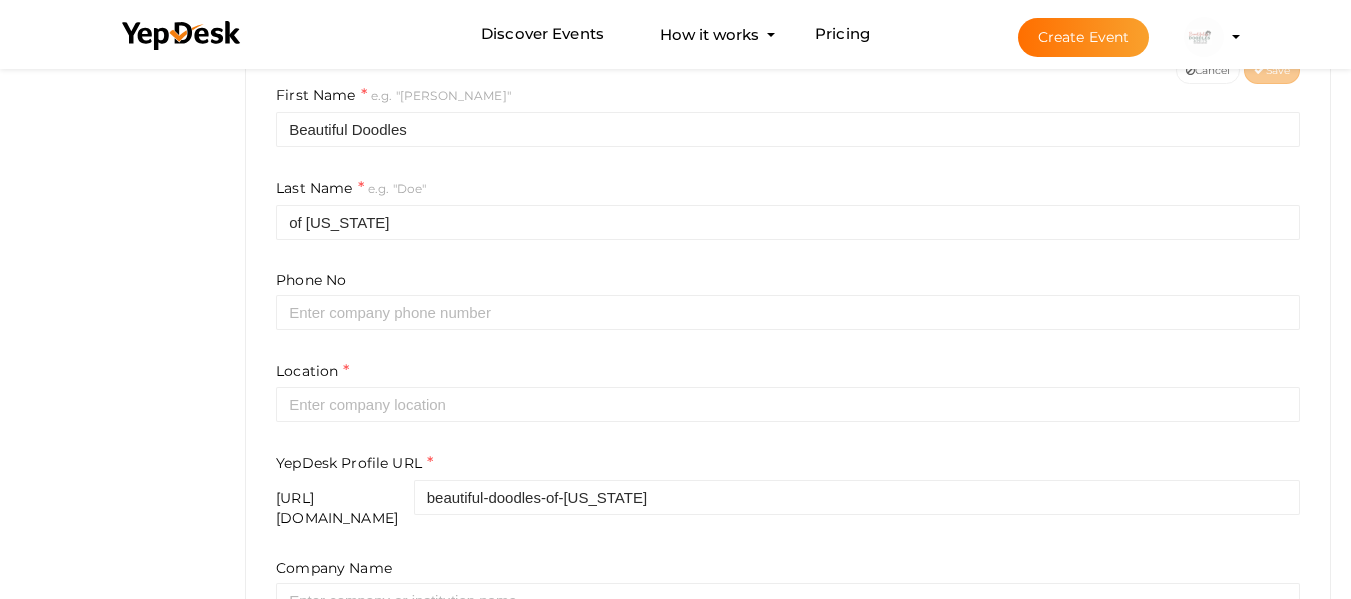 scroll, scrollTop: 500, scrollLeft: 0, axis: vertical 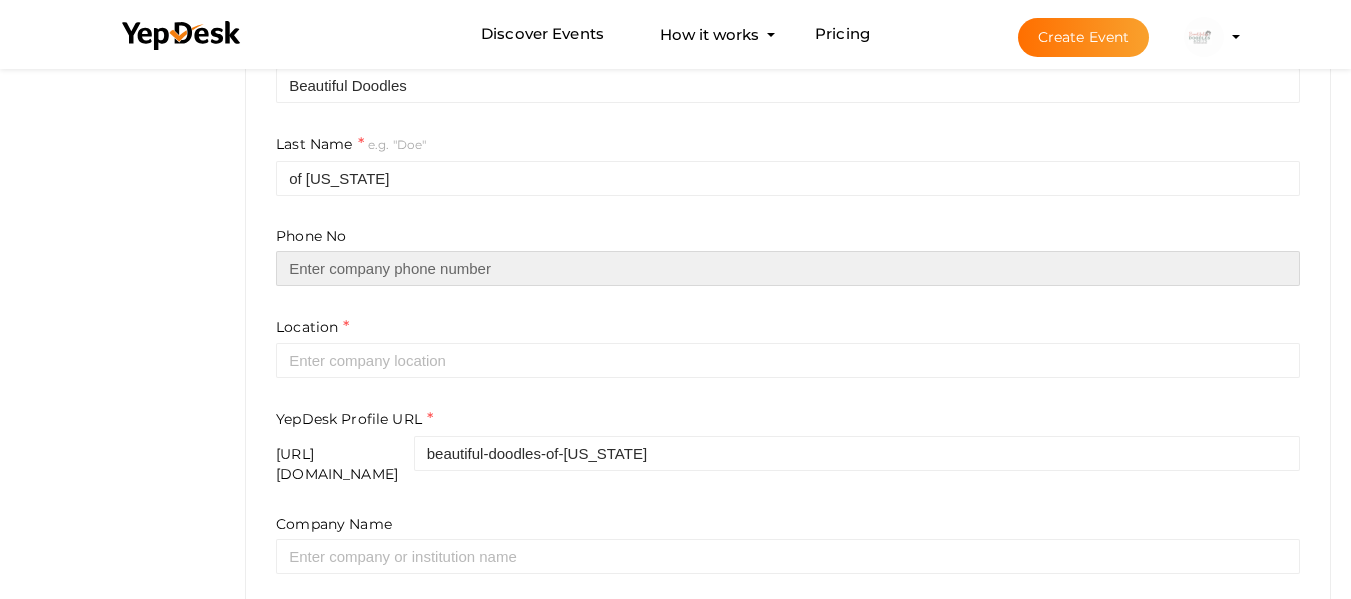 click at bounding box center [788, 268] 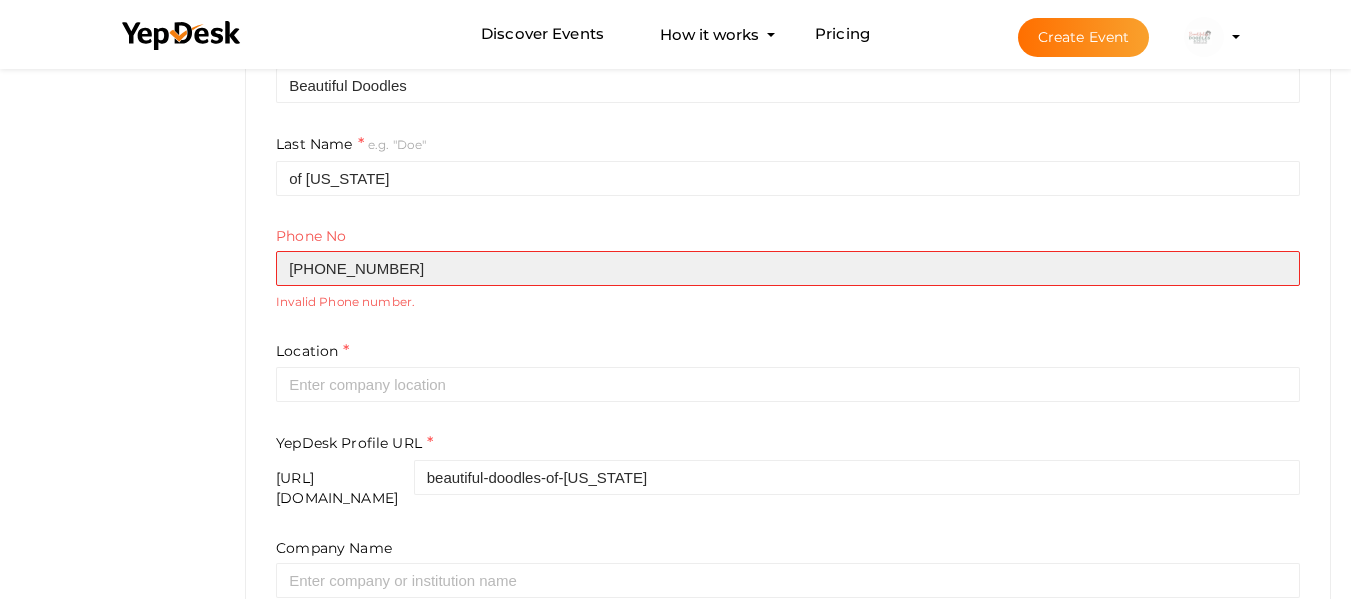 type on "(424) 442-0344" 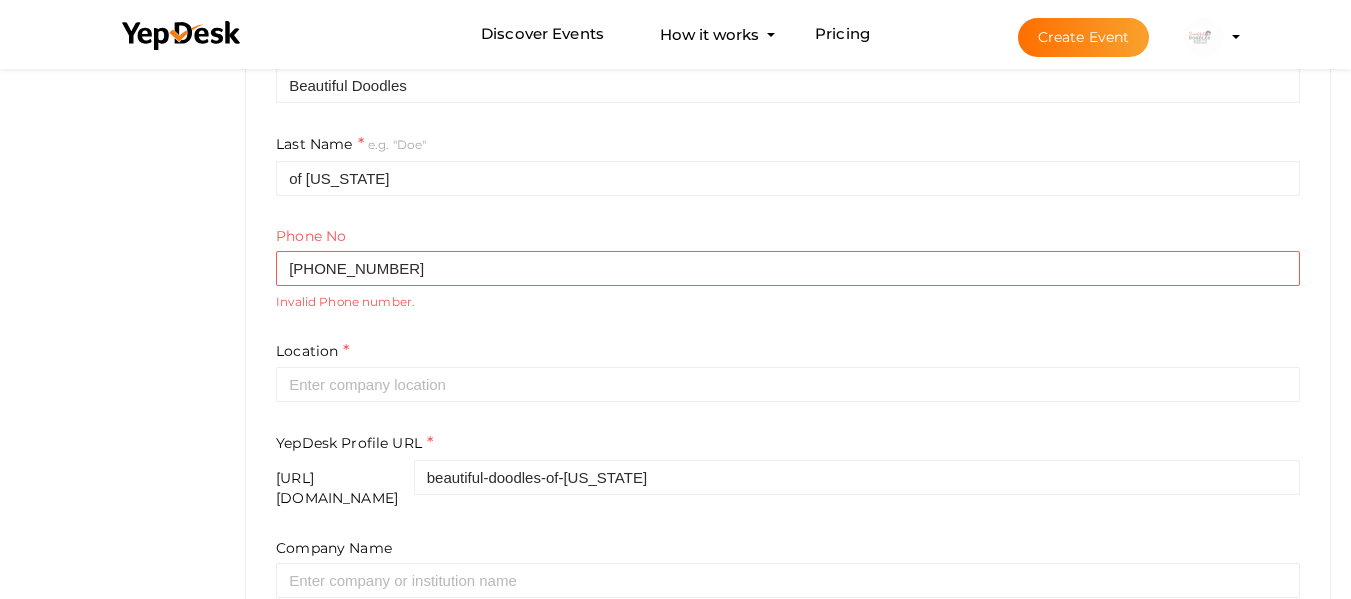 click on "Location" at bounding box center [312, 351] 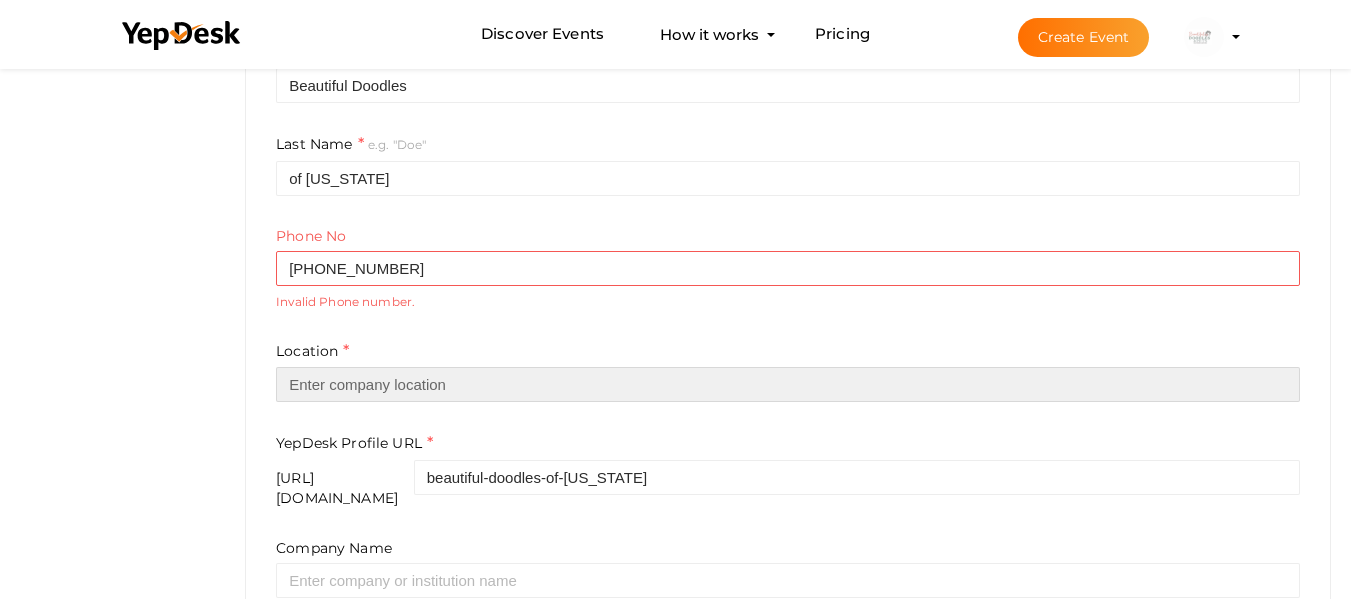 click at bounding box center (788, 384) 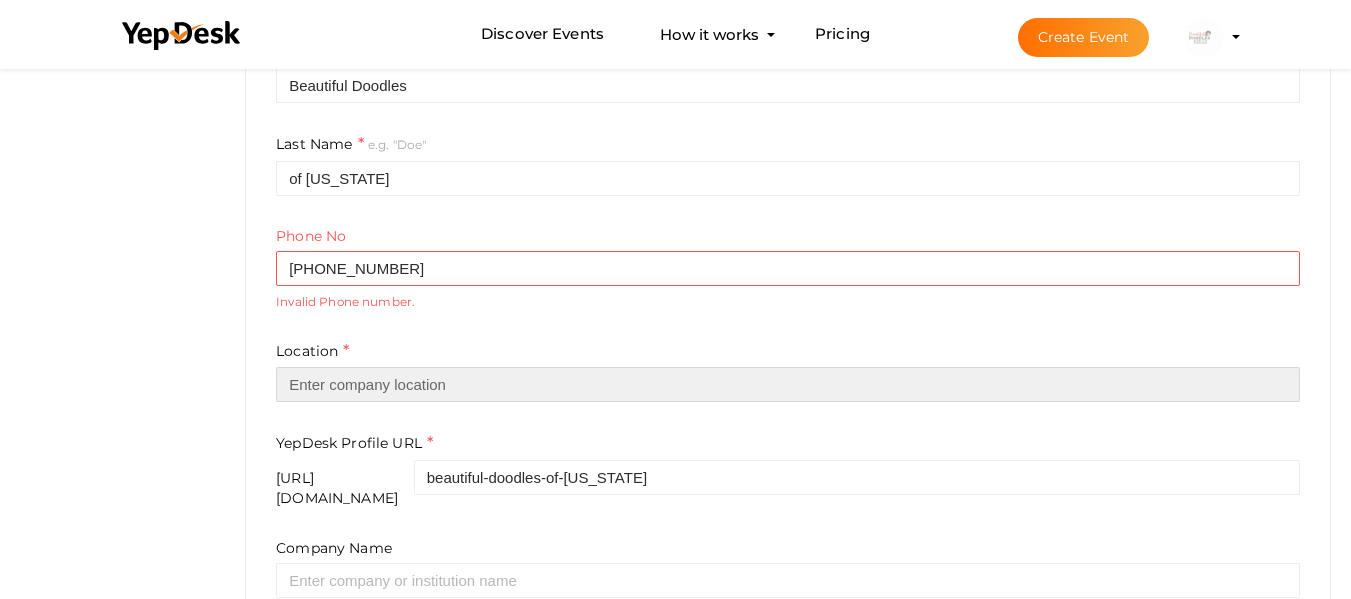 paste on "9530 Hageman B438 Bk CA 93312, Bakersfield, CA, United States, California" 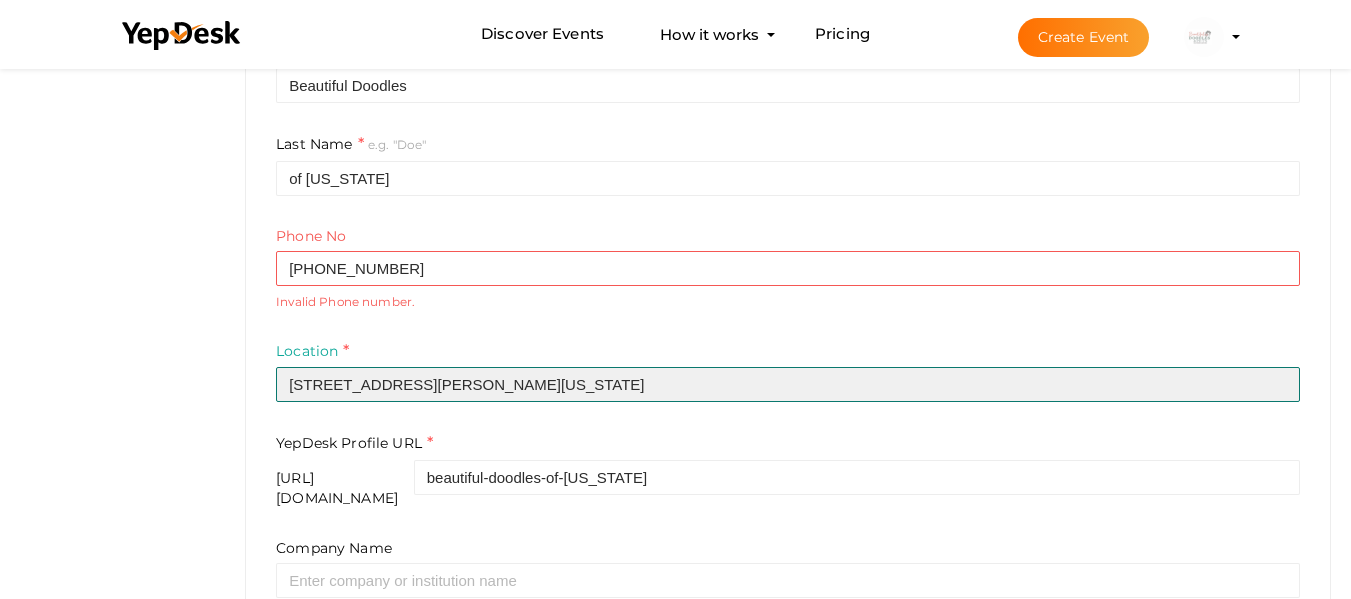type on "9530 Hageman B438 Bk CA 93312, Bakersfield, CA, United States, California" 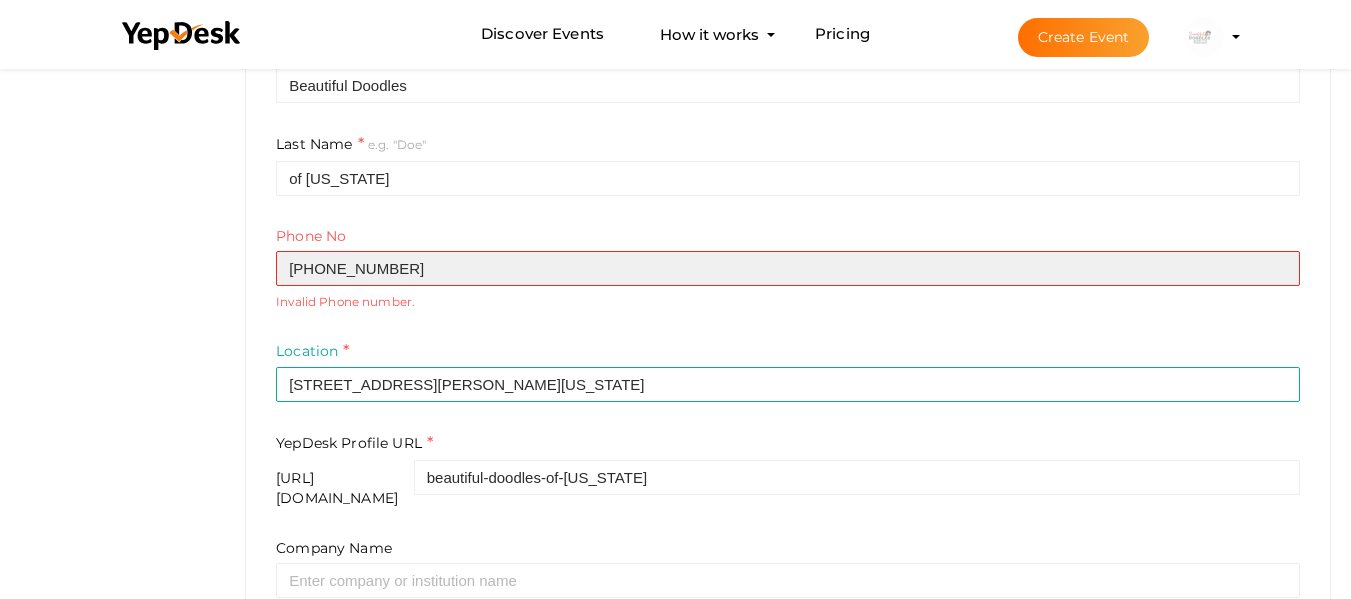 click on "(424) 442-0344" at bounding box center (788, 268) 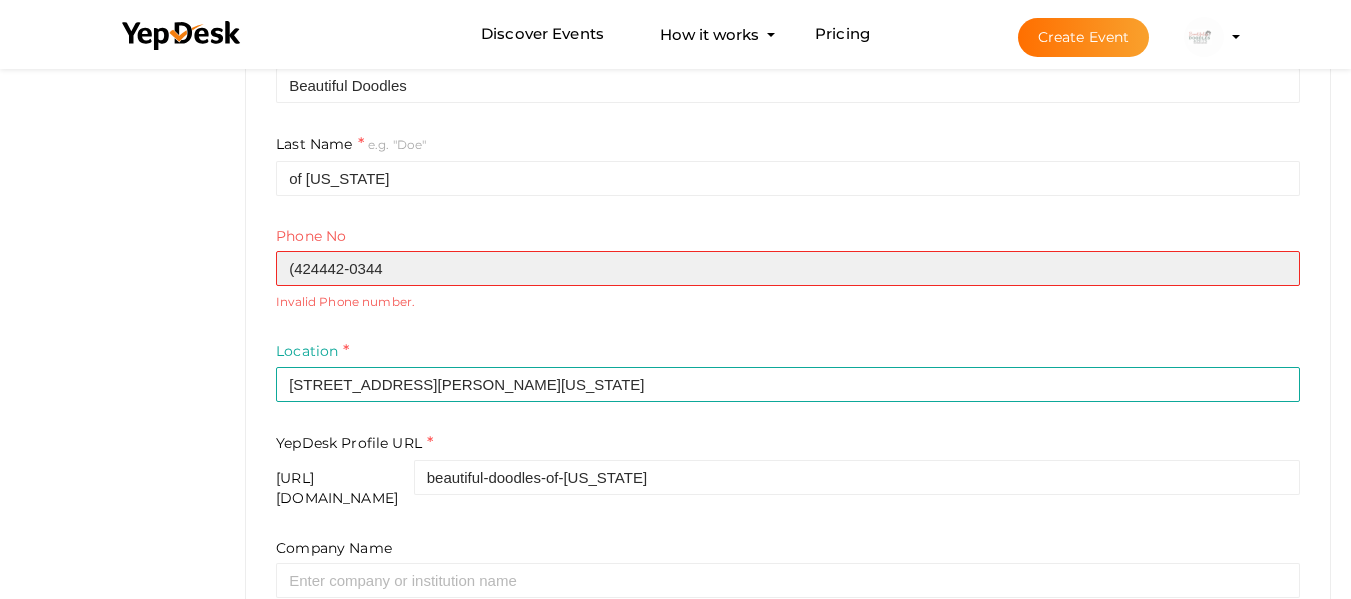 click on "(424442-0344" at bounding box center (788, 268) 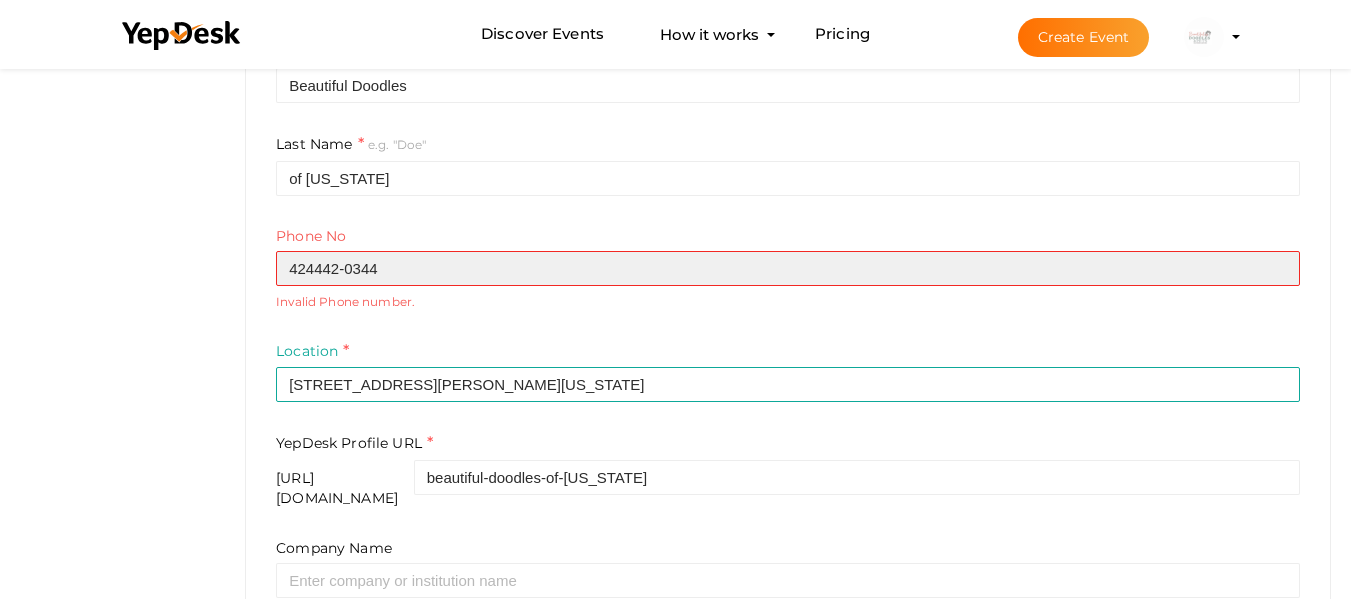 click on "424442-0344" at bounding box center [788, 268] 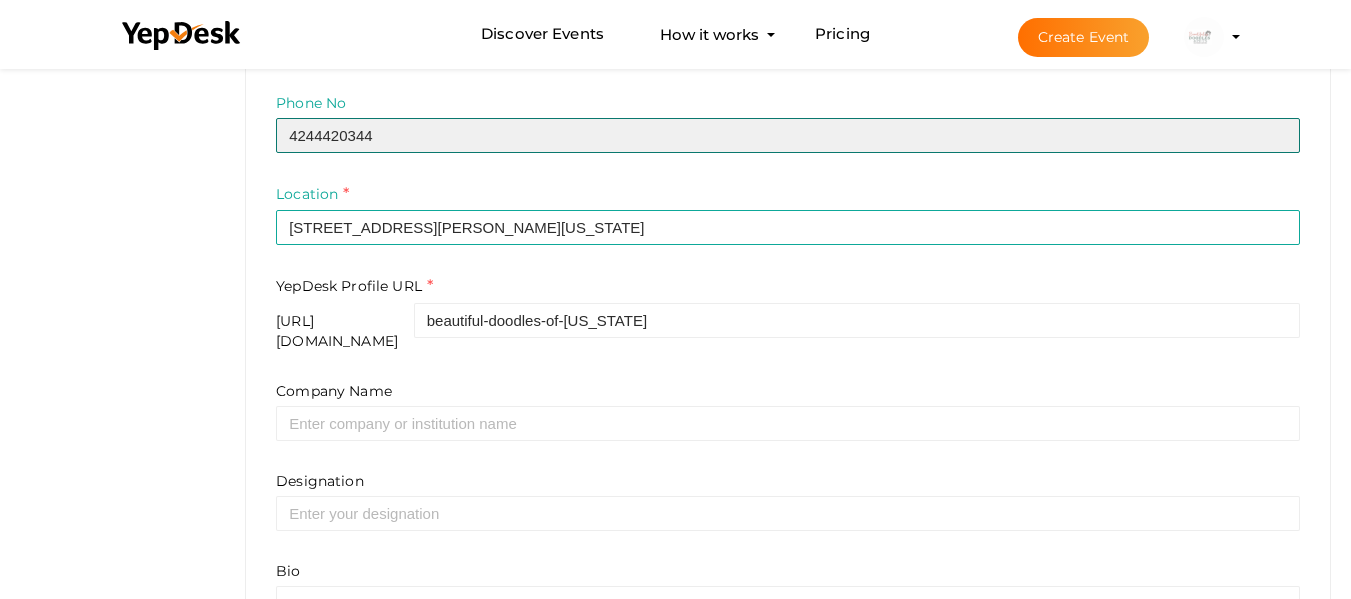 scroll, scrollTop: 780, scrollLeft: 0, axis: vertical 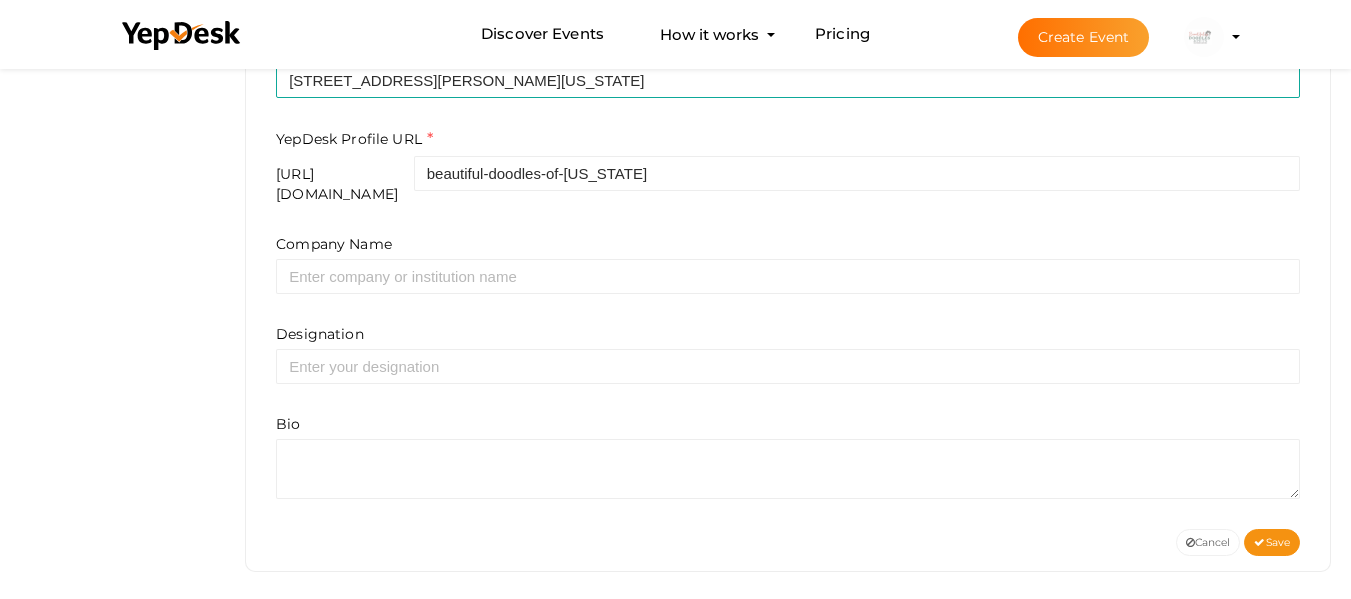 type on "4244420344" 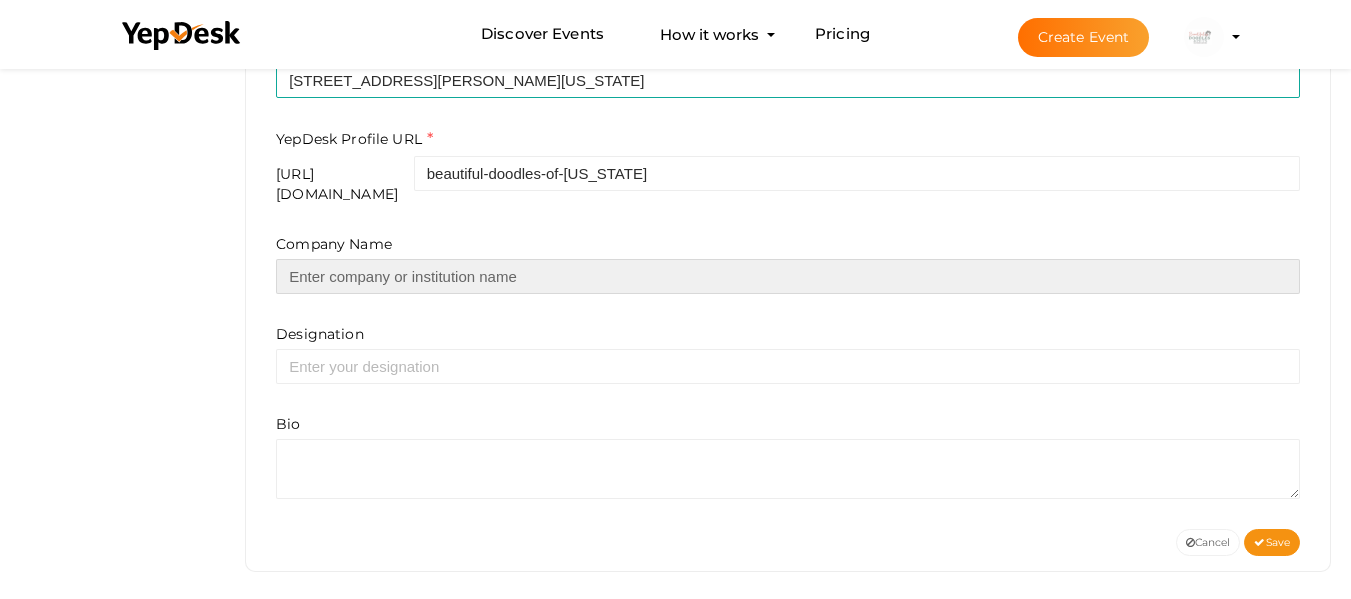 click at bounding box center (788, 276) 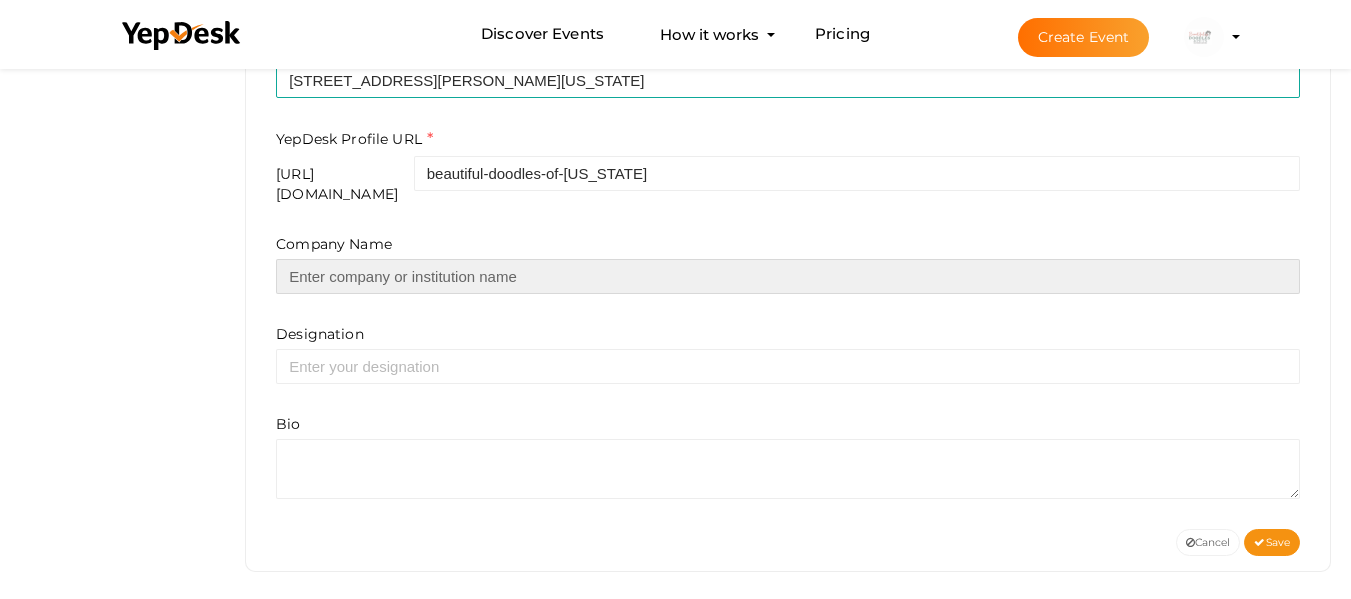 paste on "Beautiful Doodles of [US_STATE]" 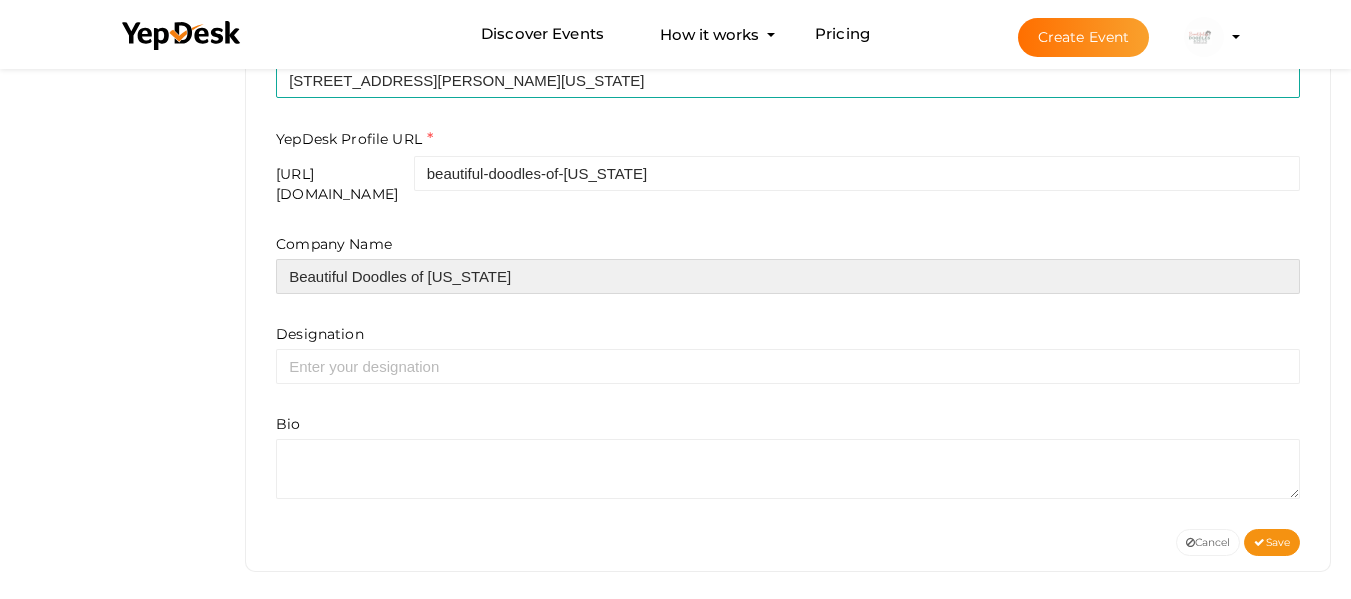 type on "Beautiful Doodles of [US_STATE]" 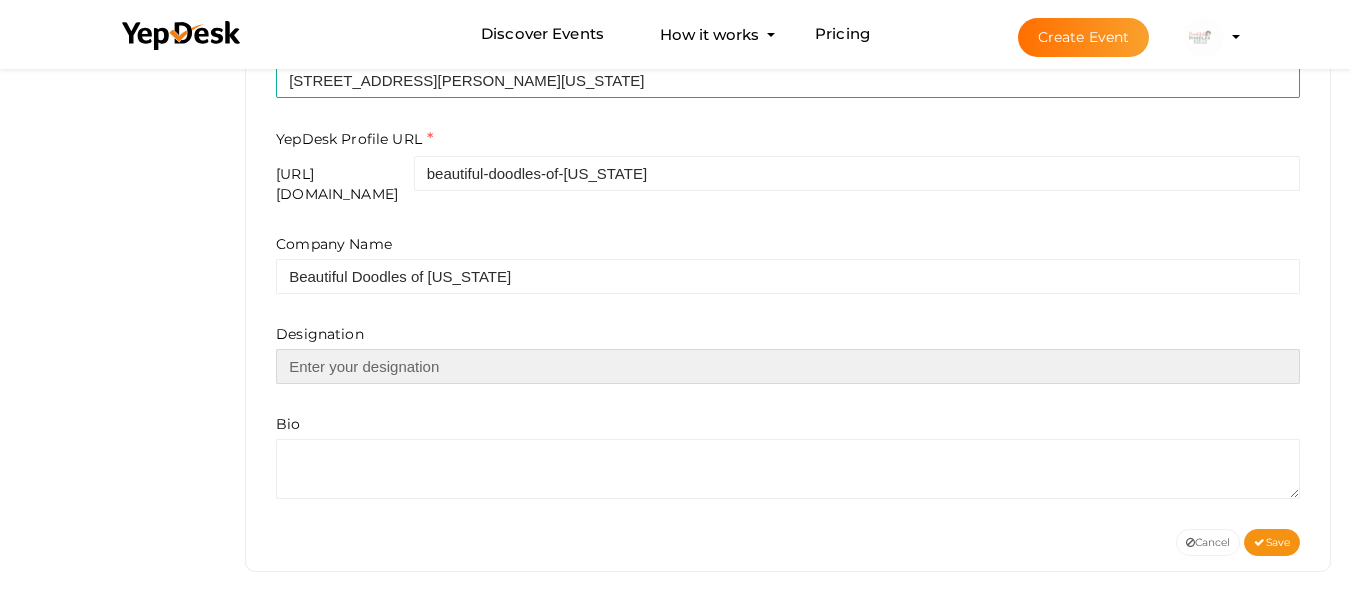drag, startPoint x: 309, startPoint y: 352, endPoint x: 333, endPoint y: 355, distance: 24.186773 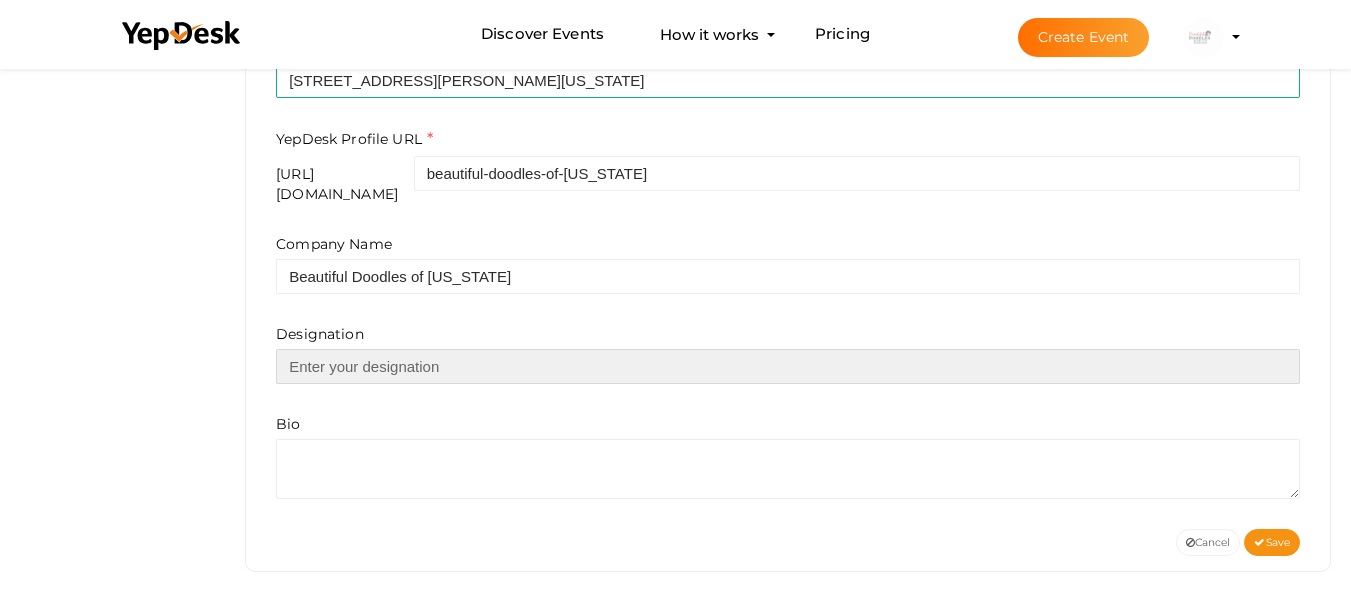 click at bounding box center (788, 366) 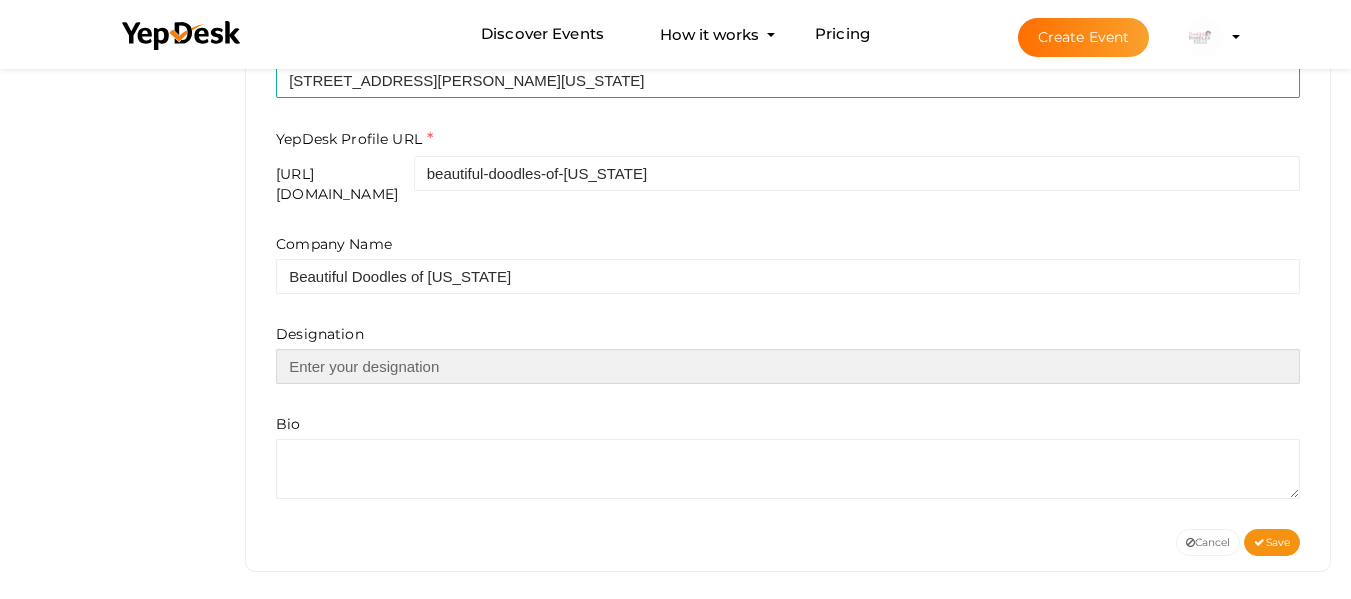 paste on "Dog breeder" 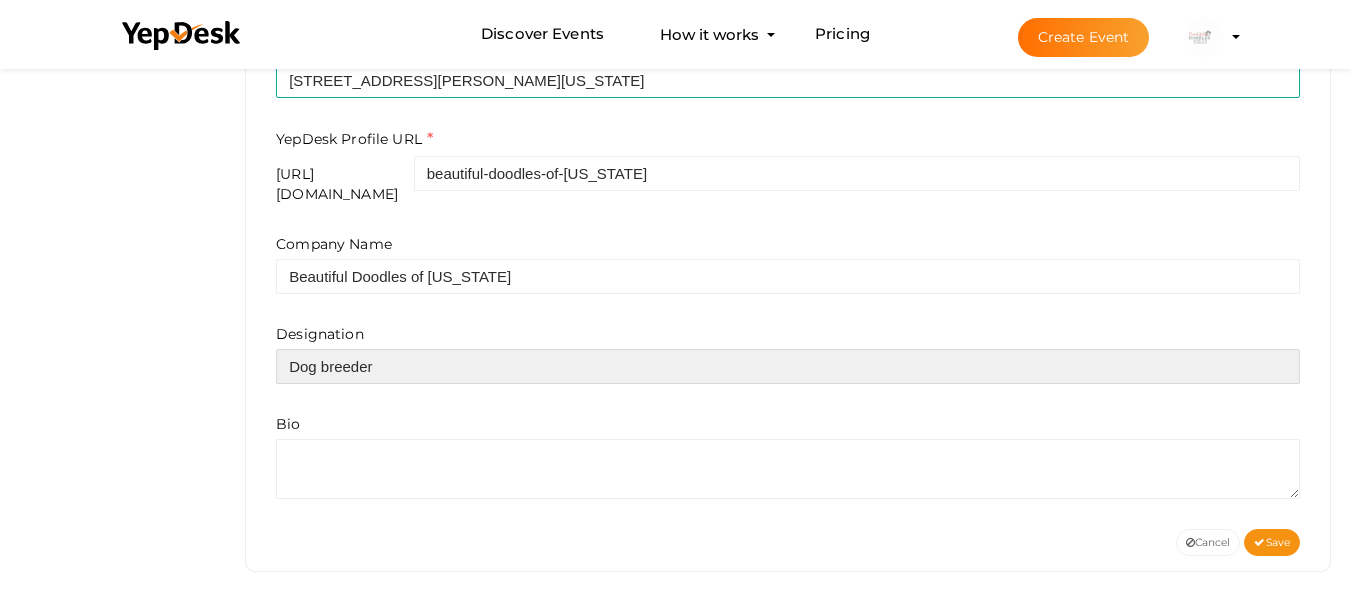 type on "Dog breeder" 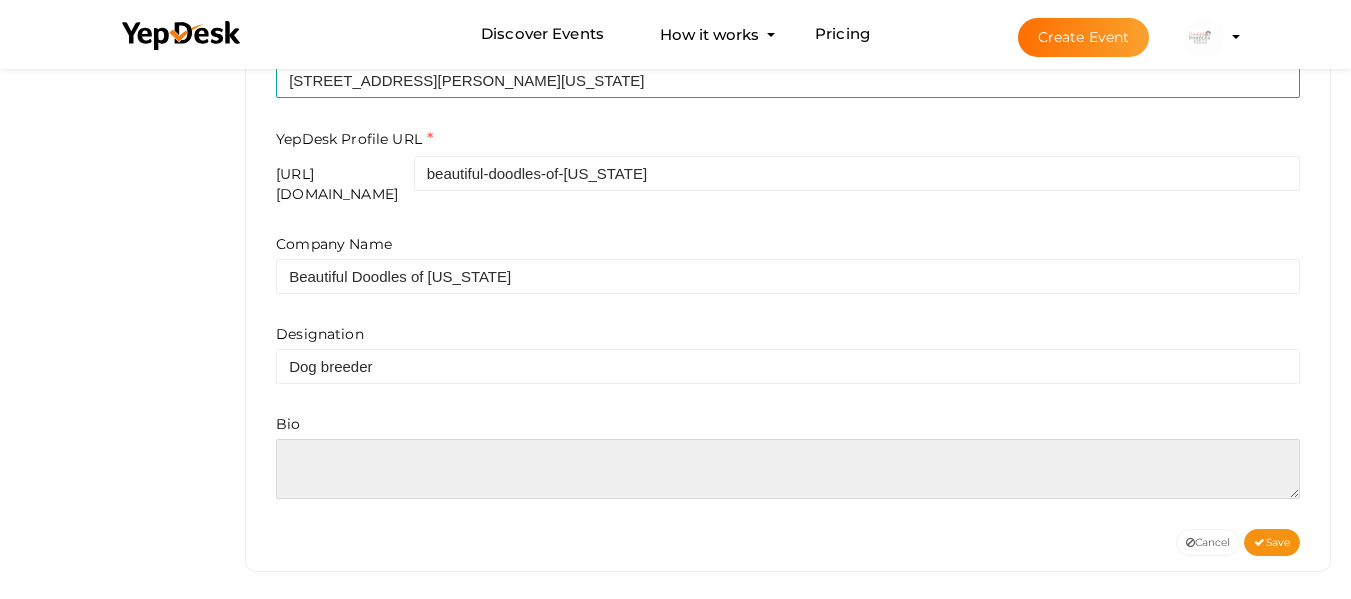 drag, startPoint x: 317, startPoint y: 458, endPoint x: 376, endPoint y: 449, distance: 59.682495 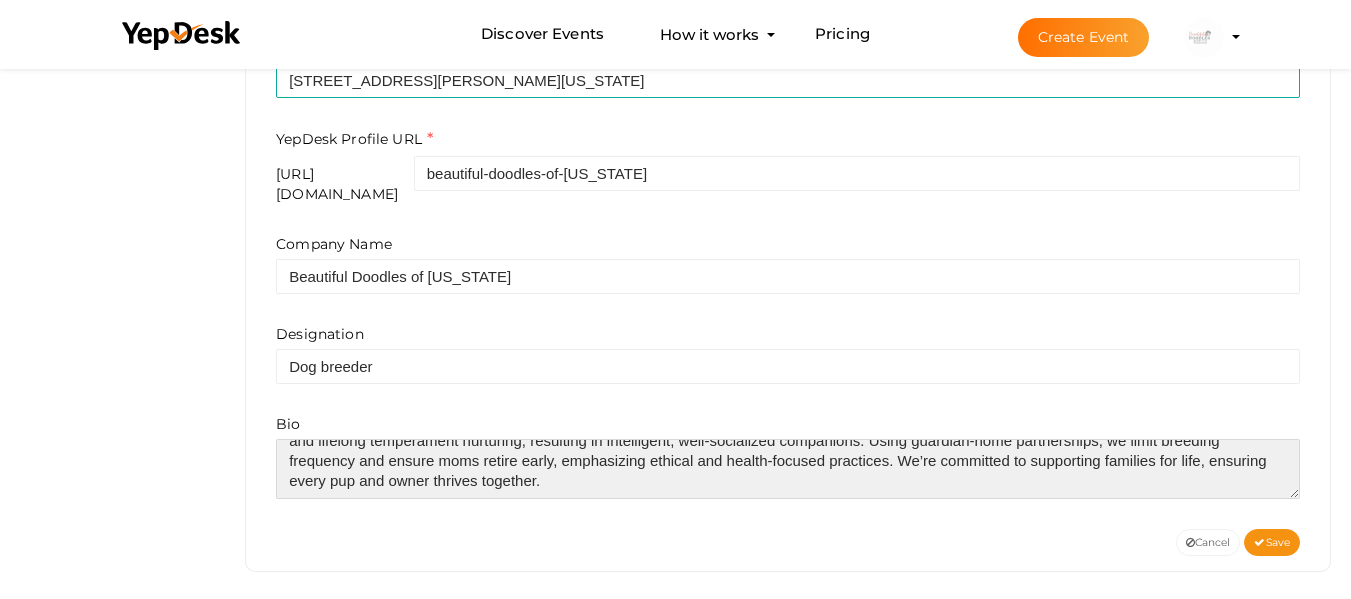 scroll, scrollTop: 60, scrollLeft: 0, axis: vertical 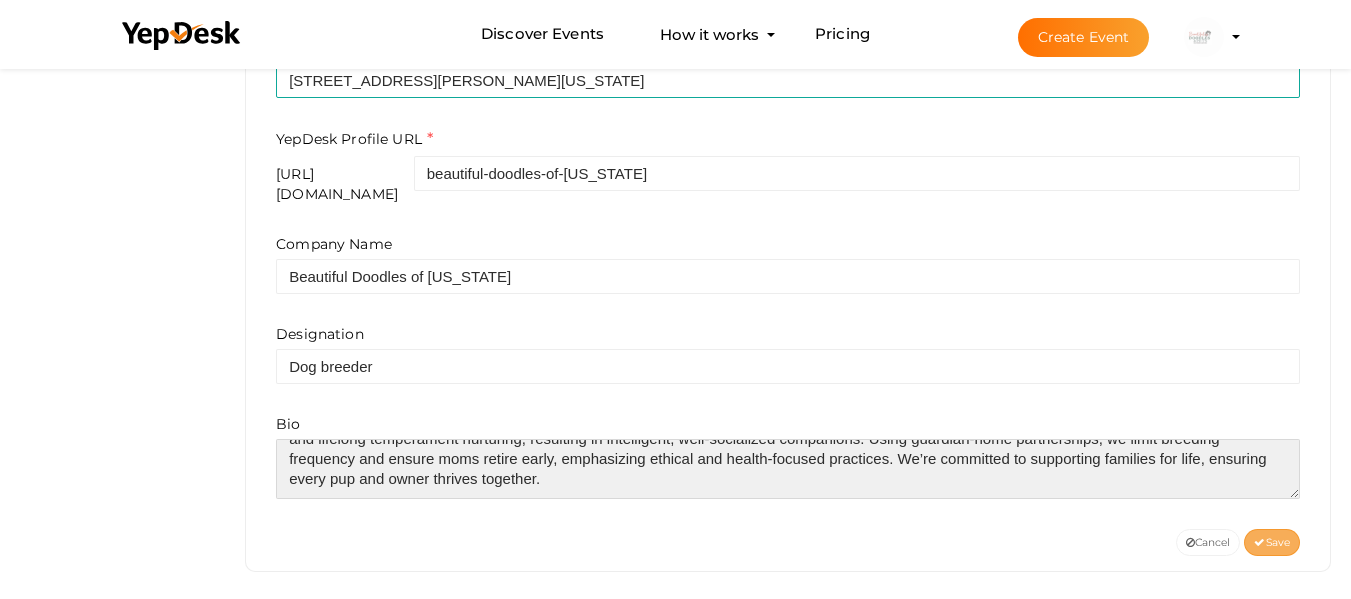 type on "Beautiful Doodles & Pets is a family‑run breeder specializing in doodles and doodle hybrids since 2018, raising each litter in our home with holistic care and comprehensive health screening. We leverage decades of animal behavior expertise to provide a structured puppy curriculum, early training, and lifelong temperament nurturing, resulting in intelligent, well-socialized companions. Using guardian‑home partnerships, we limit breeding frequency and ensure moms retire early, emphasizing ethical and health-focused practices. We’re committed to supporting families for life, ensuring every pup and owner thrives together." 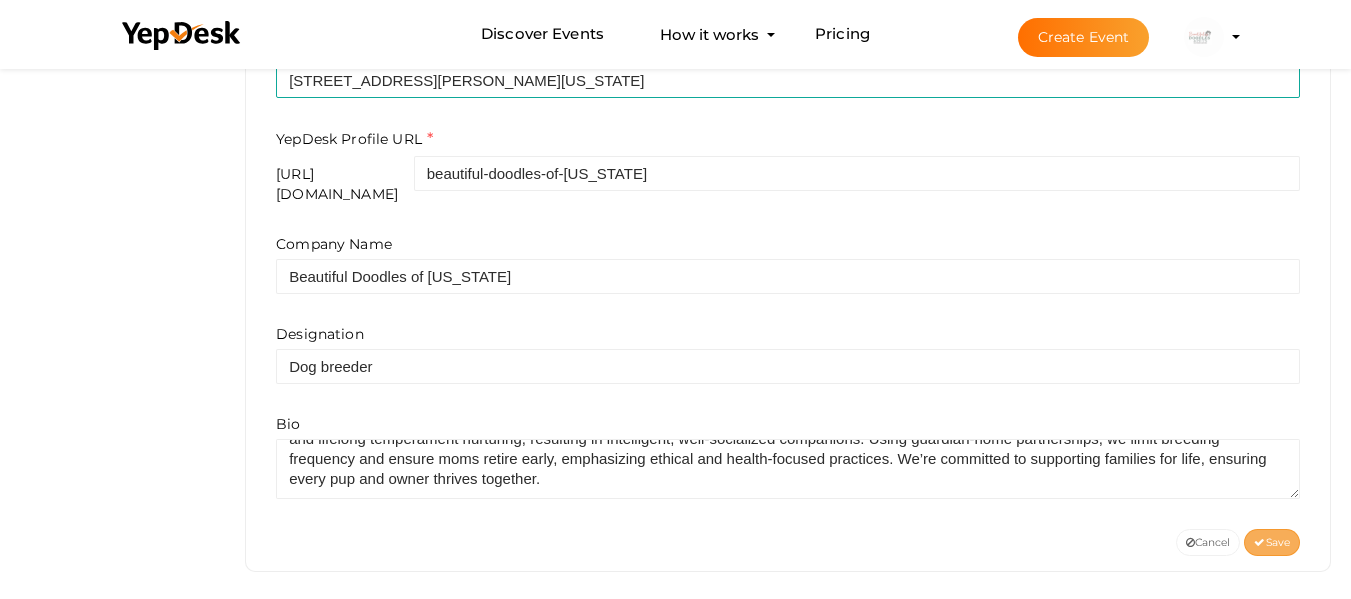 click on "Save" at bounding box center [1272, 542] 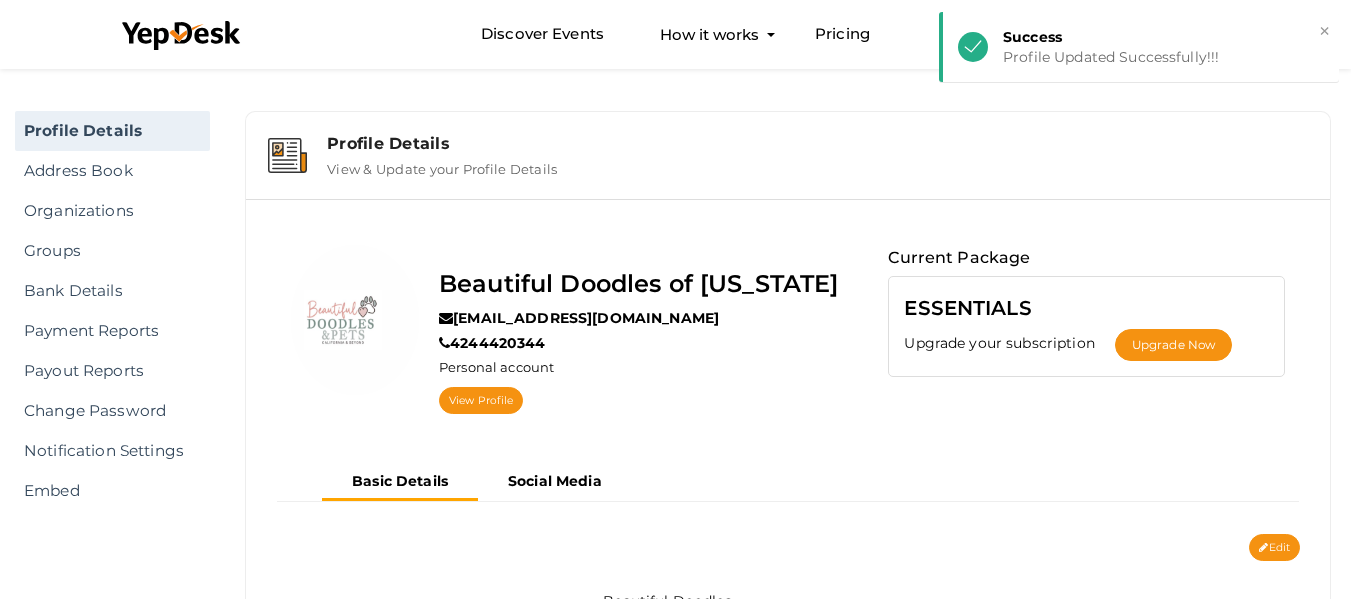 scroll, scrollTop: 0, scrollLeft: 0, axis: both 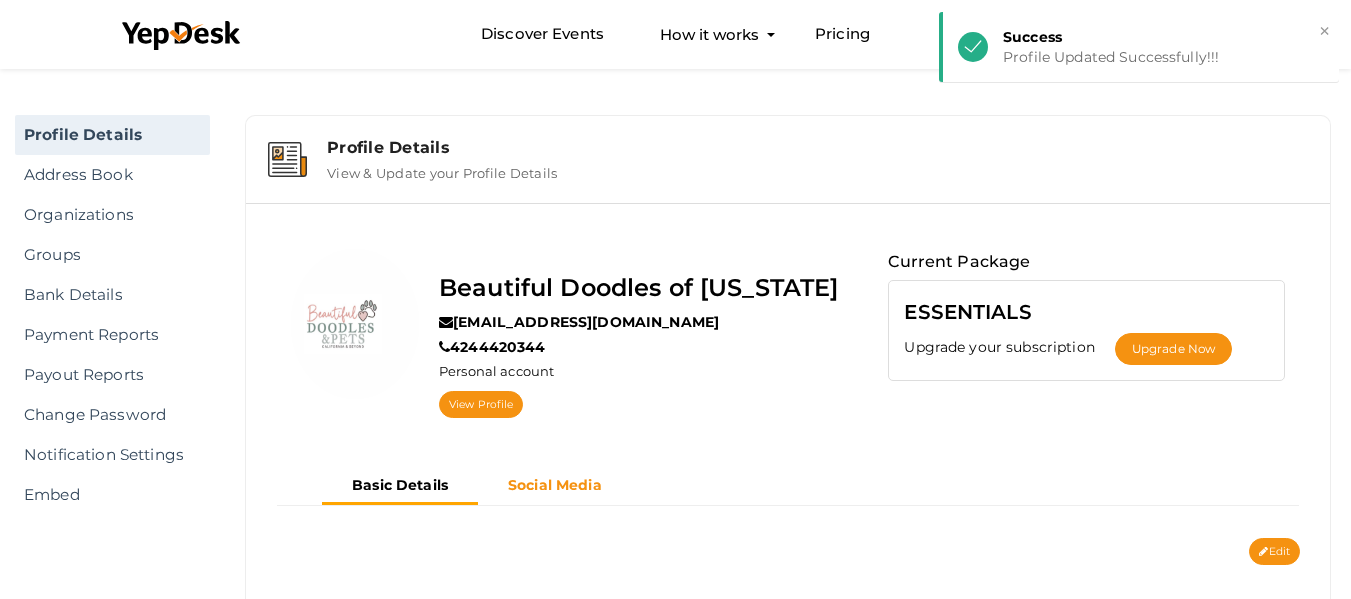 click on "Social Media" at bounding box center (555, 485) 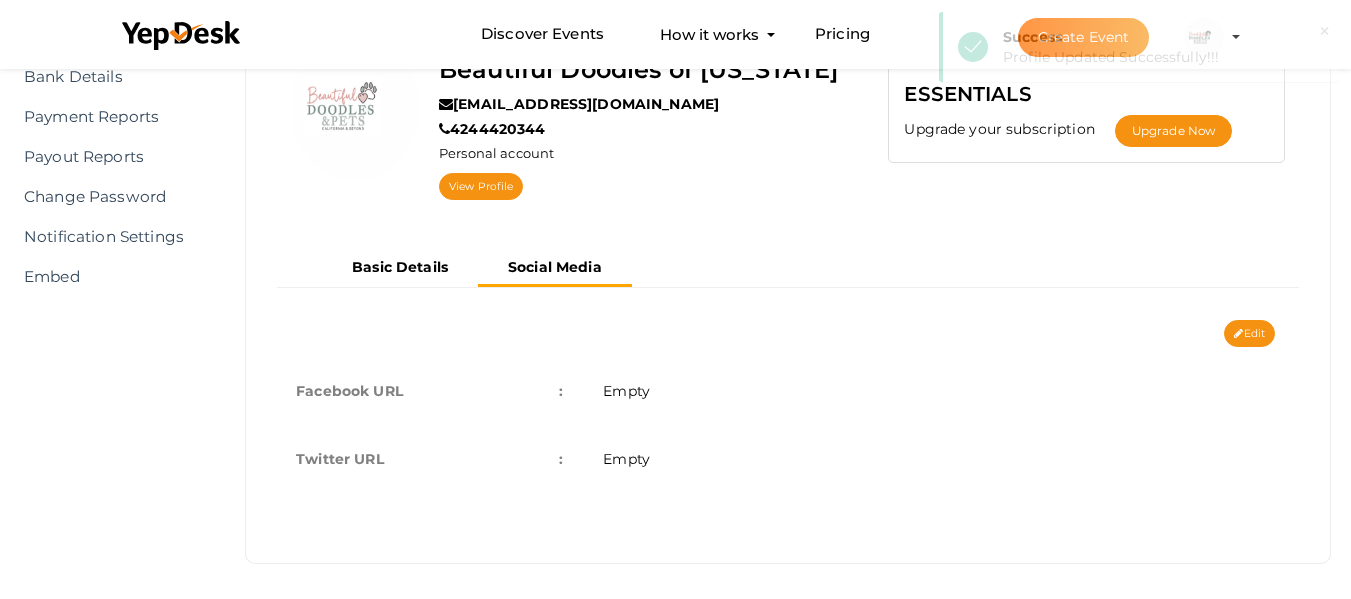 scroll, scrollTop: 223, scrollLeft: 0, axis: vertical 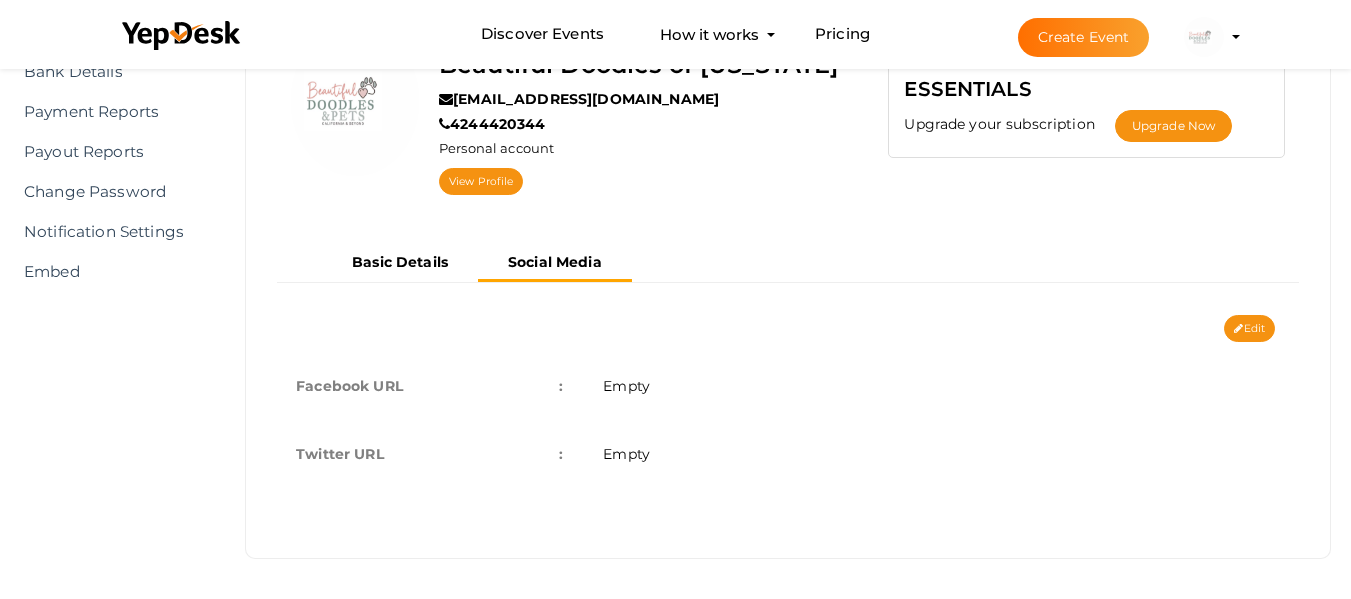 click on "Empty" at bounding box center [941, 386] 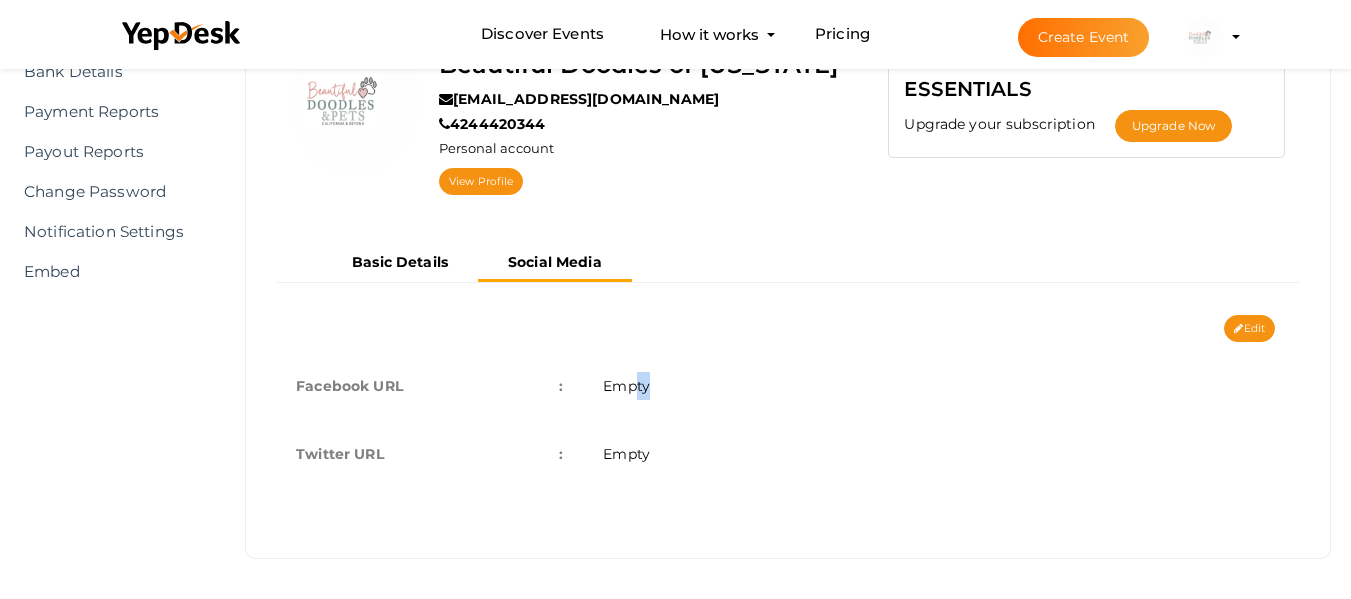 drag, startPoint x: 636, startPoint y: 400, endPoint x: 662, endPoint y: 398, distance: 26.076809 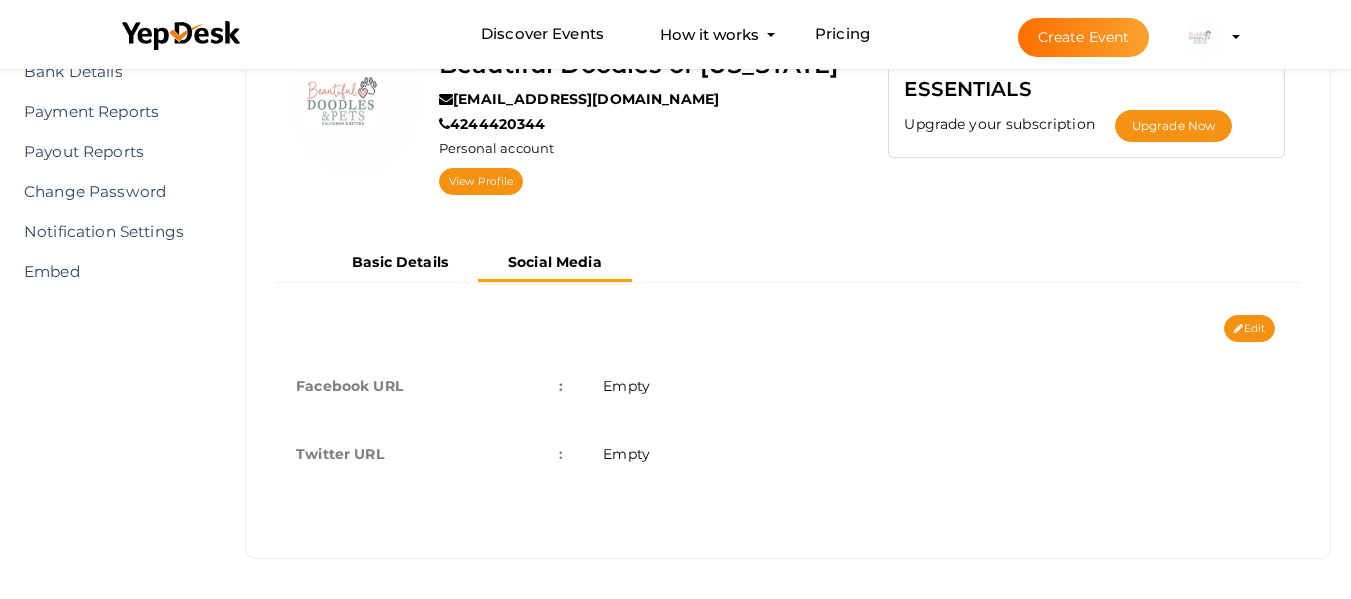 drag, startPoint x: 874, startPoint y: 391, endPoint x: 1081, endPoint y: 370, distance: 208.06248 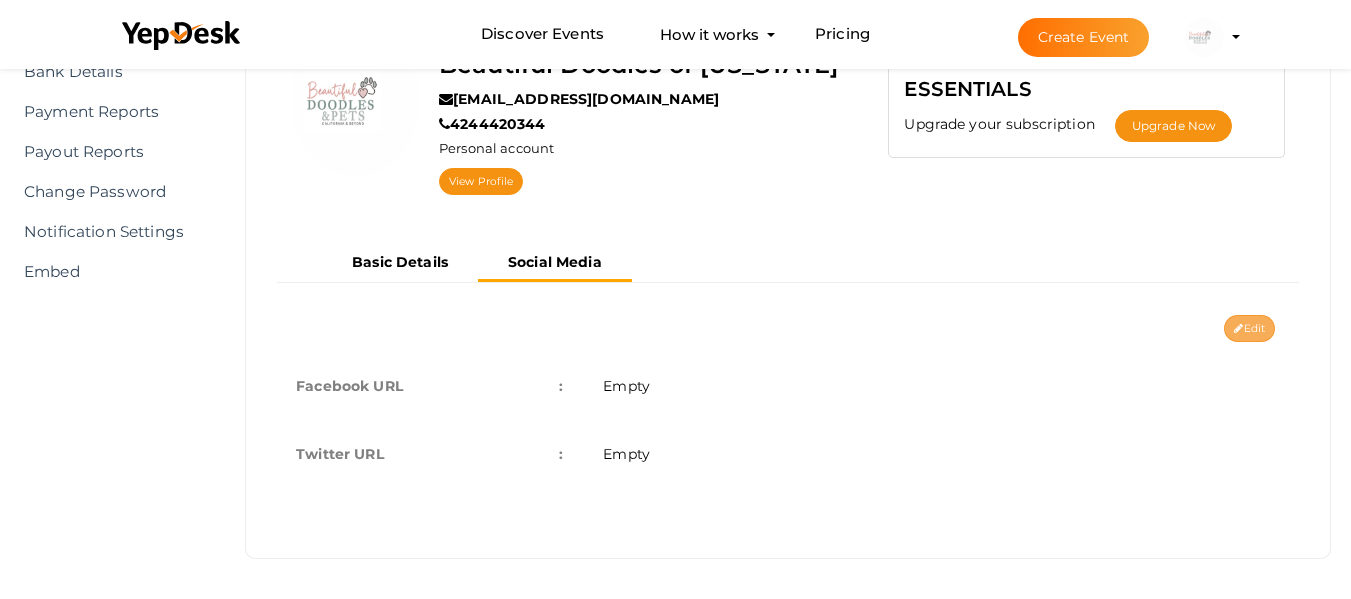click on "Edit" at bounding box center (1249, 328) 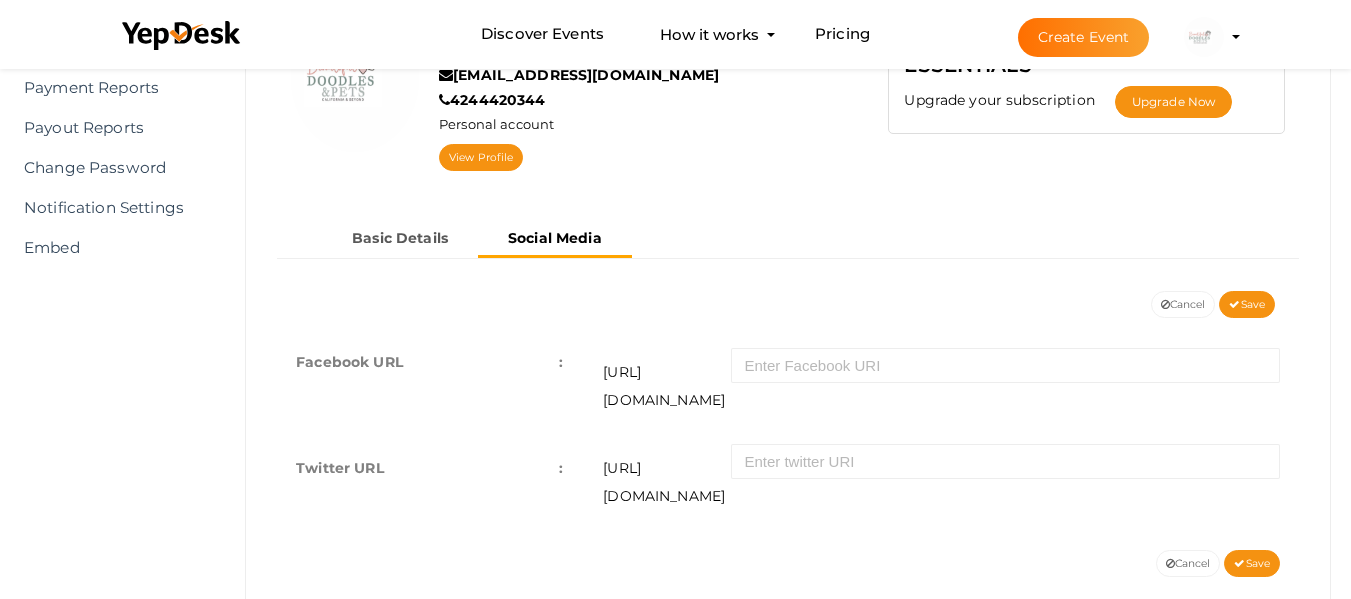 scroll, scrollTop: 260, scrollLeft: 0, axis: vertical 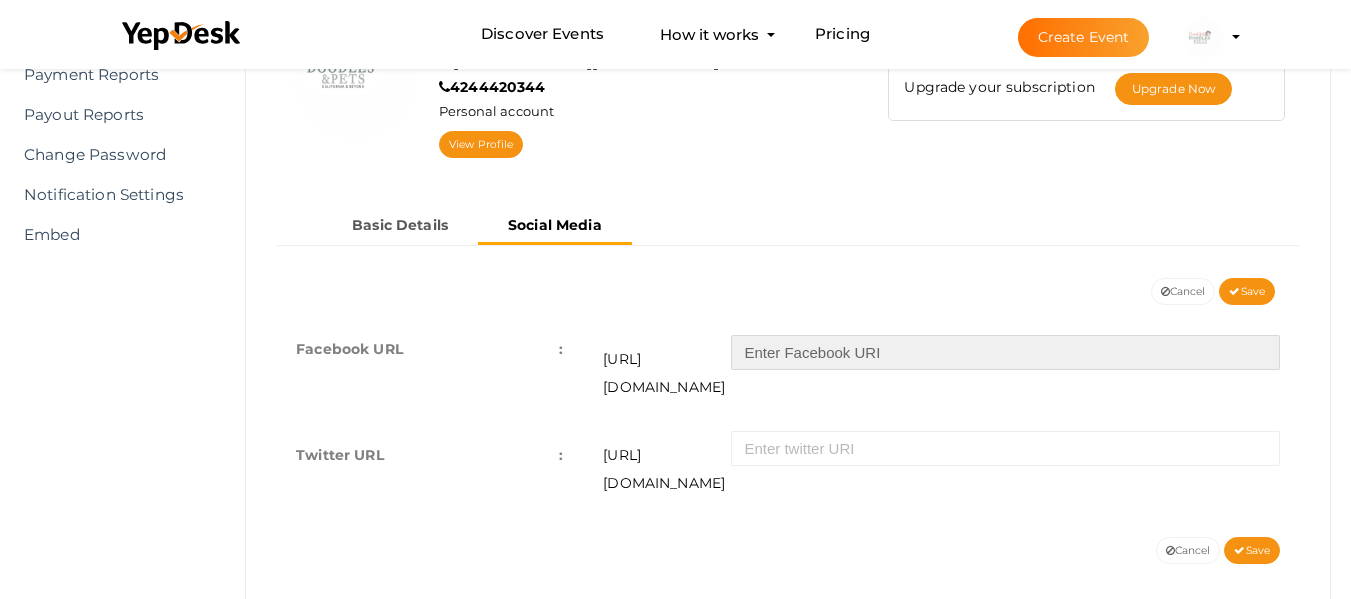click at bounding box center [1005, 352] 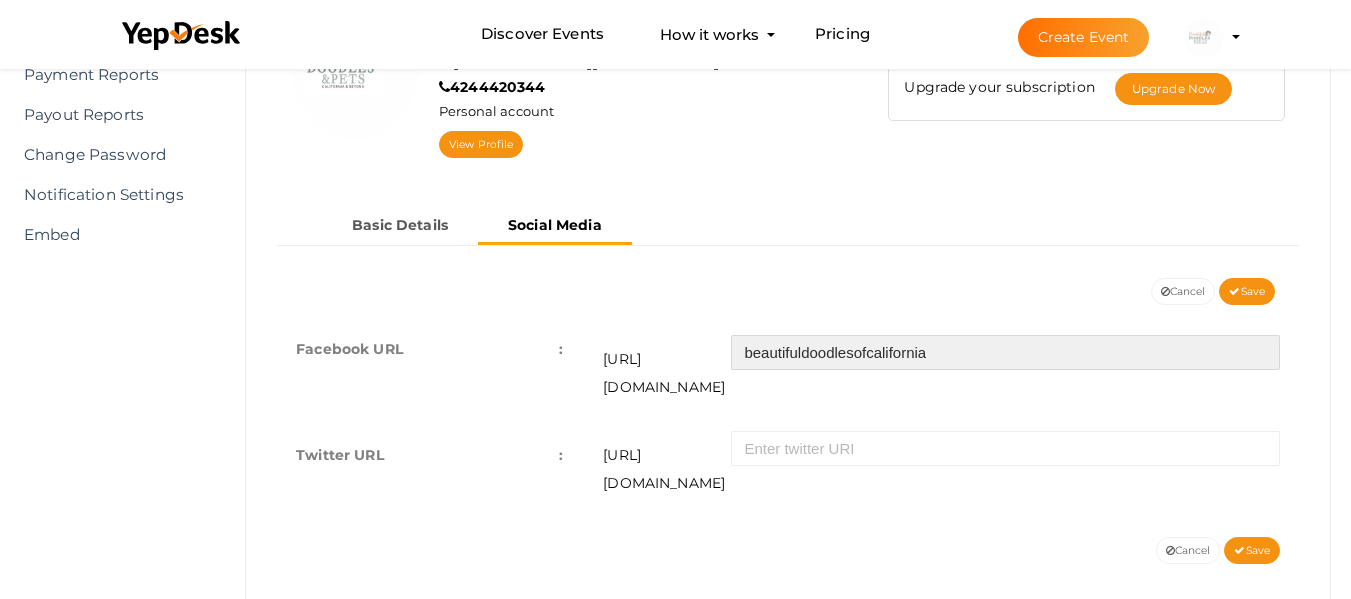 type on "beautifuldoodlesofcalifornia" 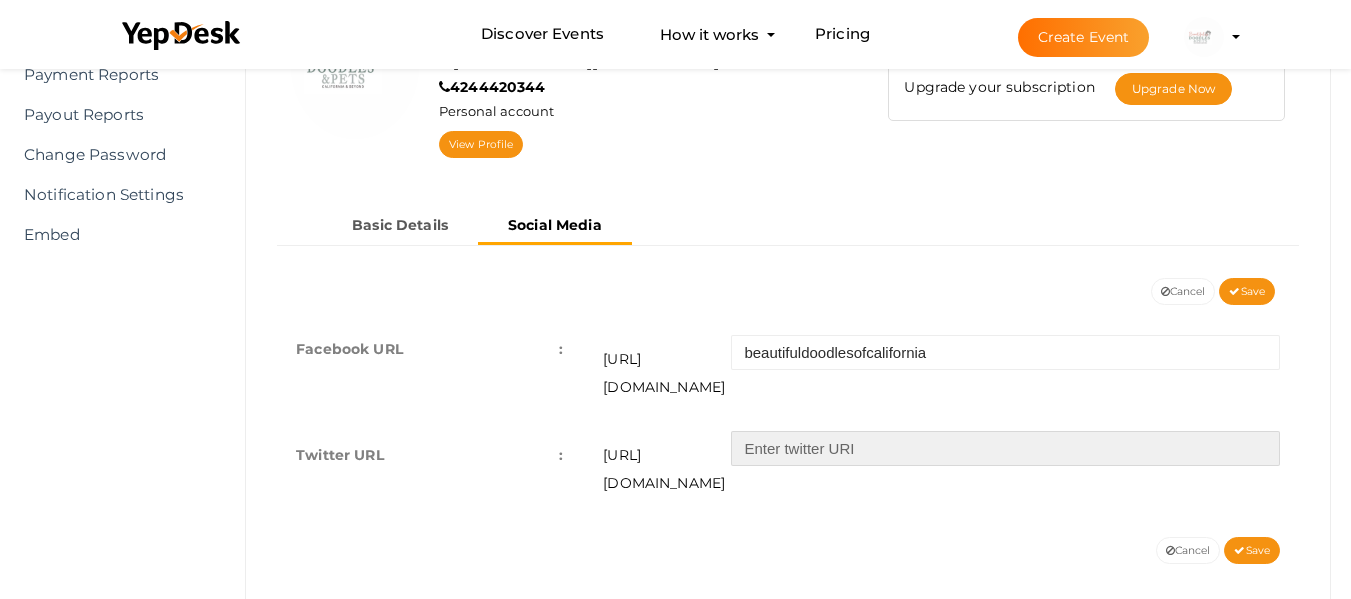 click at bounding box center (1005, 448) 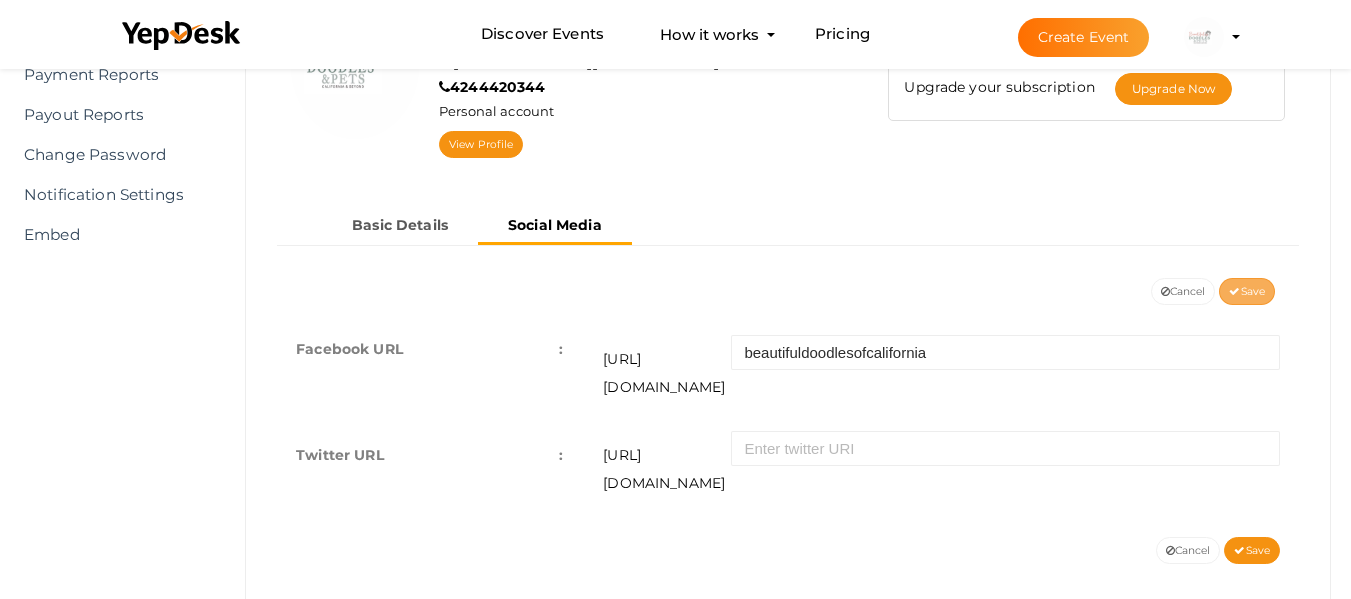 click on "Save" at bounding box center [1247, 291] 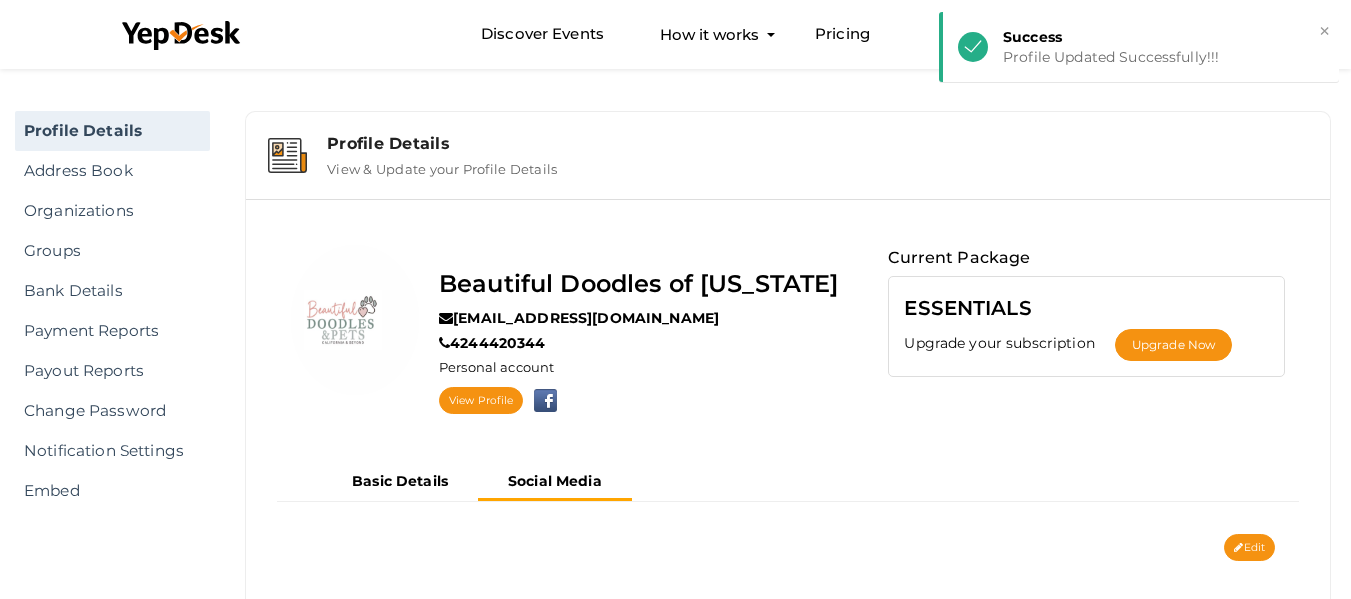 scroll, scrollTop: 0, scrollLeft: 0, axis: both 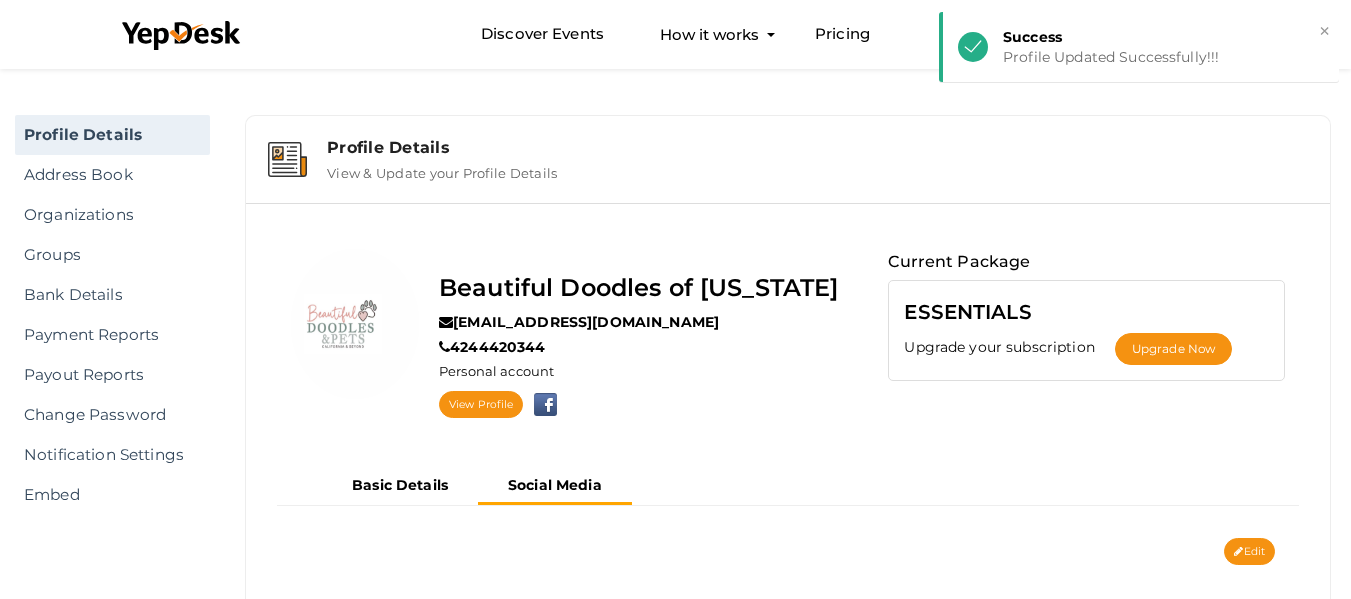 drag, startPoint x: 486, startPoint y: 400, endPoint x: 509, endPoint y: 316, distance: 87.0919 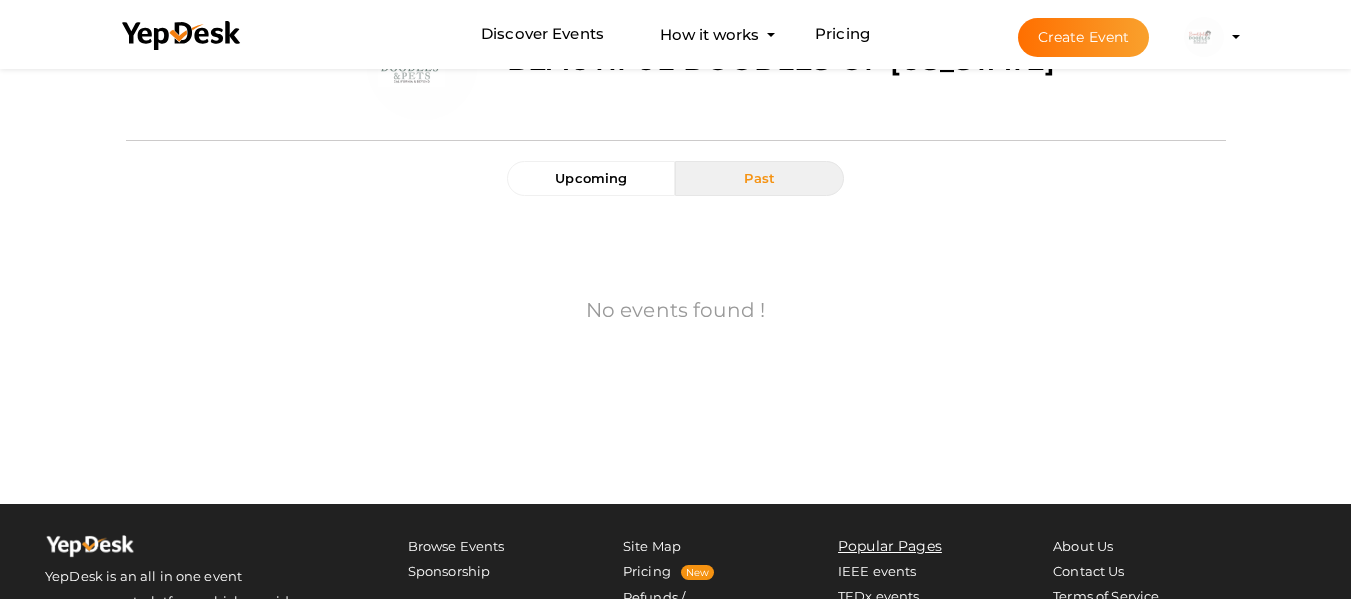 scroll, scrollTop: 0, scrollLeft: 0, axis: both 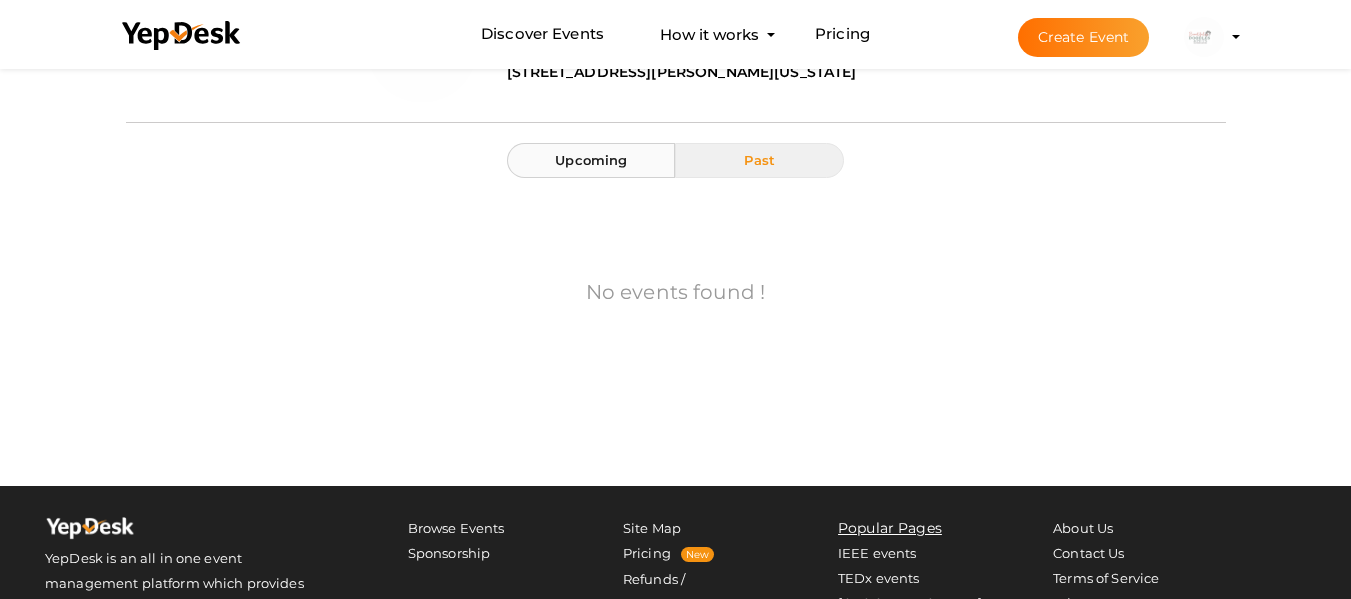 click on "Upcoming" at bounding box center [591, 160] 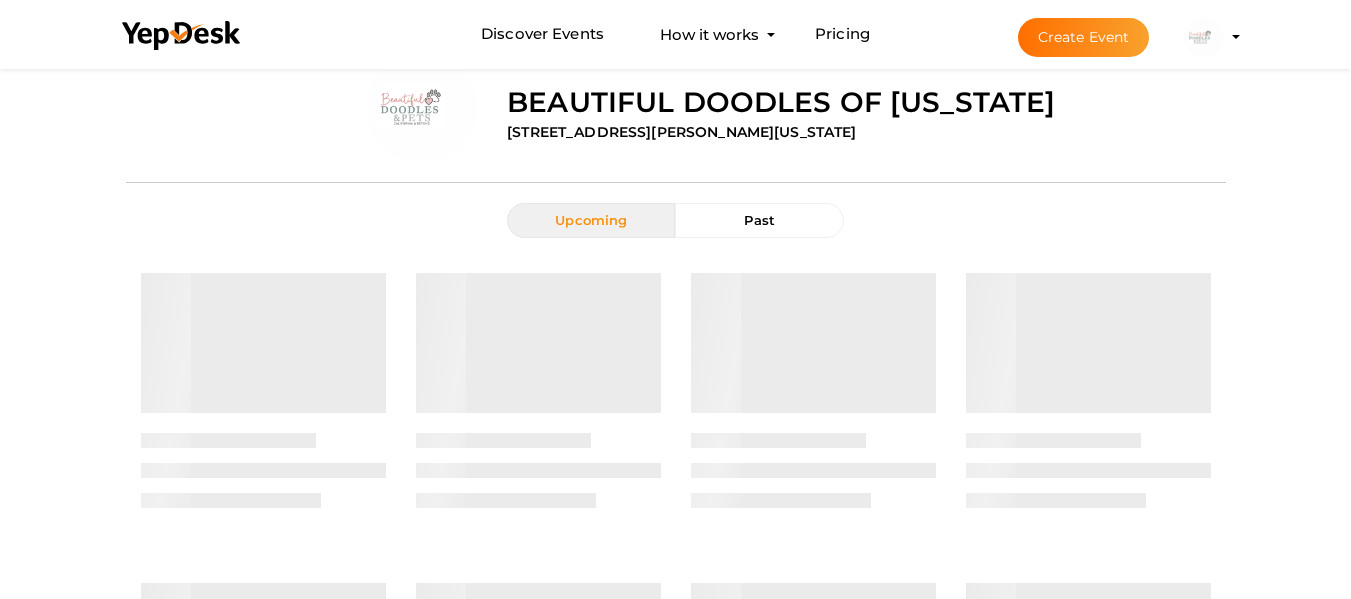 scroll, scrollTop: 0, scrollLeft: 0, axis: both 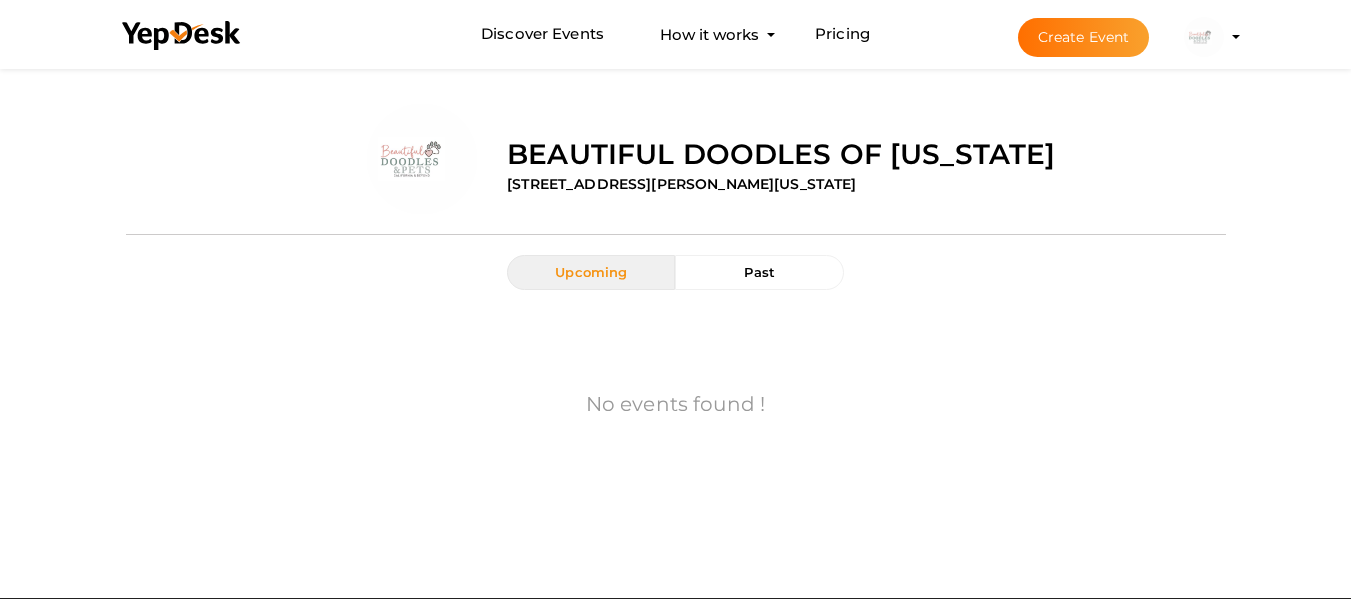 click at bounding box center [1204, 37] 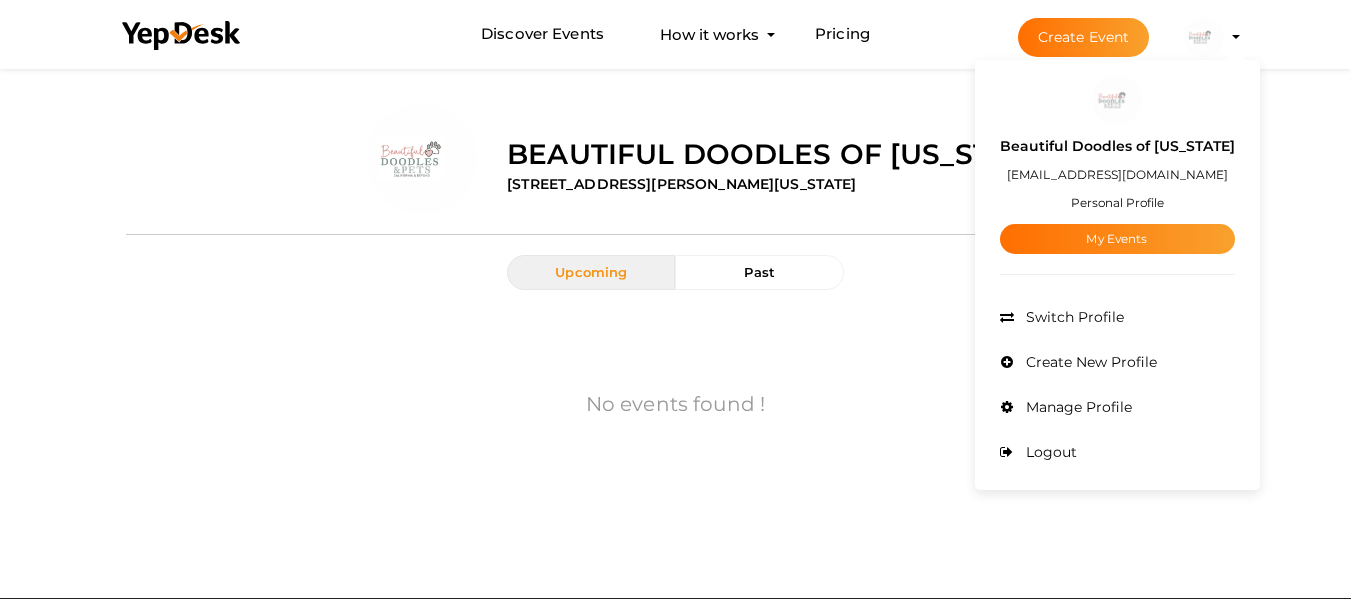 click on "Beautiful Doodles of [US_STATE]
[EMAIL_ADDRESS][DOMAIN_NAME]
Personal Profile
My Events
Admin
Switch Profile
Create New Profile
Manage Profile Logout" at bounding box center (1204, 37) 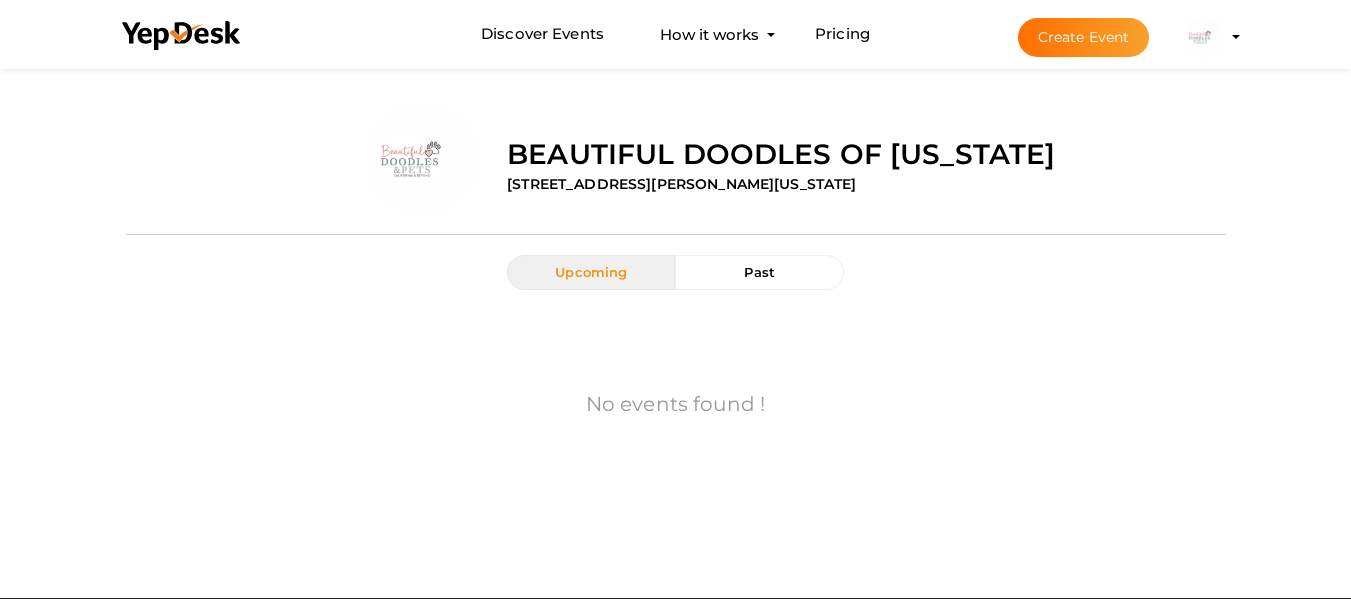 click at bounding box center [1204, 37] 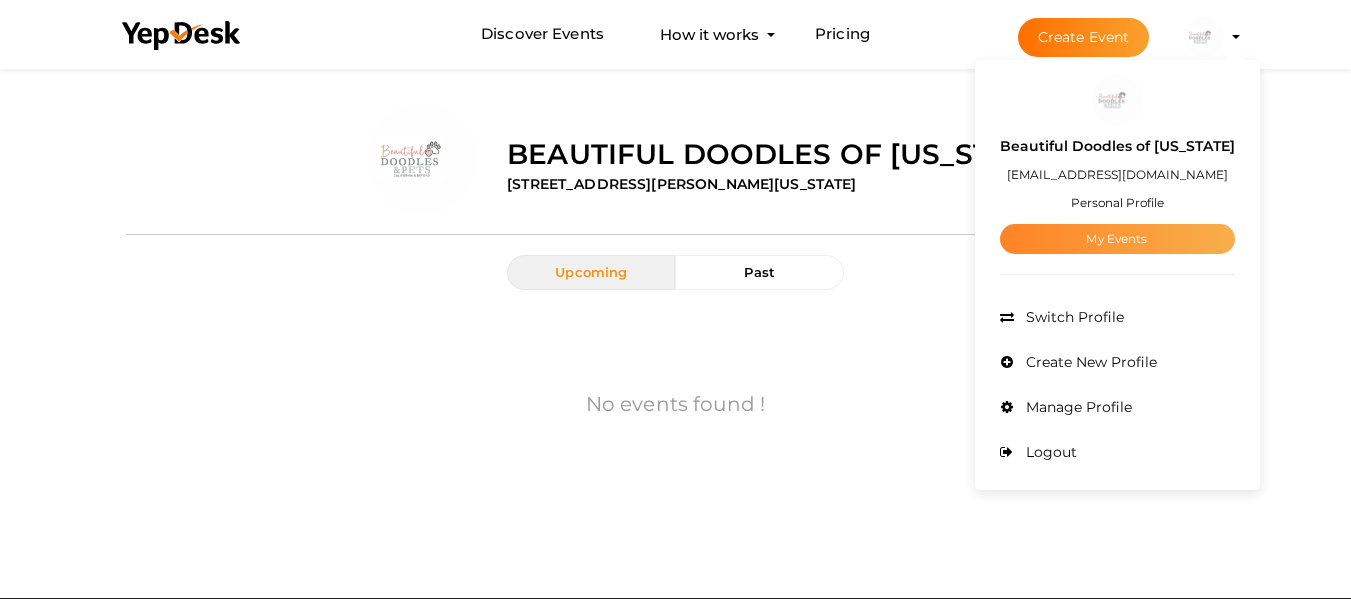 click on "My Events" at bounding box center [1117, 239] 